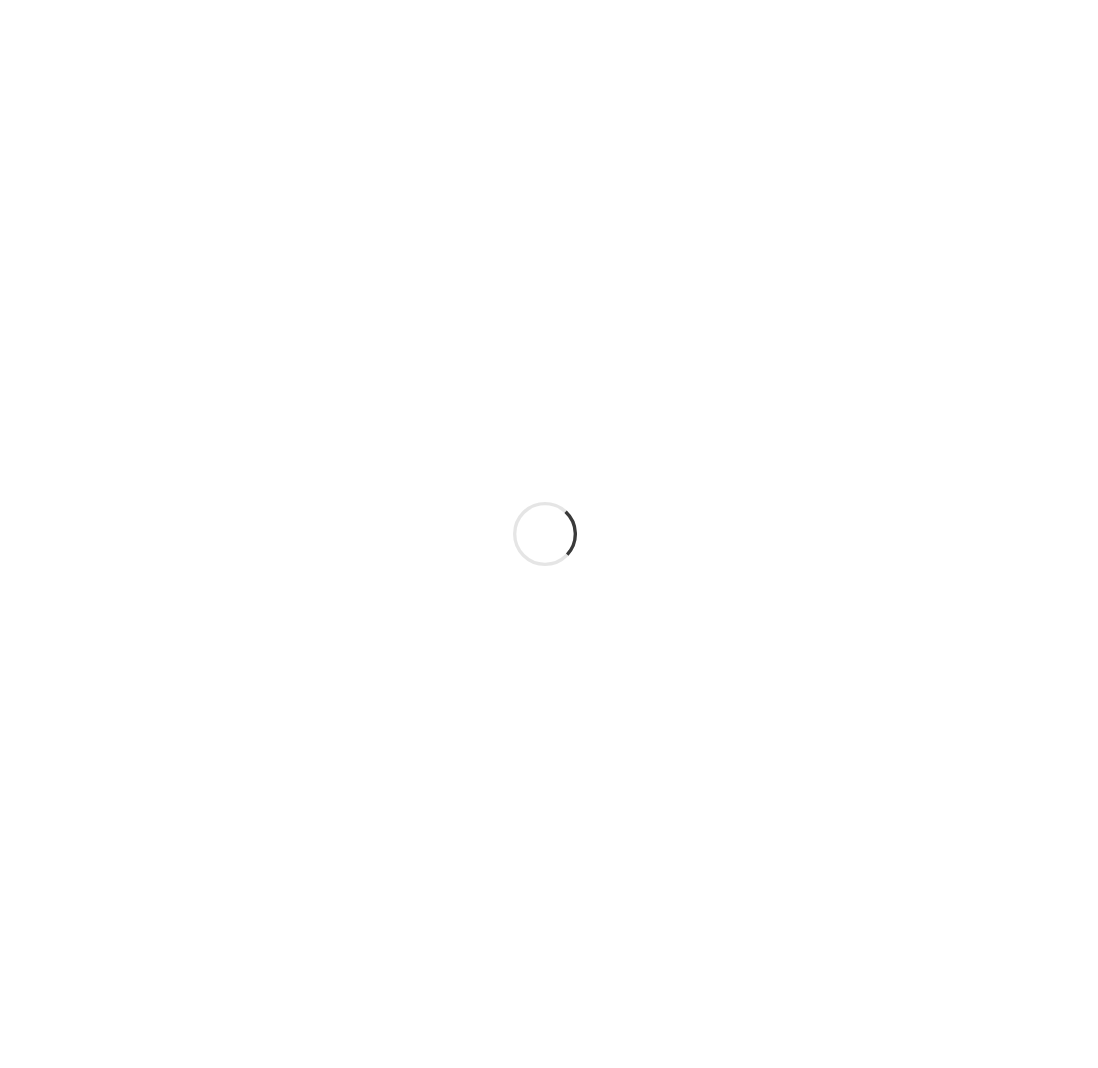 scroll, scrollTop: 0, scrollLeft: 0, axis: both 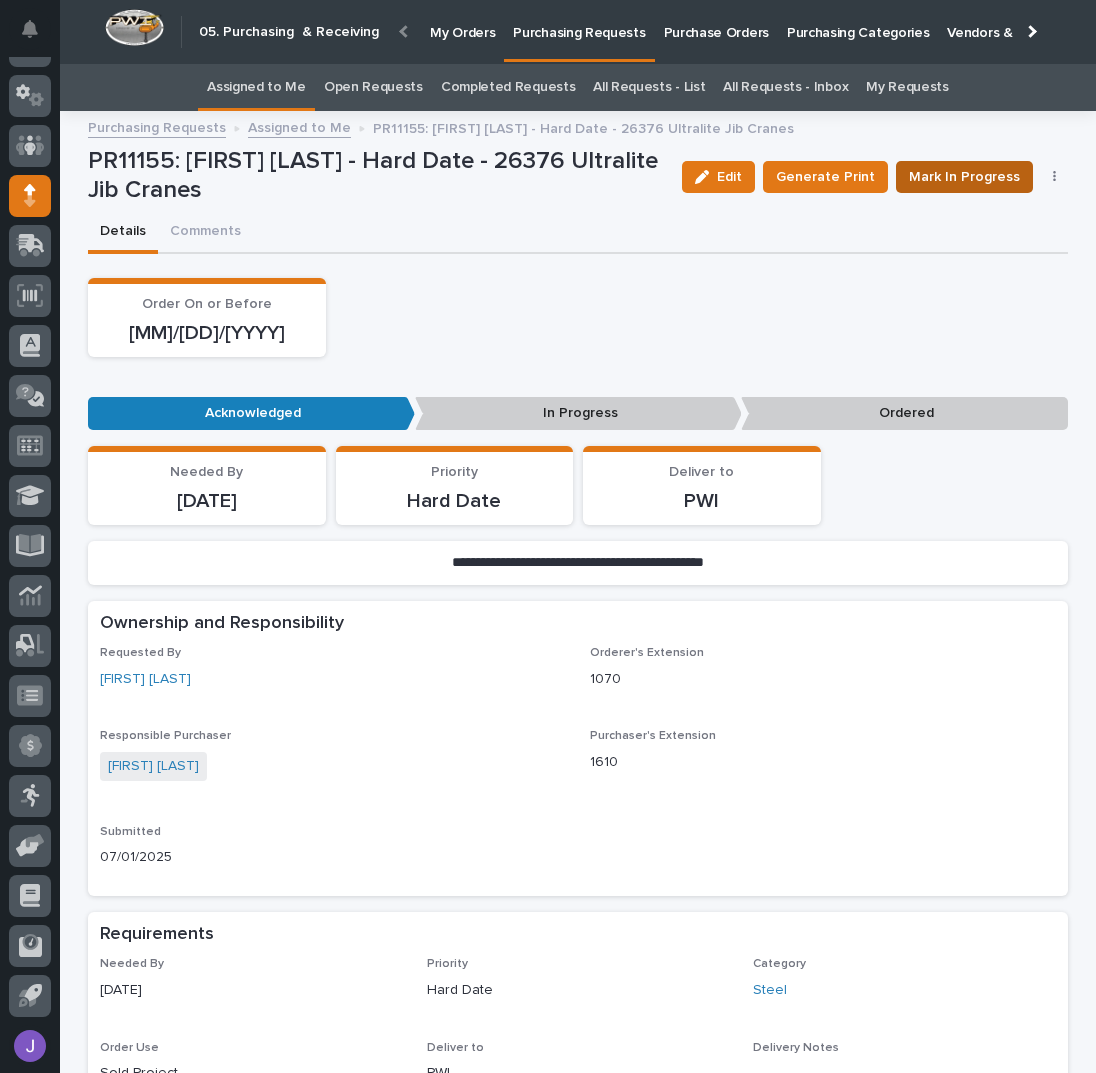click on "Mark In Progress" at bounding box center (964, 177) 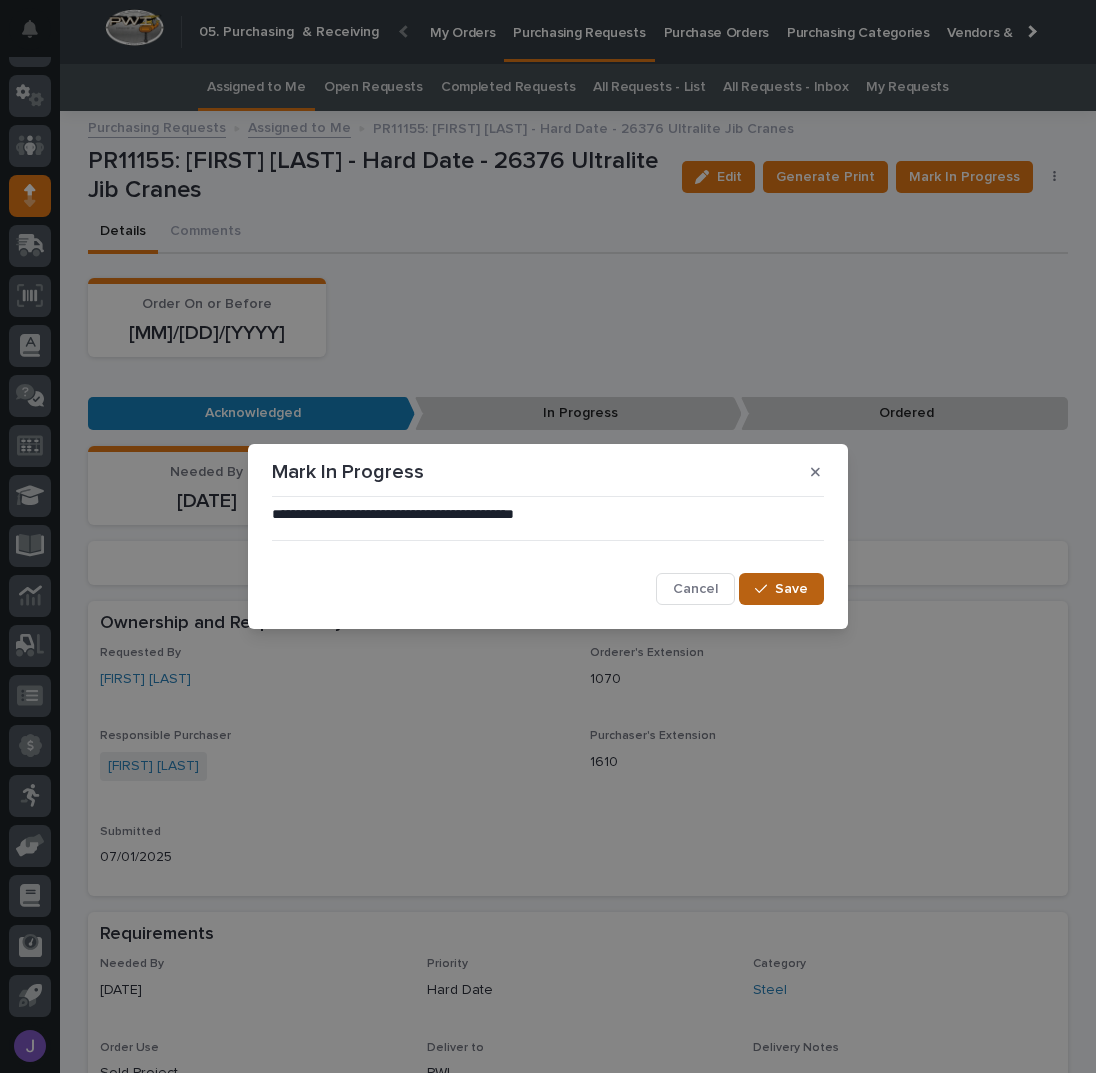 click on "Save" at bounding box center [791, 589] 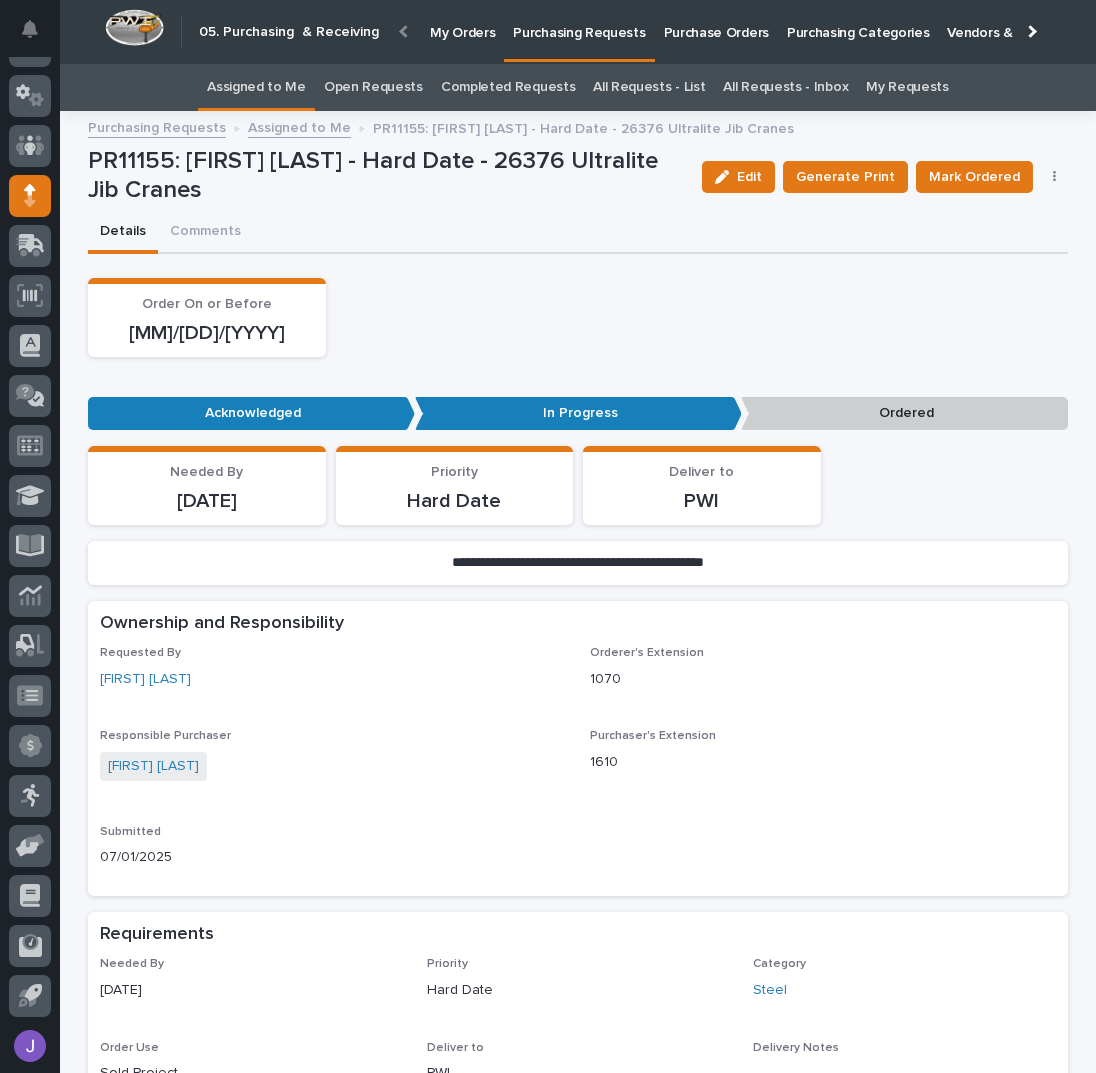 click on "Order On or Before [DATE]" at bounding box center [578, 317] 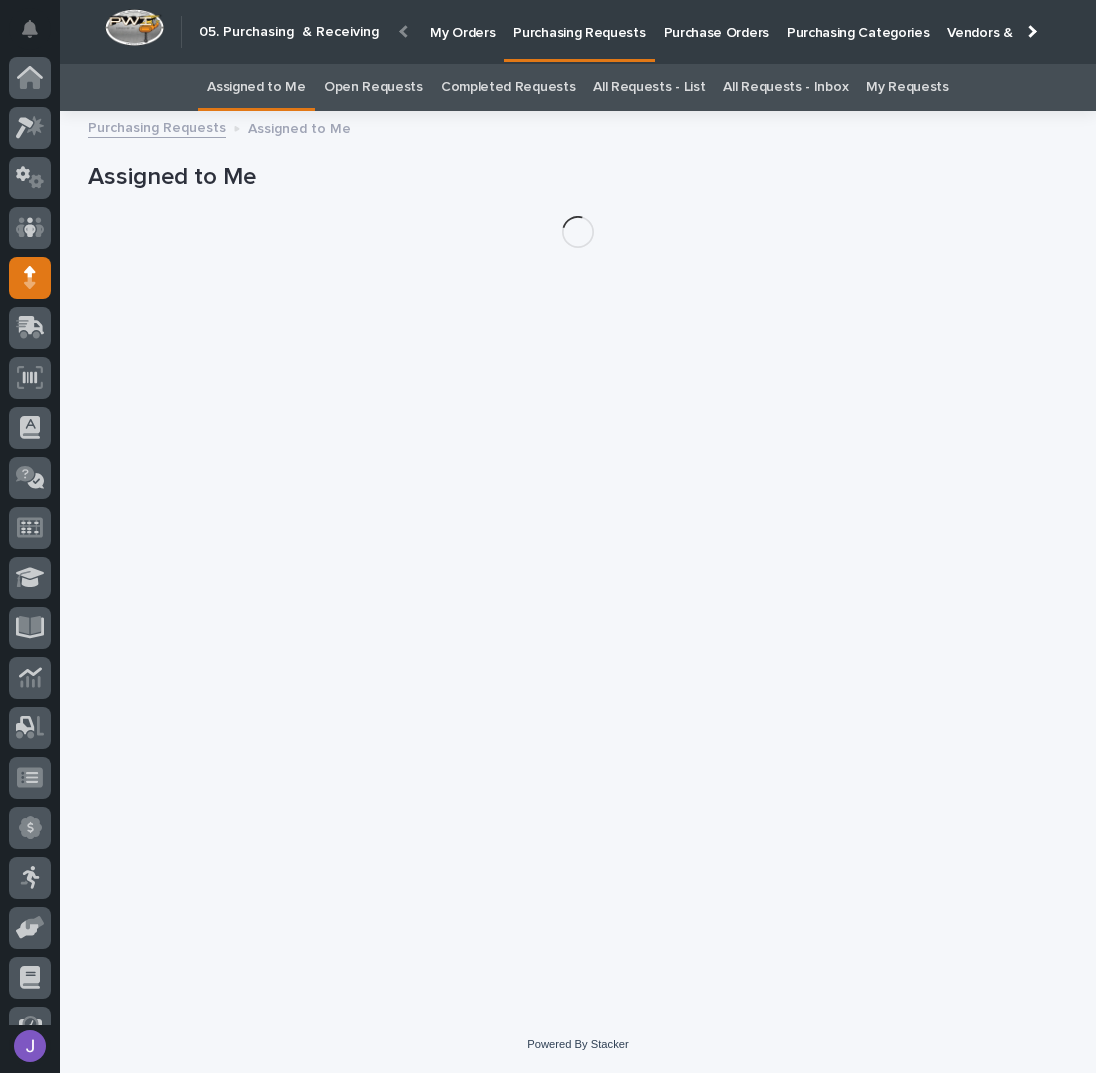 scroll, scrollTop: 82, scrollLeft: 0, axis: vertical 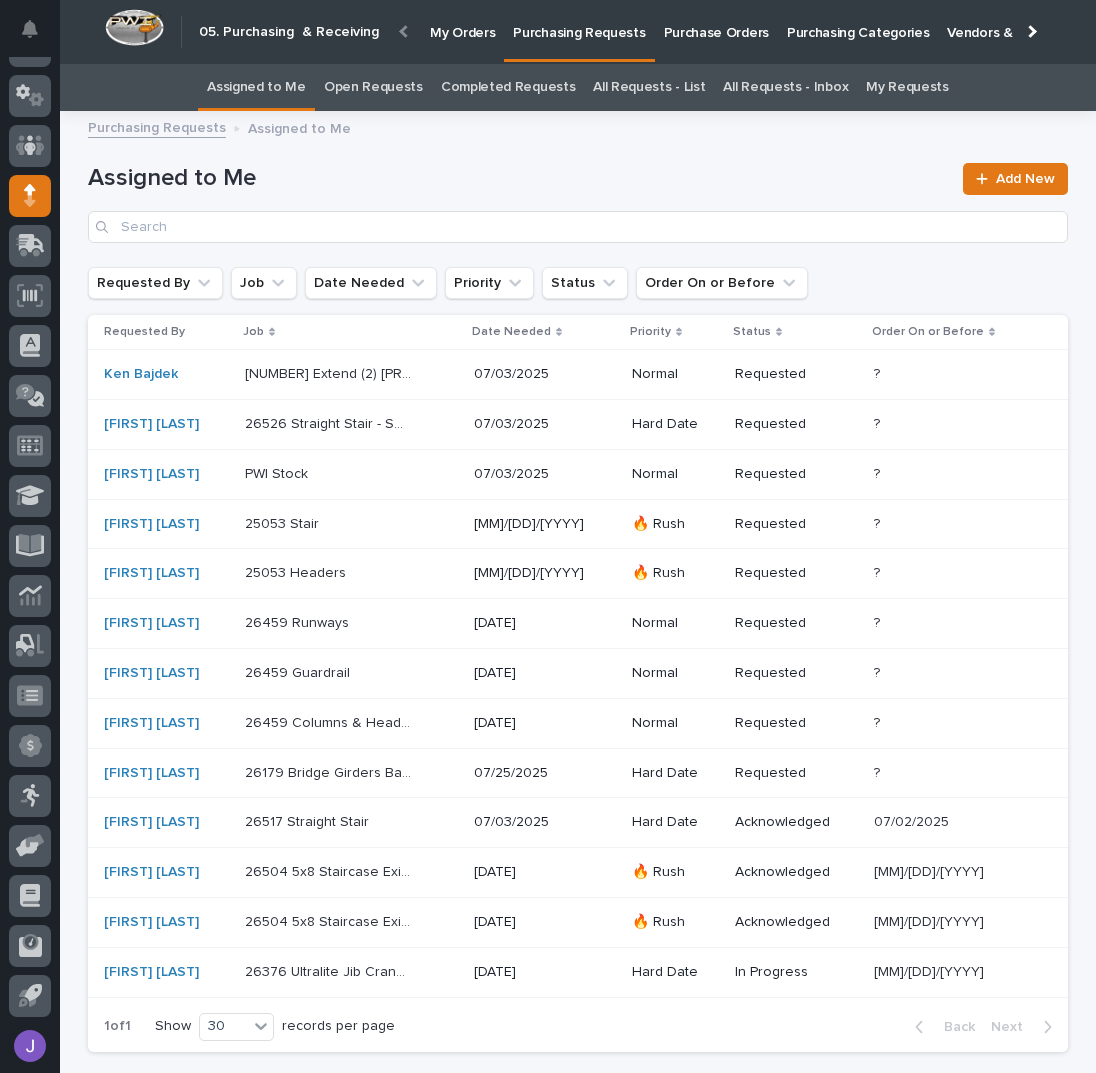 click on "26526 Straight Stair - SZ3672 26526 Straight Stair - SZ3672" at bounding box center [351, 374] 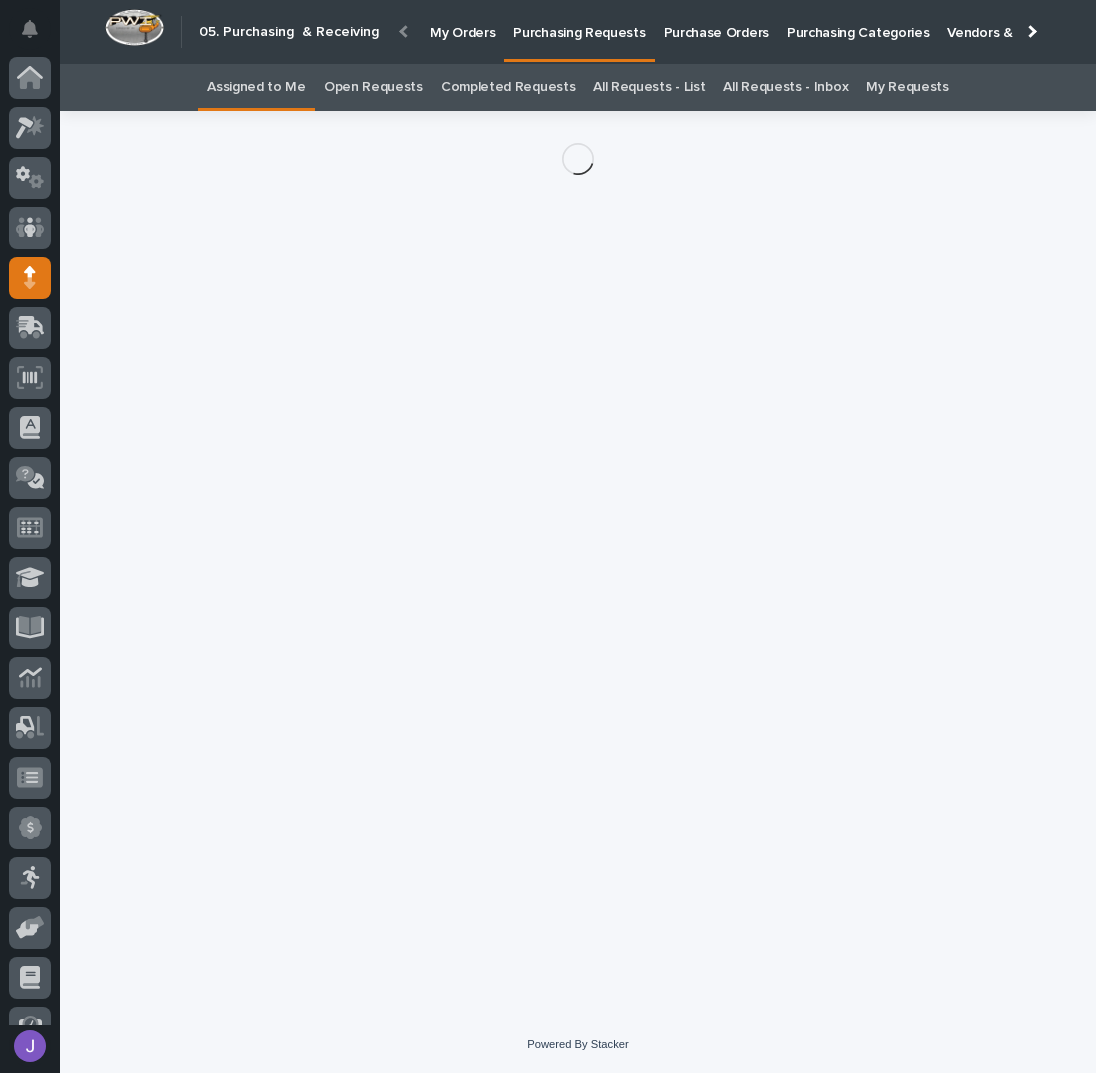 scroll, scrollTop: 82, scrollLeft: 0, axis: vertical 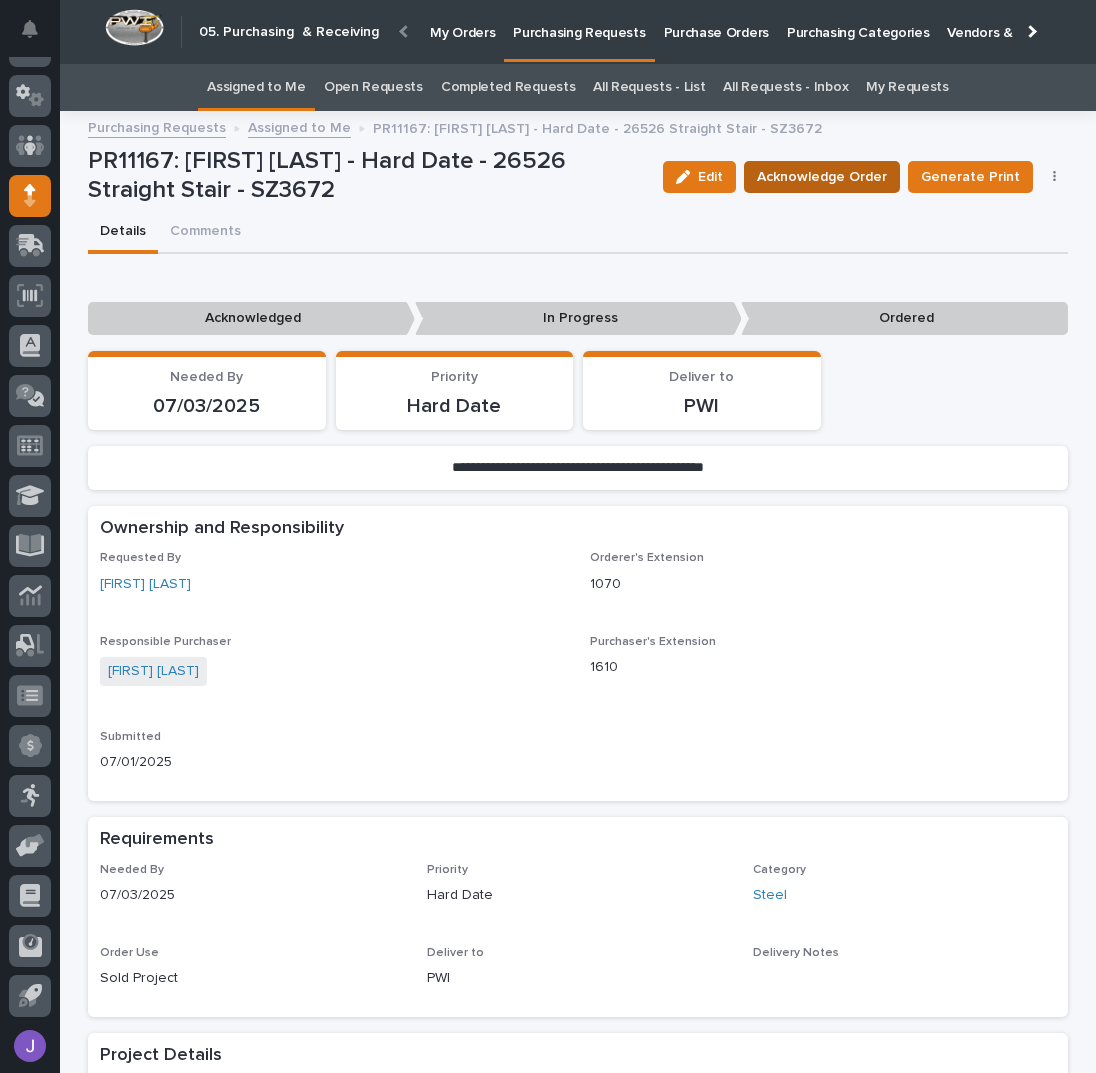 click on "Acknowledge Order" at bounding box center [822, 177] 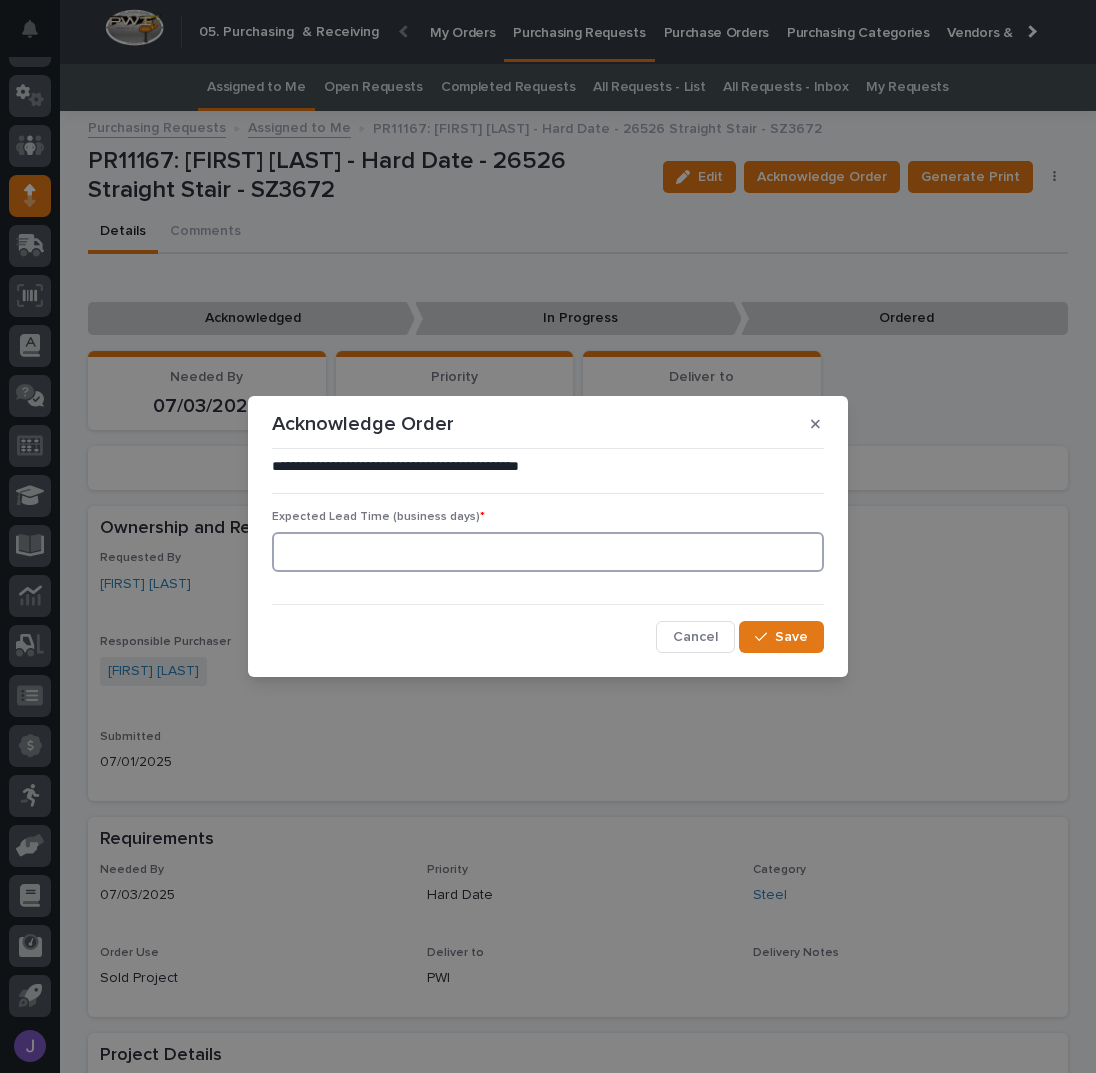click at bounding box center (548, 552) 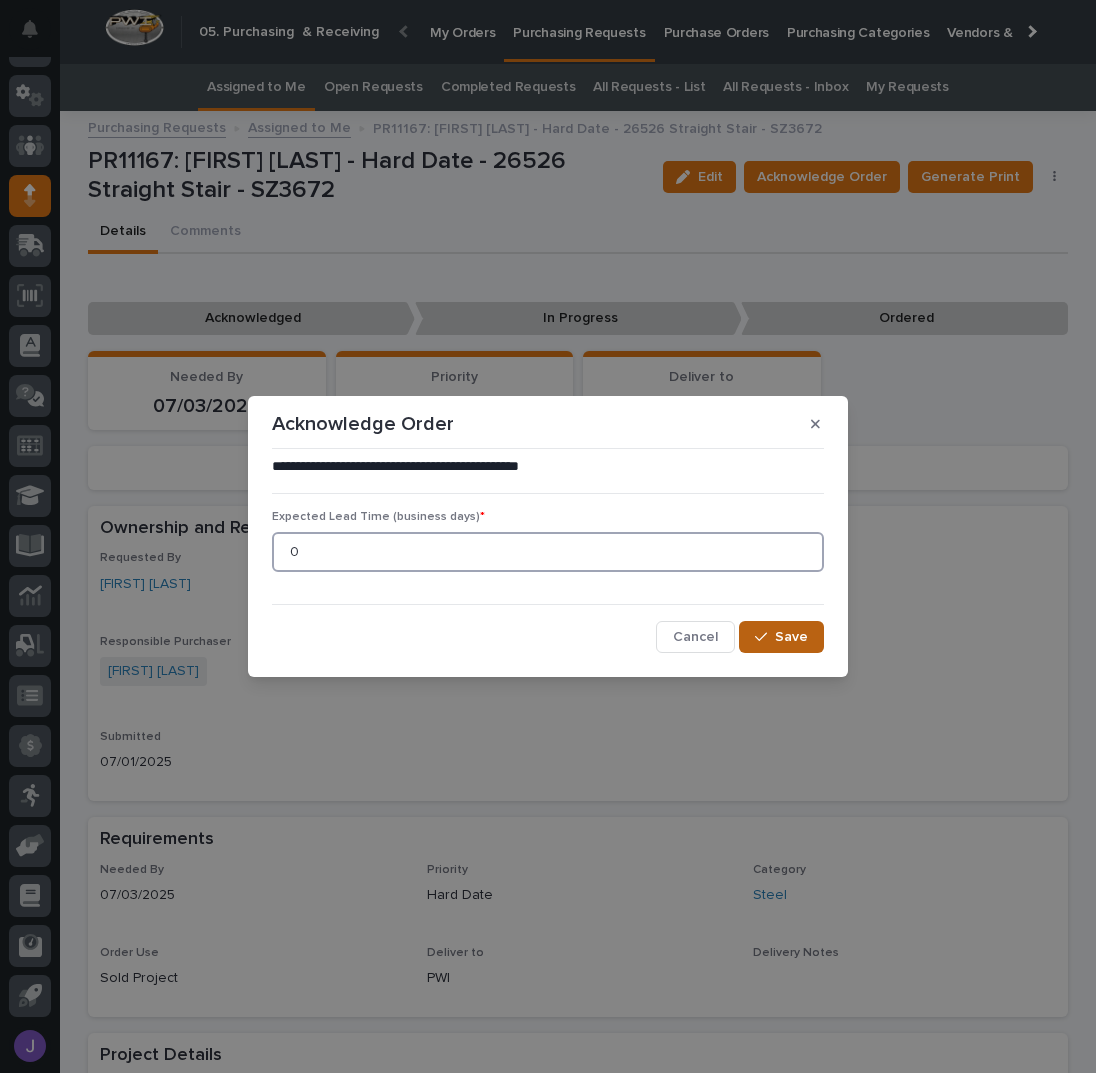 type on "0" 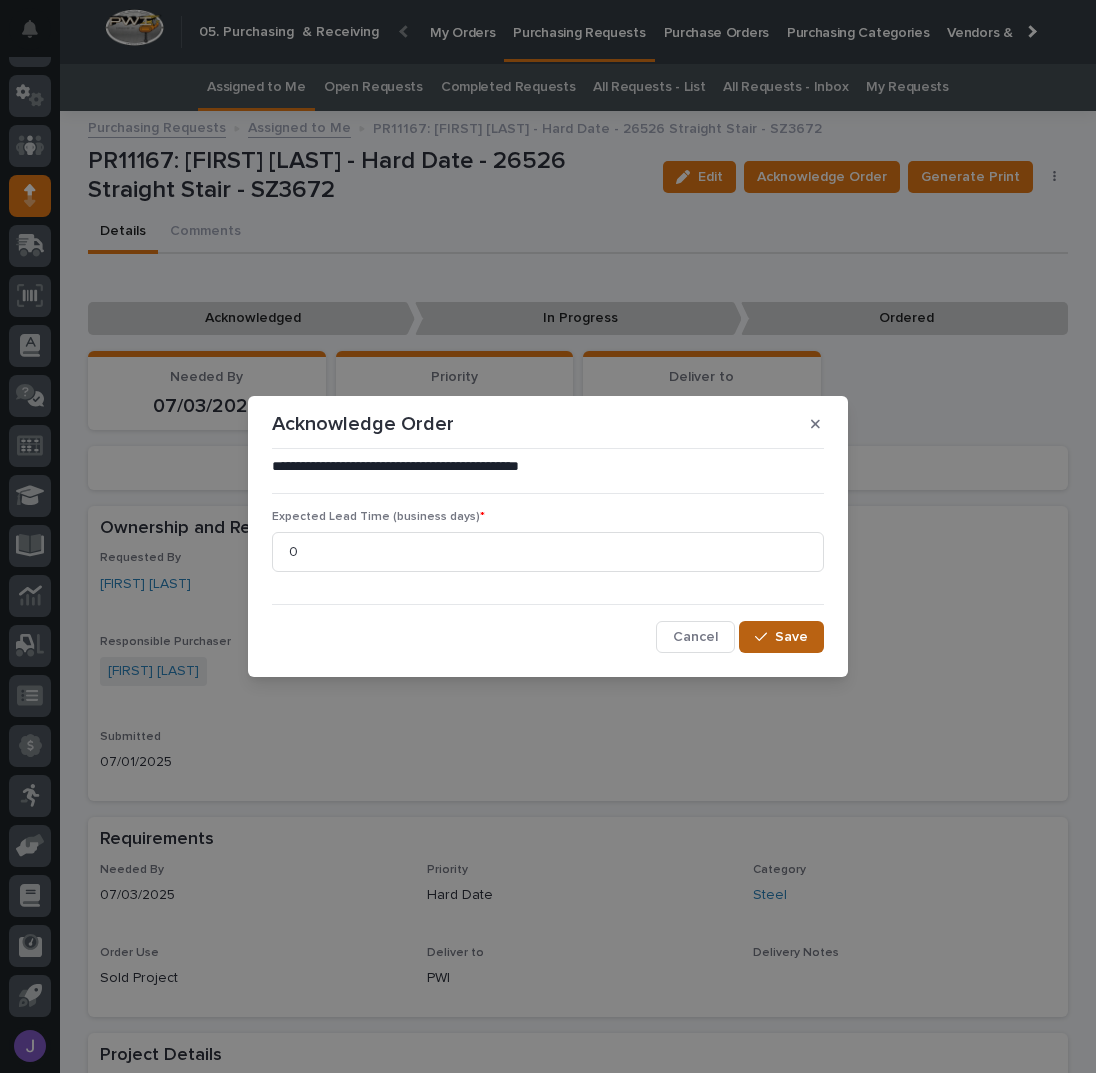 click at bounding box center [765, 637] 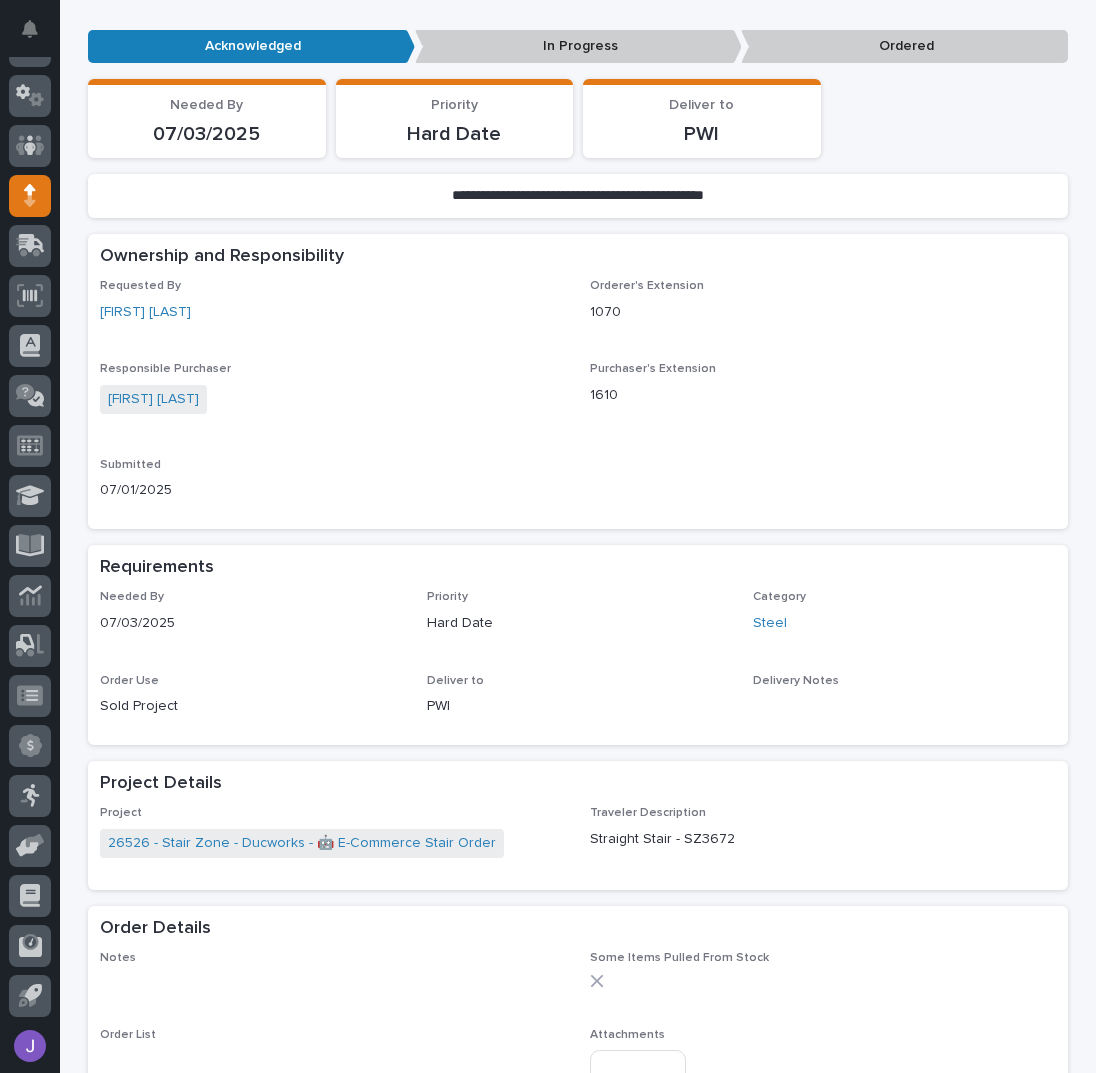 scroll, scrollTop: 666, scrollLeft: 0, axis: vertical 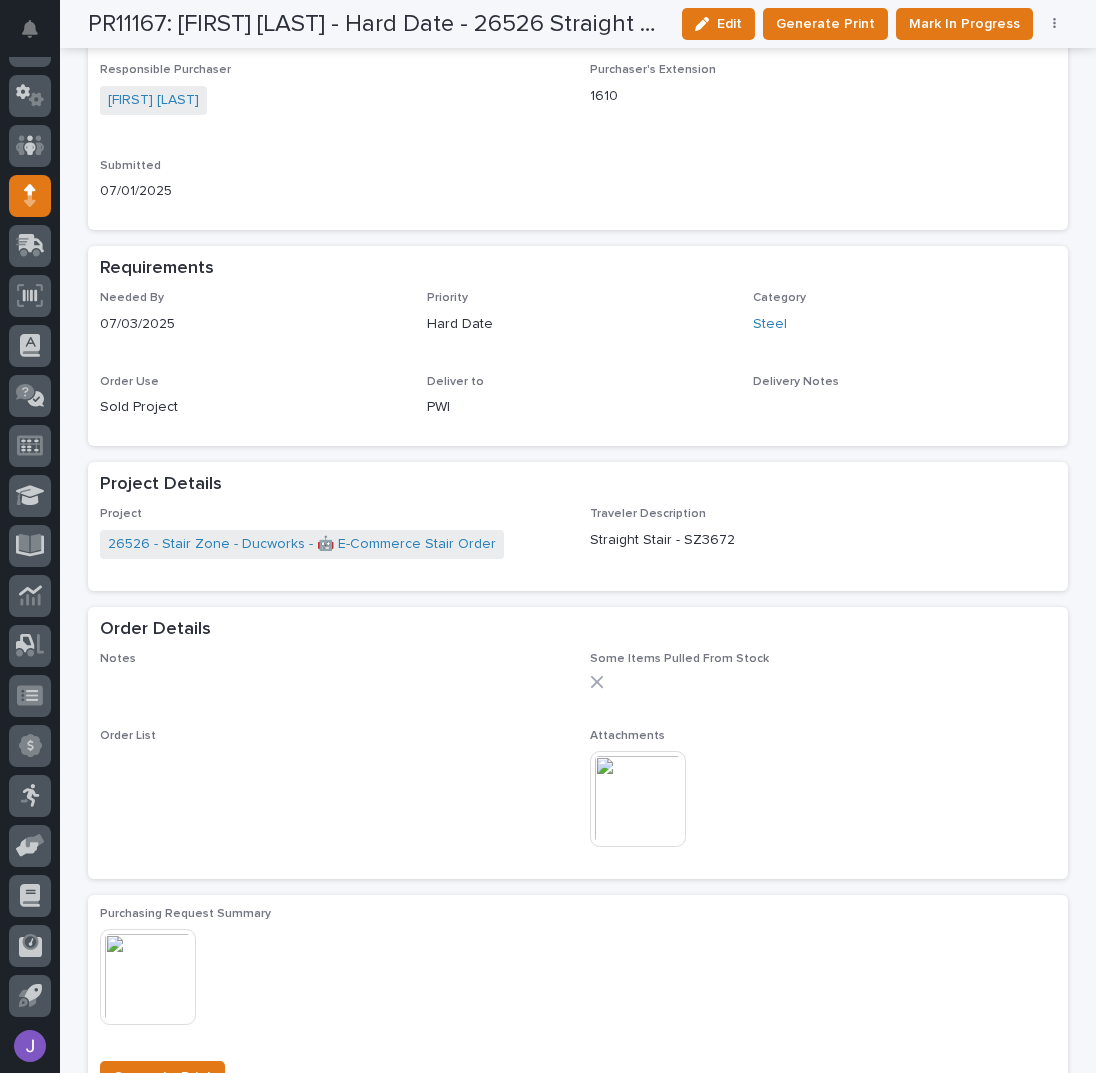 click at bounding box center (638, 799) 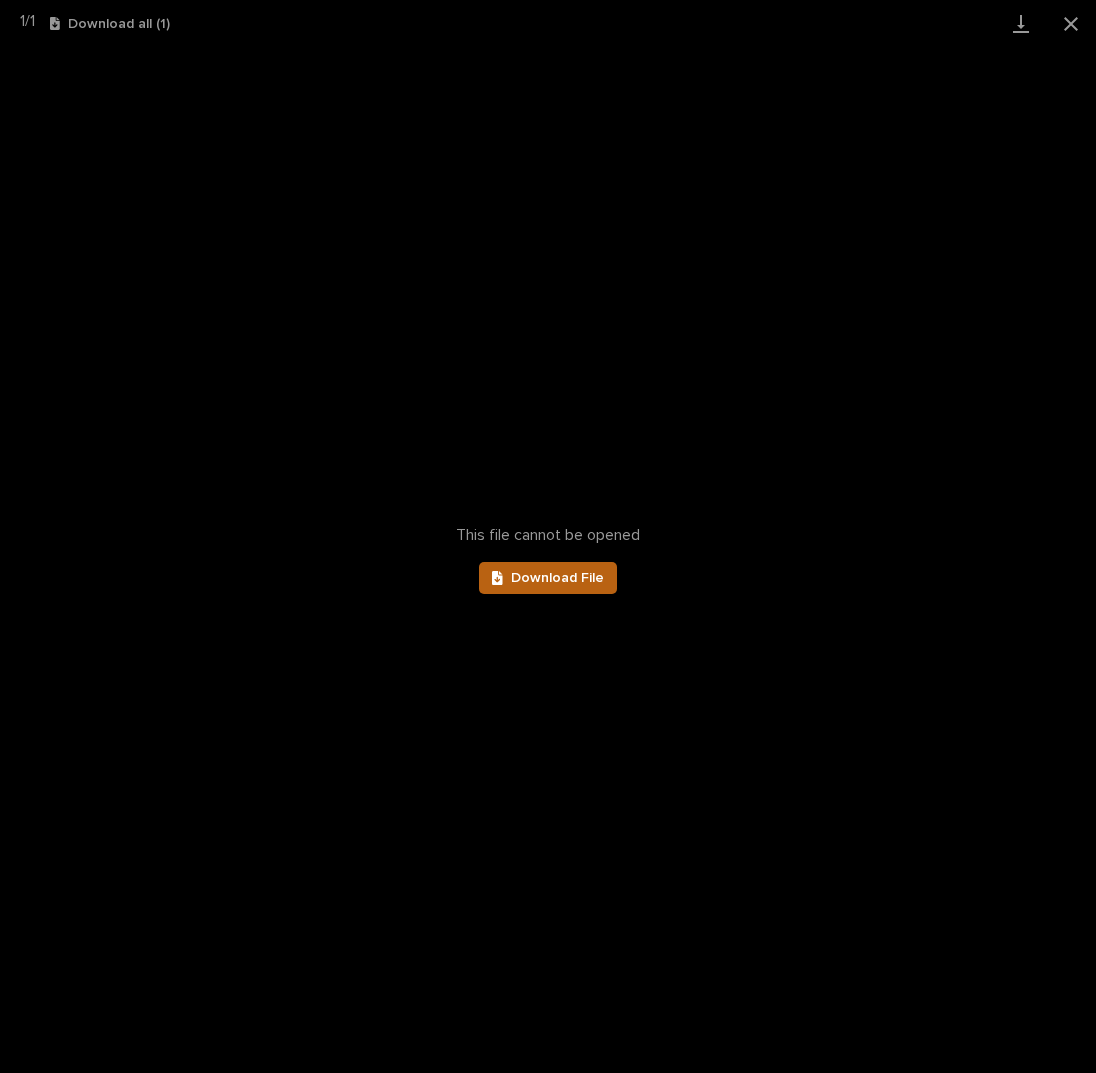 click on "Download File" at bounding box center (557, 578) 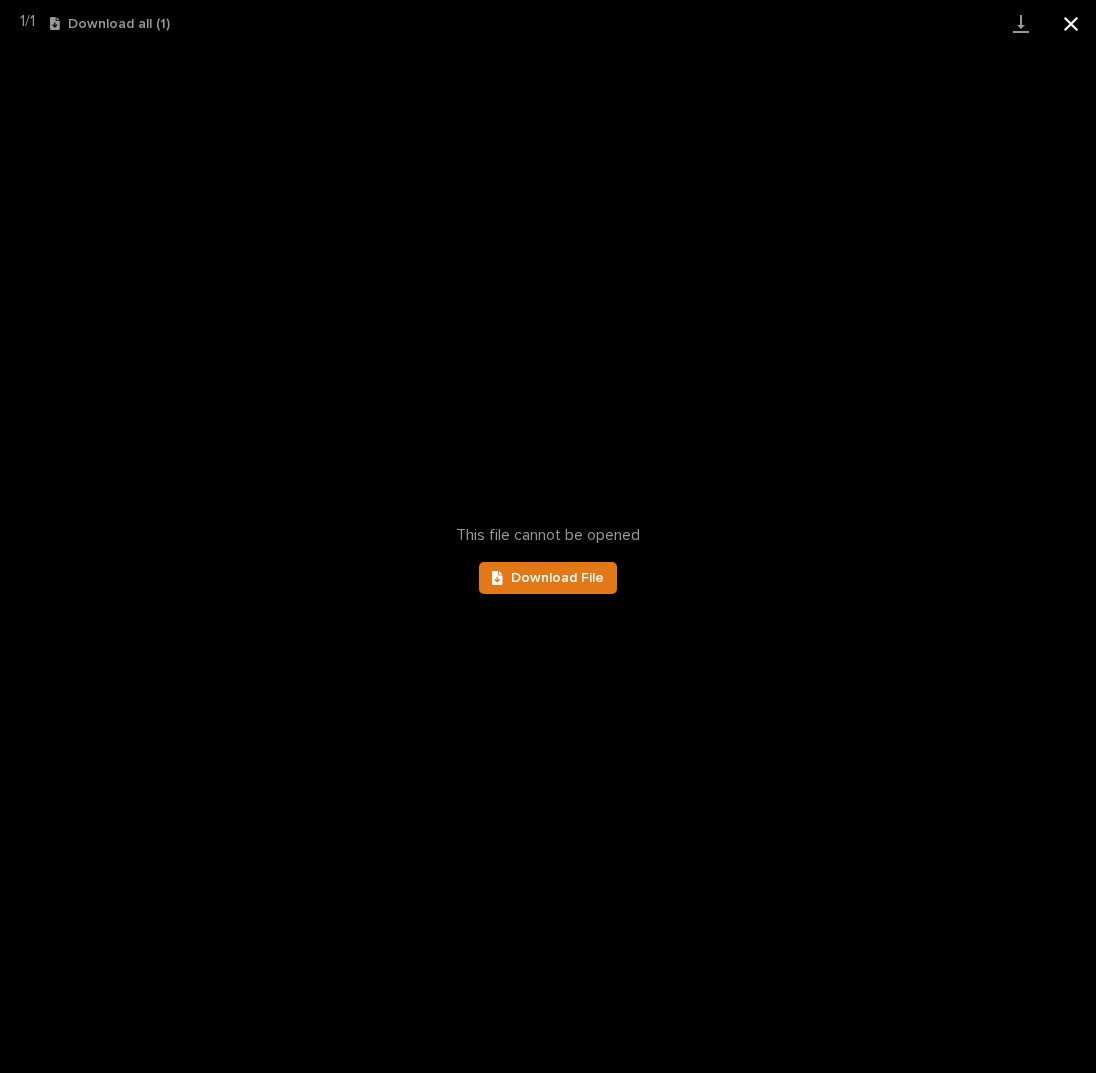 click at bounding box center (1071, 23) 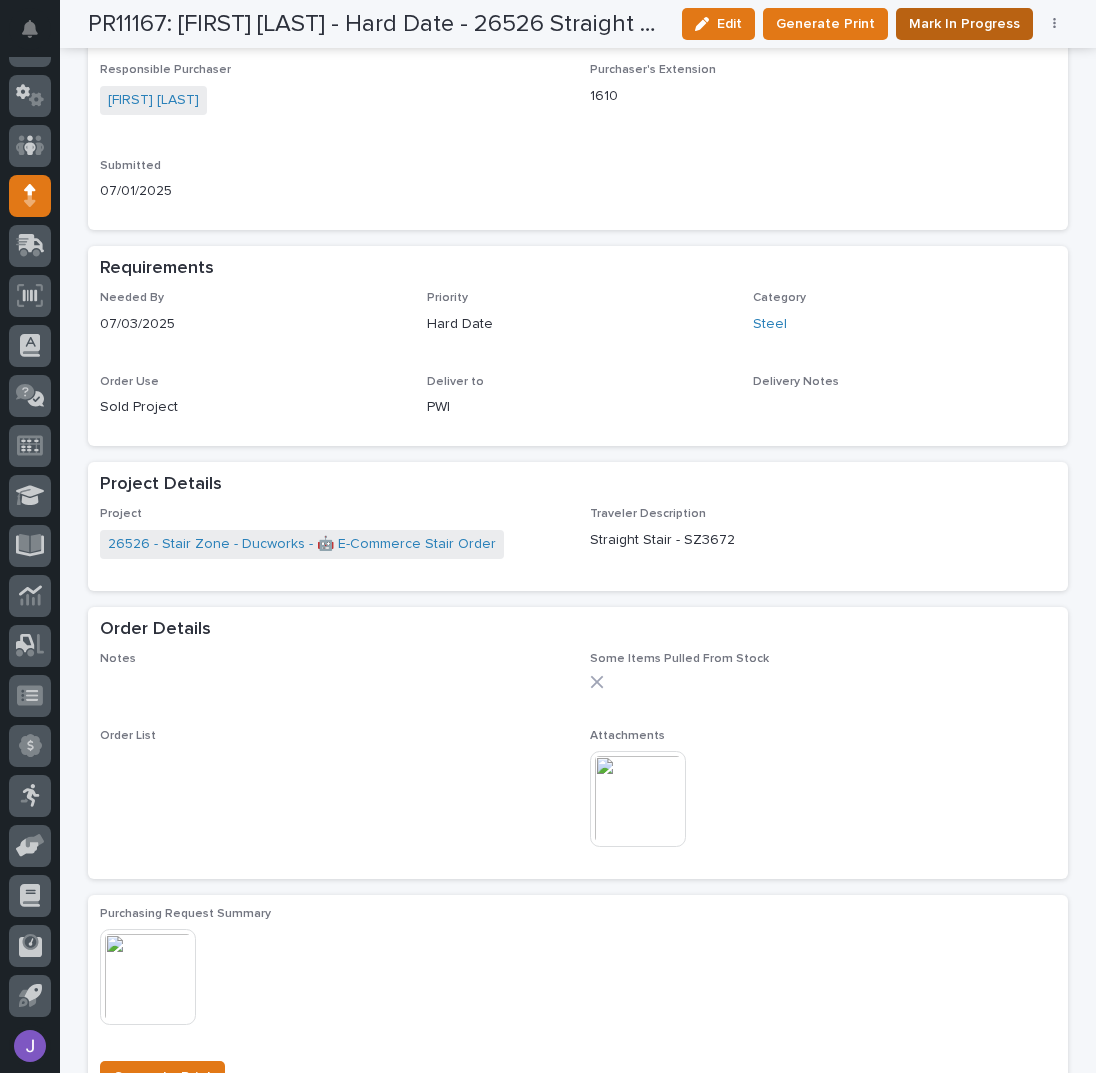 click on "Mark In Progress" at bounding box center [964, 24] 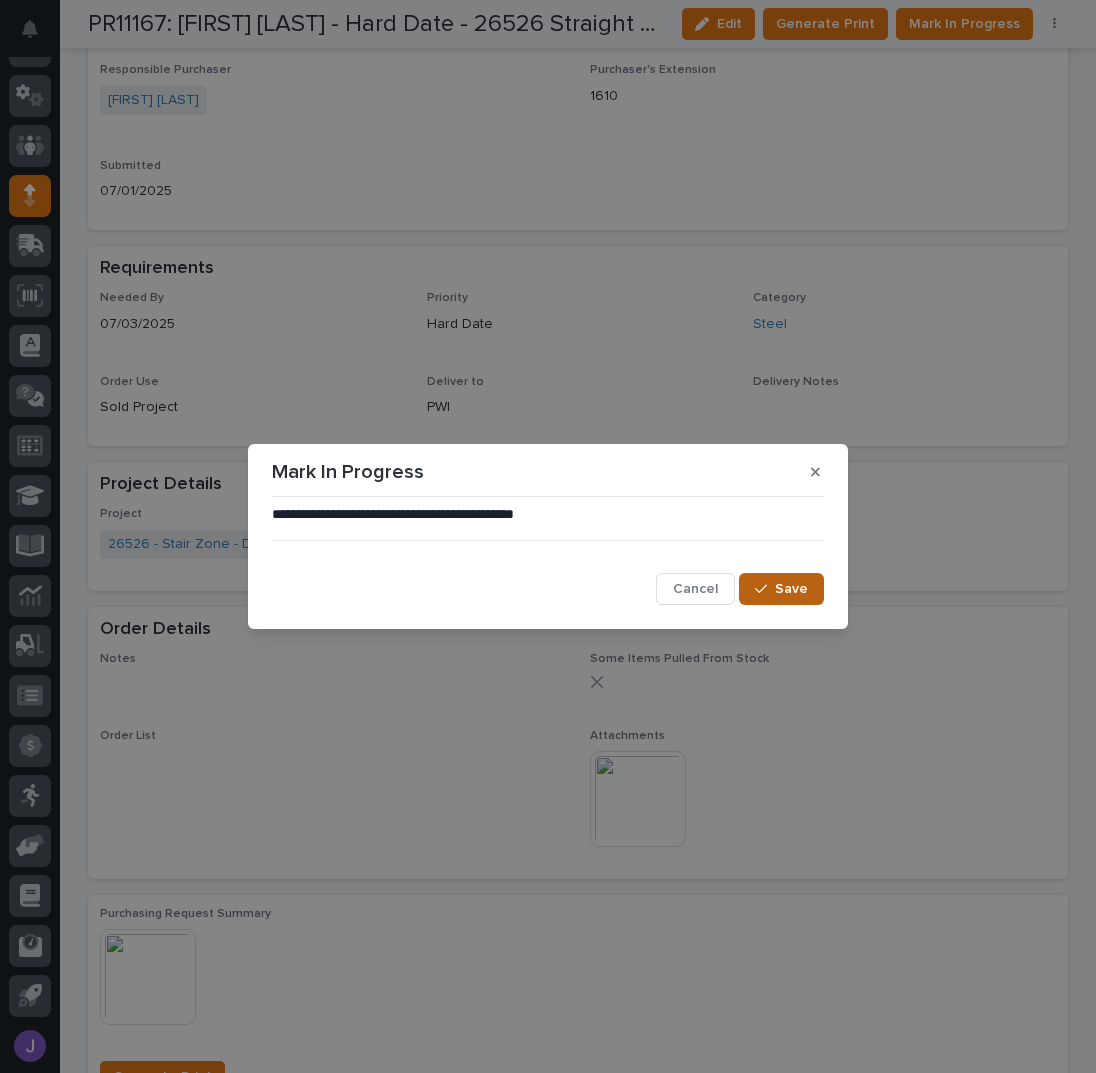 click on "Save" at bounding box center (781, 589) 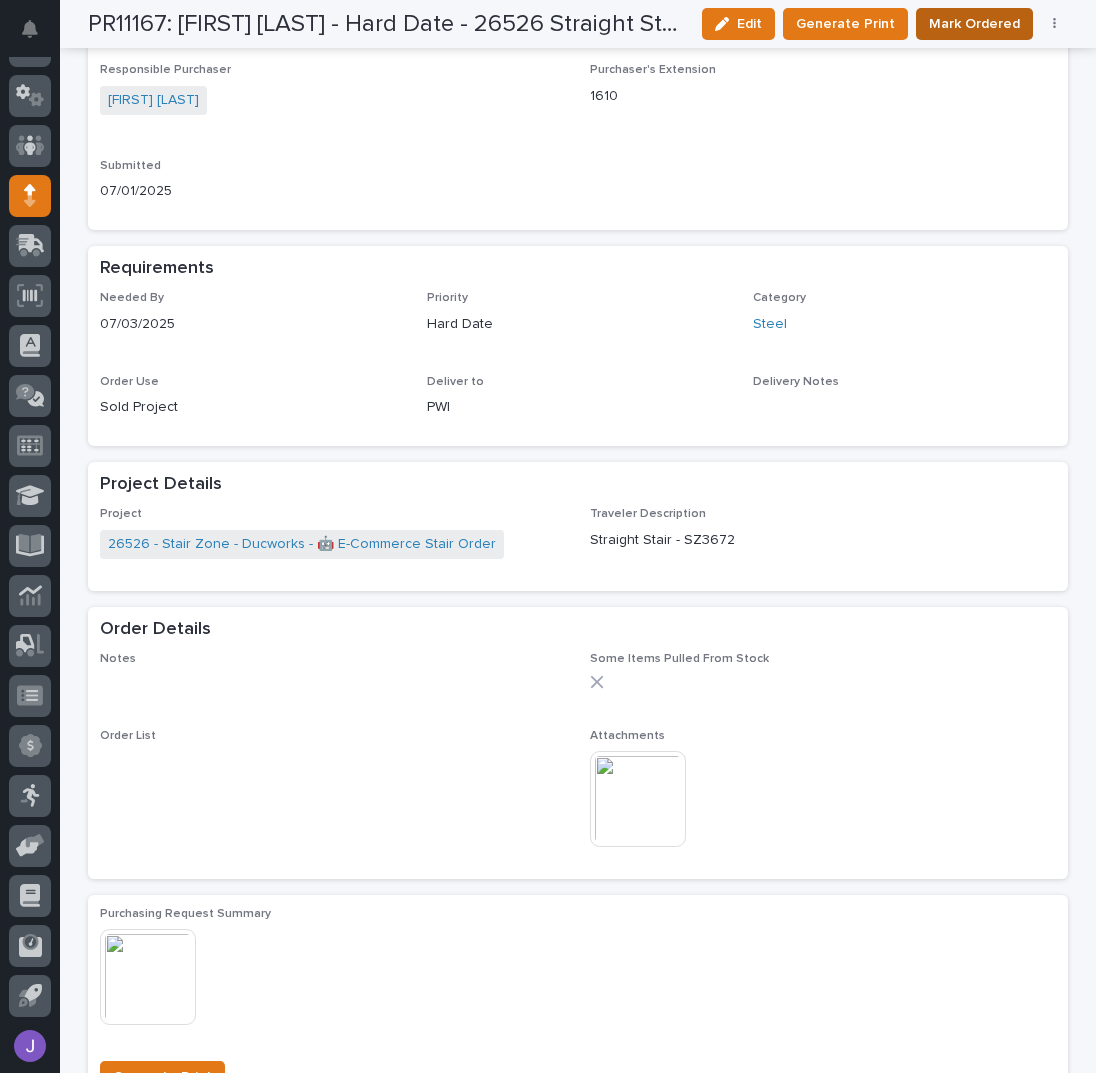 click on "Mark Ordered" at bounding box center (974, 24) 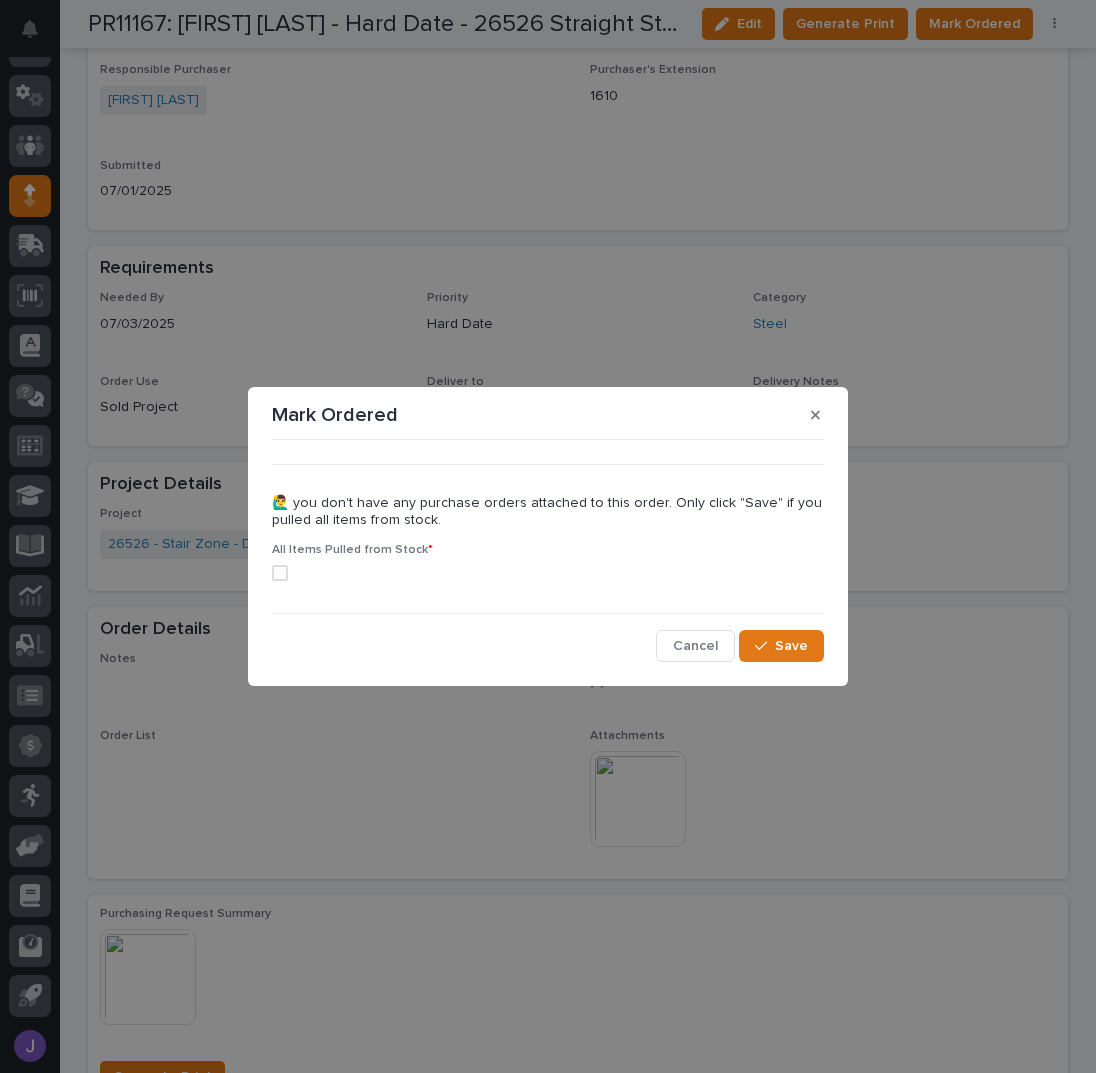 click at bounding box center (548, 573) 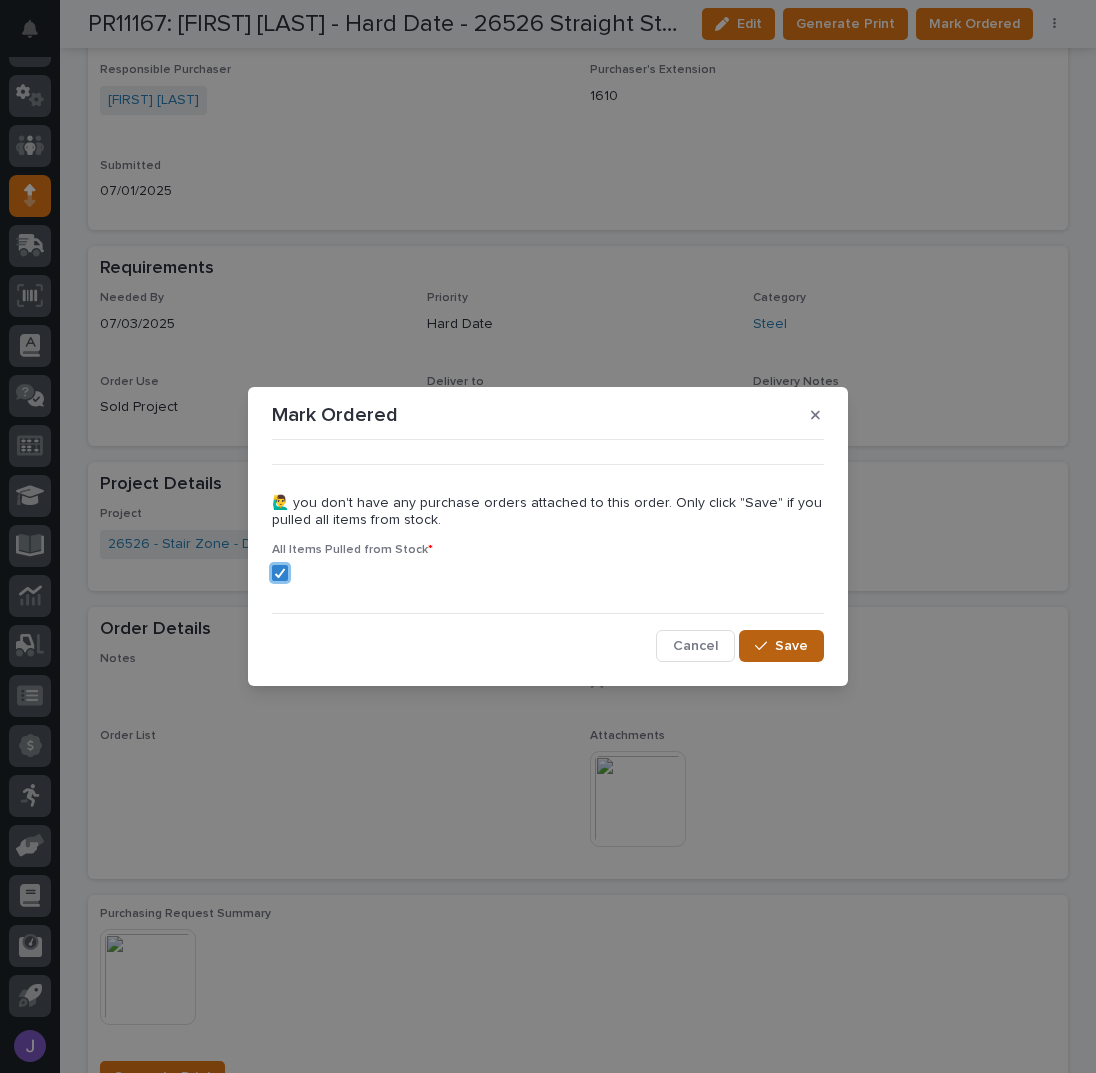 click on "Save" at bounding box center (781, 646) 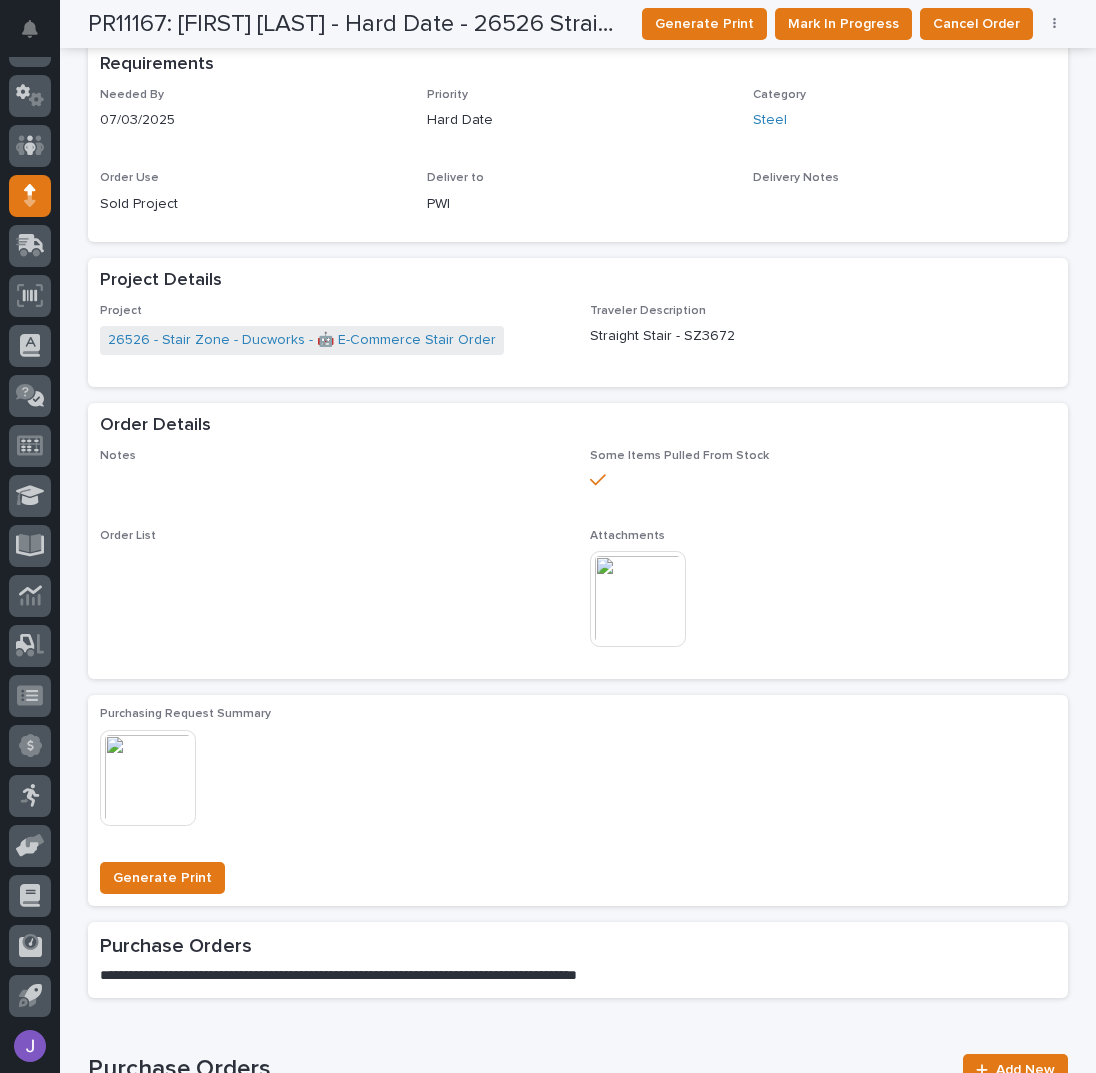 scroll, scrollTop: 0, scrollLeft: 0, axis: both 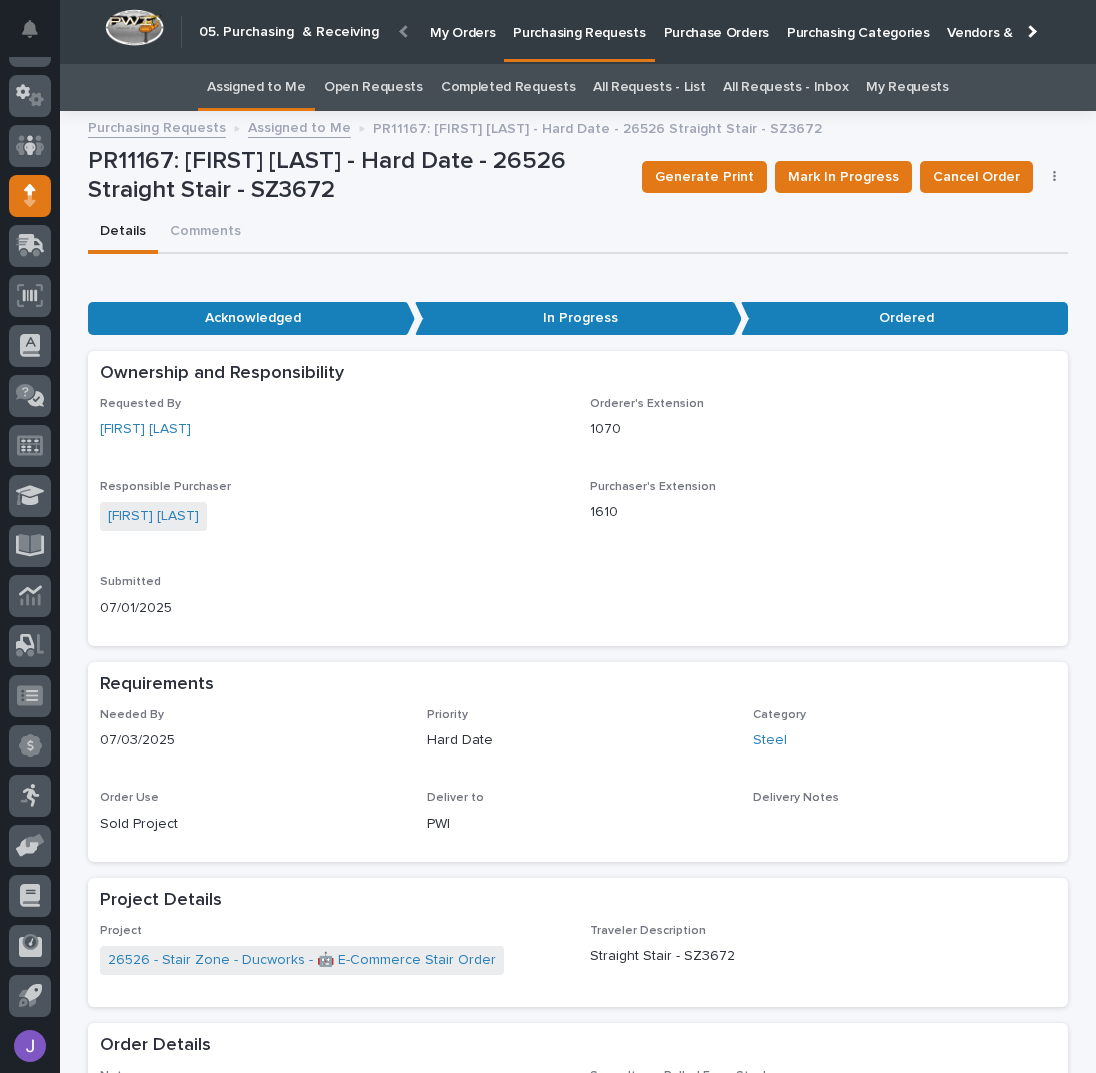 click on "Assigned to Me" at bounding box center [256, 87] 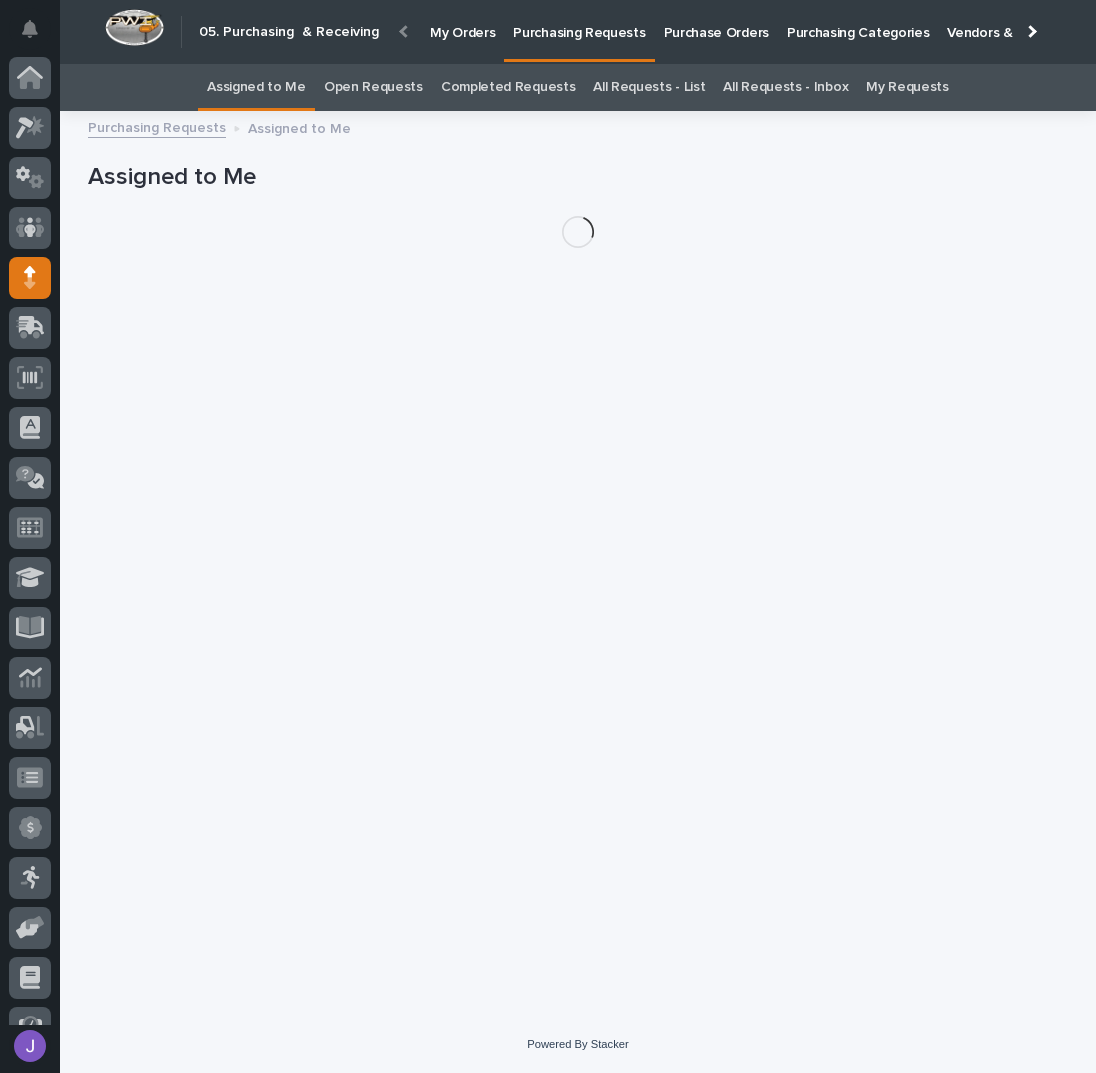 scroll, scrollTop: 82, scrollLeft: 0, axis: vertical 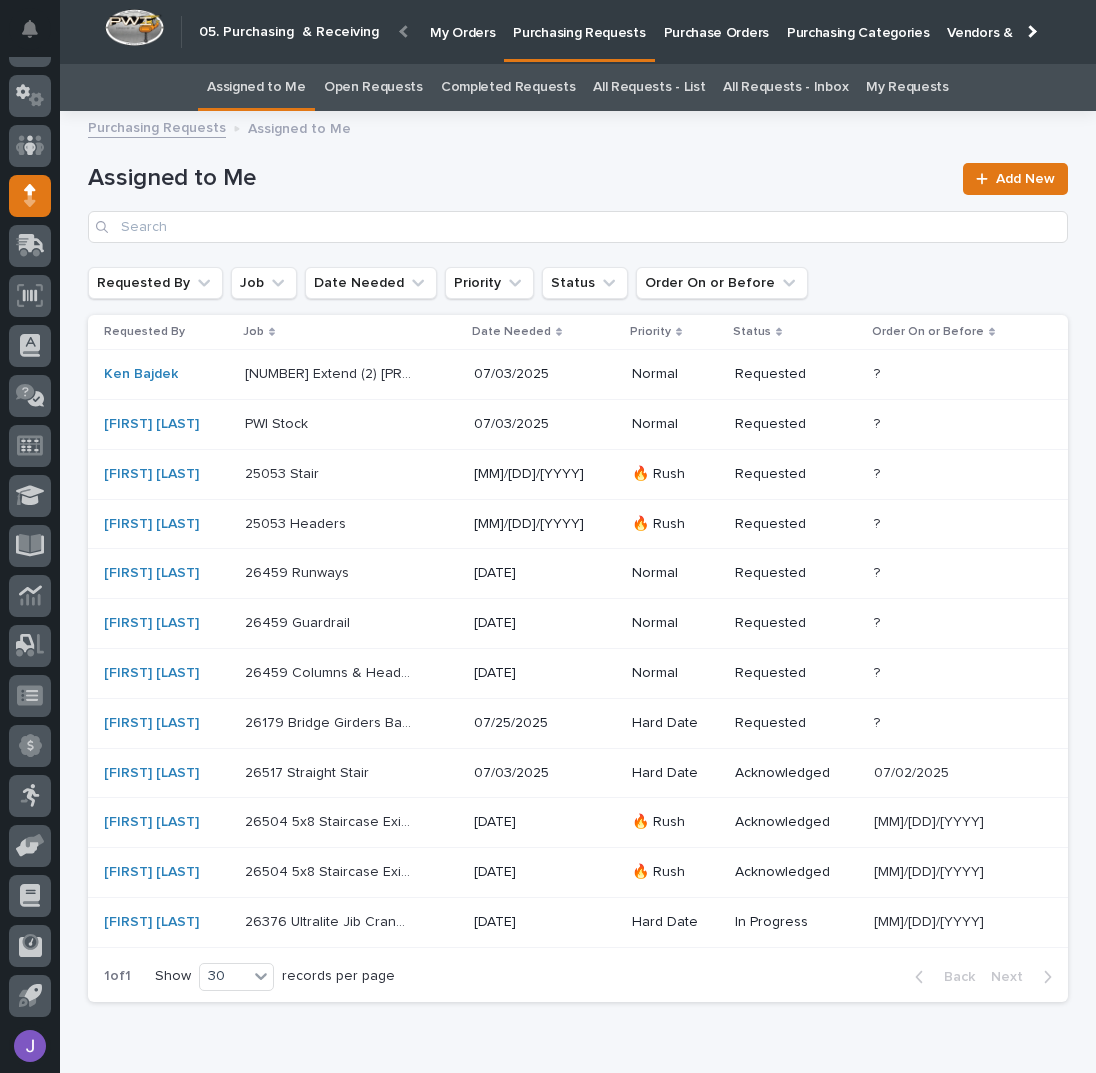 click on "26517 Straight Stair  26517 Straight Stair" at bounding box center (351, 374) 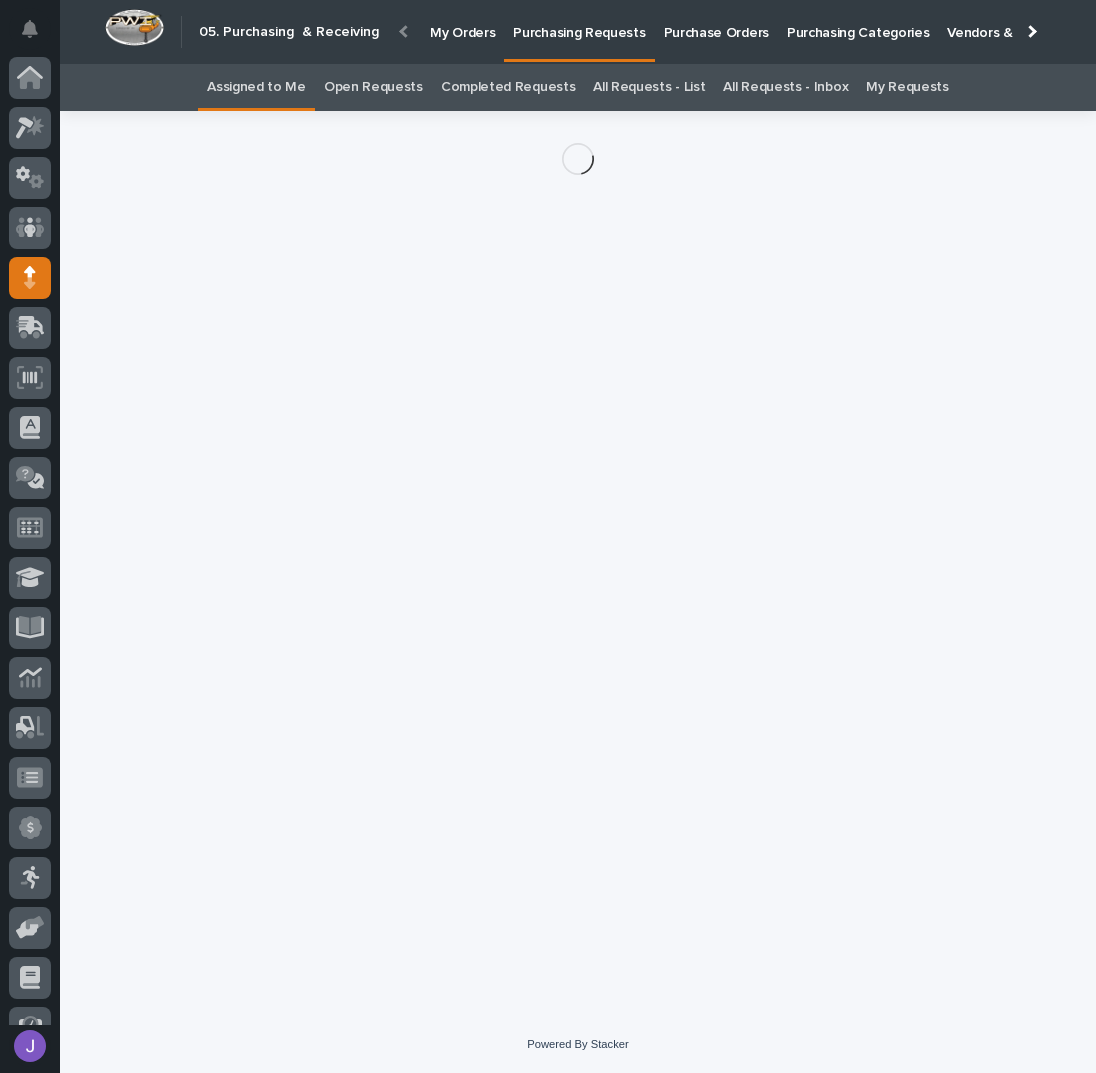 scroll, scrollTop: 82, scrollLeft: 0, axis: vertical 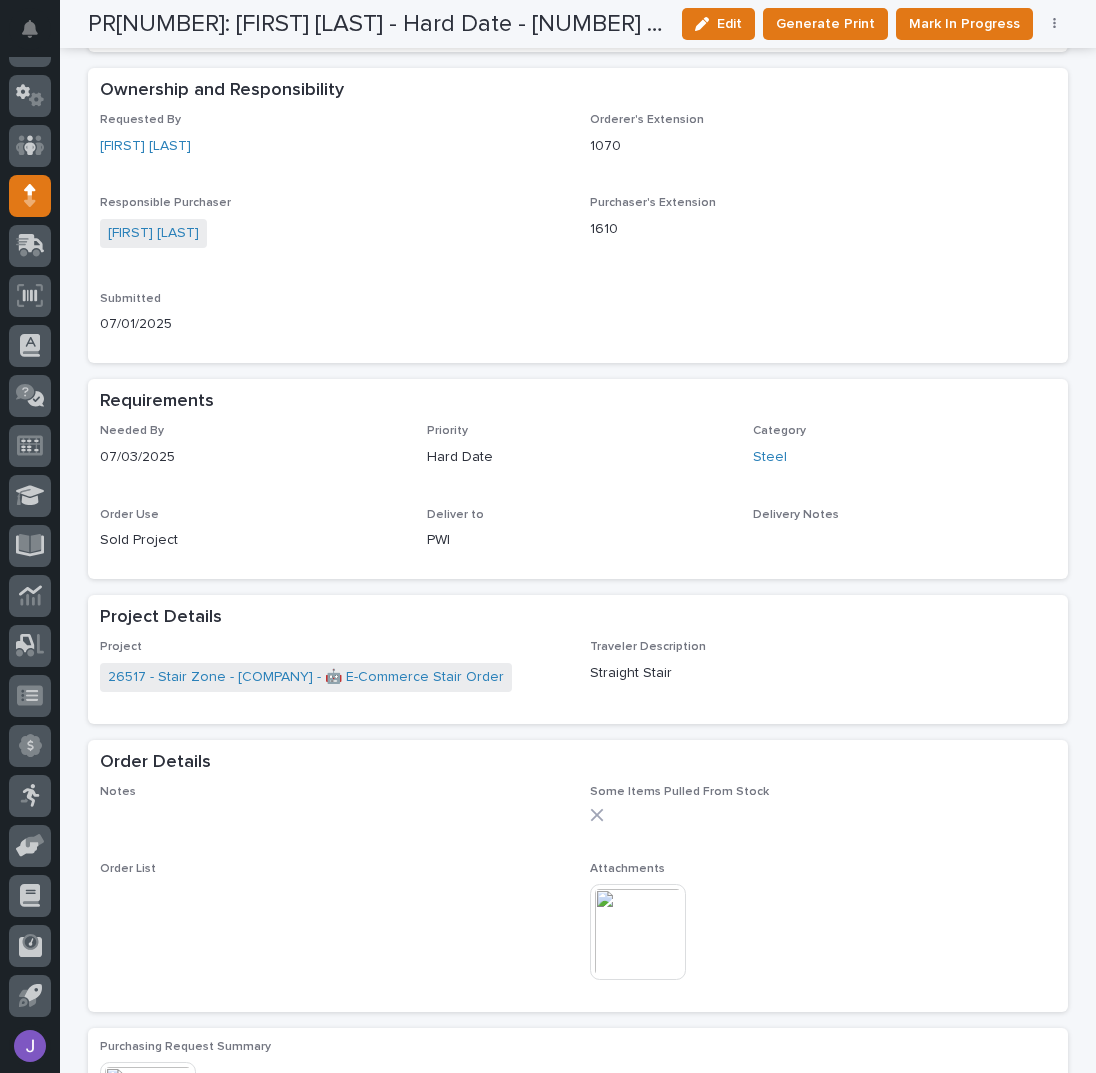 click at bounding box center [638, 932] 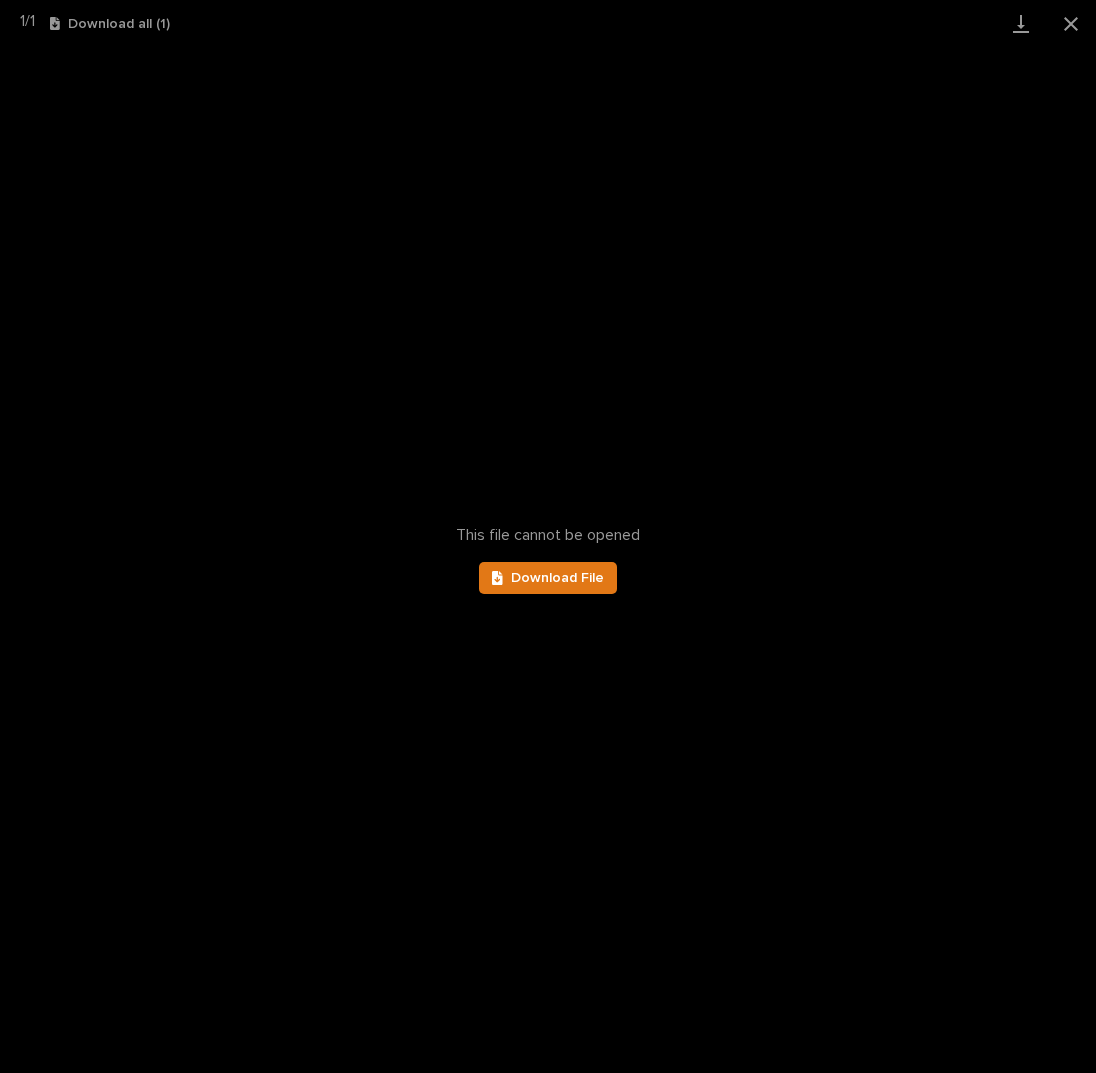 click on "This file cannot be opened Download File" at bounding box center (548, 560) 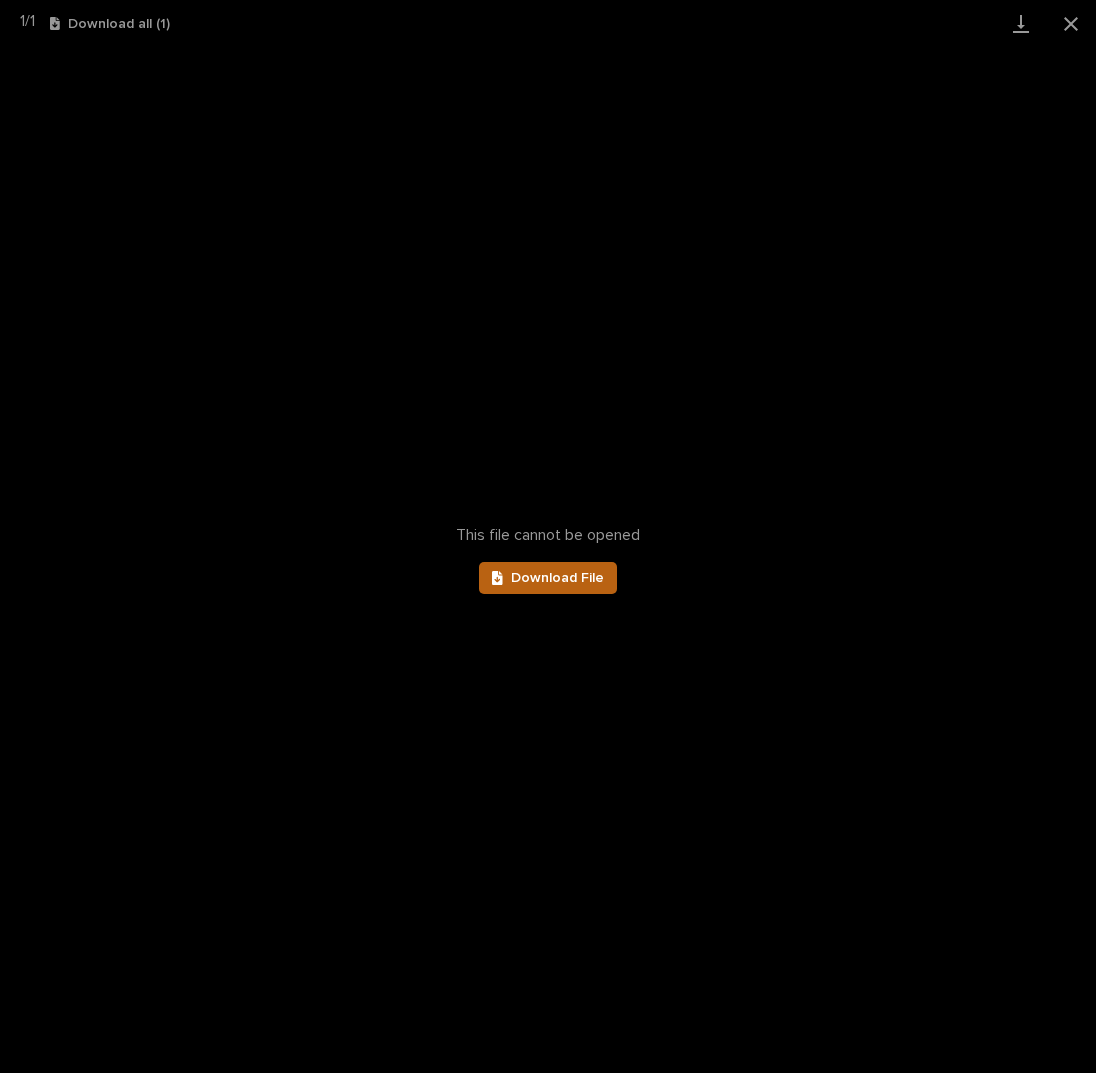 click on "Download File" at bounding box center [548, 578] 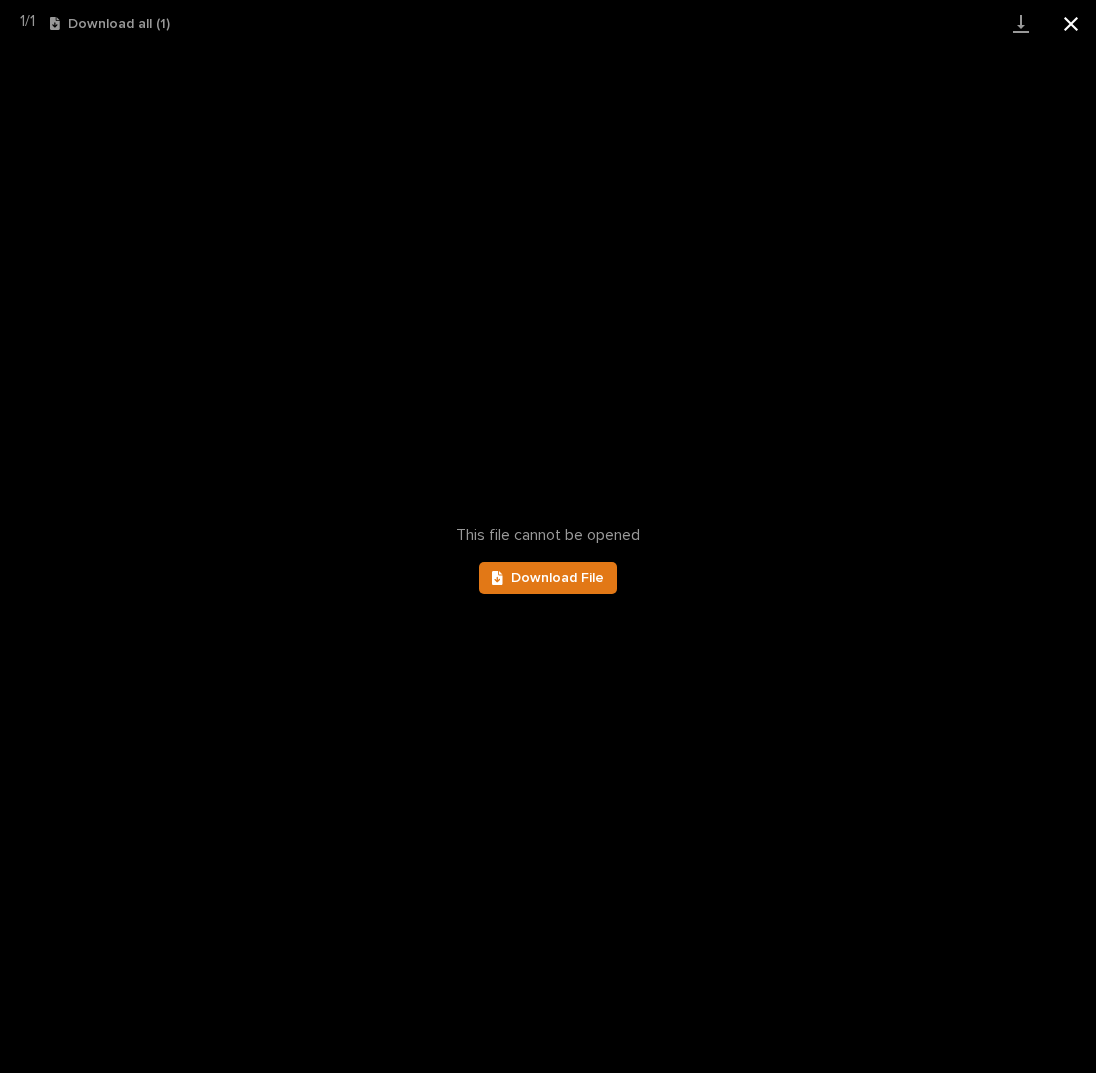 click at bounding box center [1071, 23] 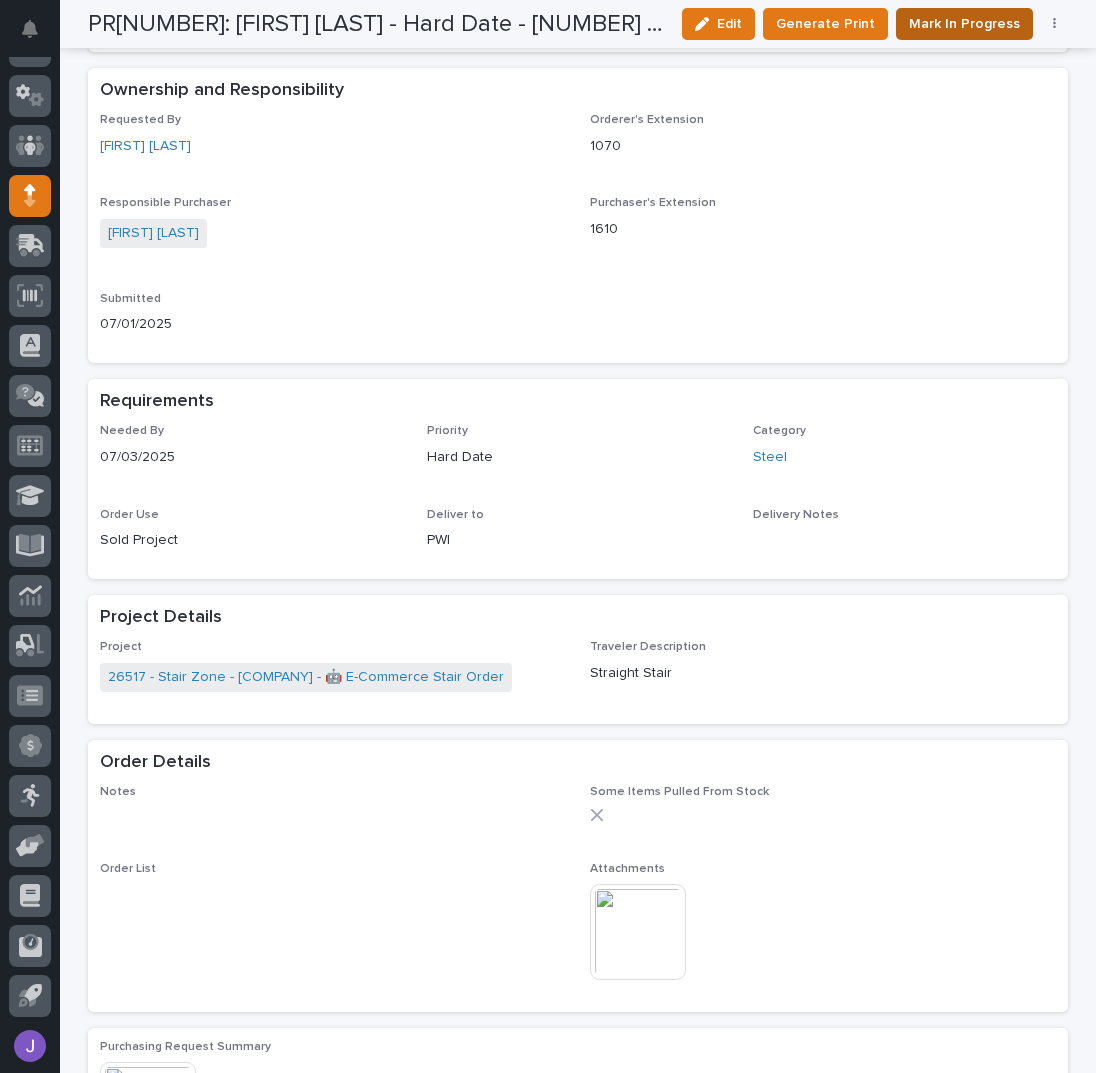 click on "Mark In Progress" at bounding box center (964, 24) 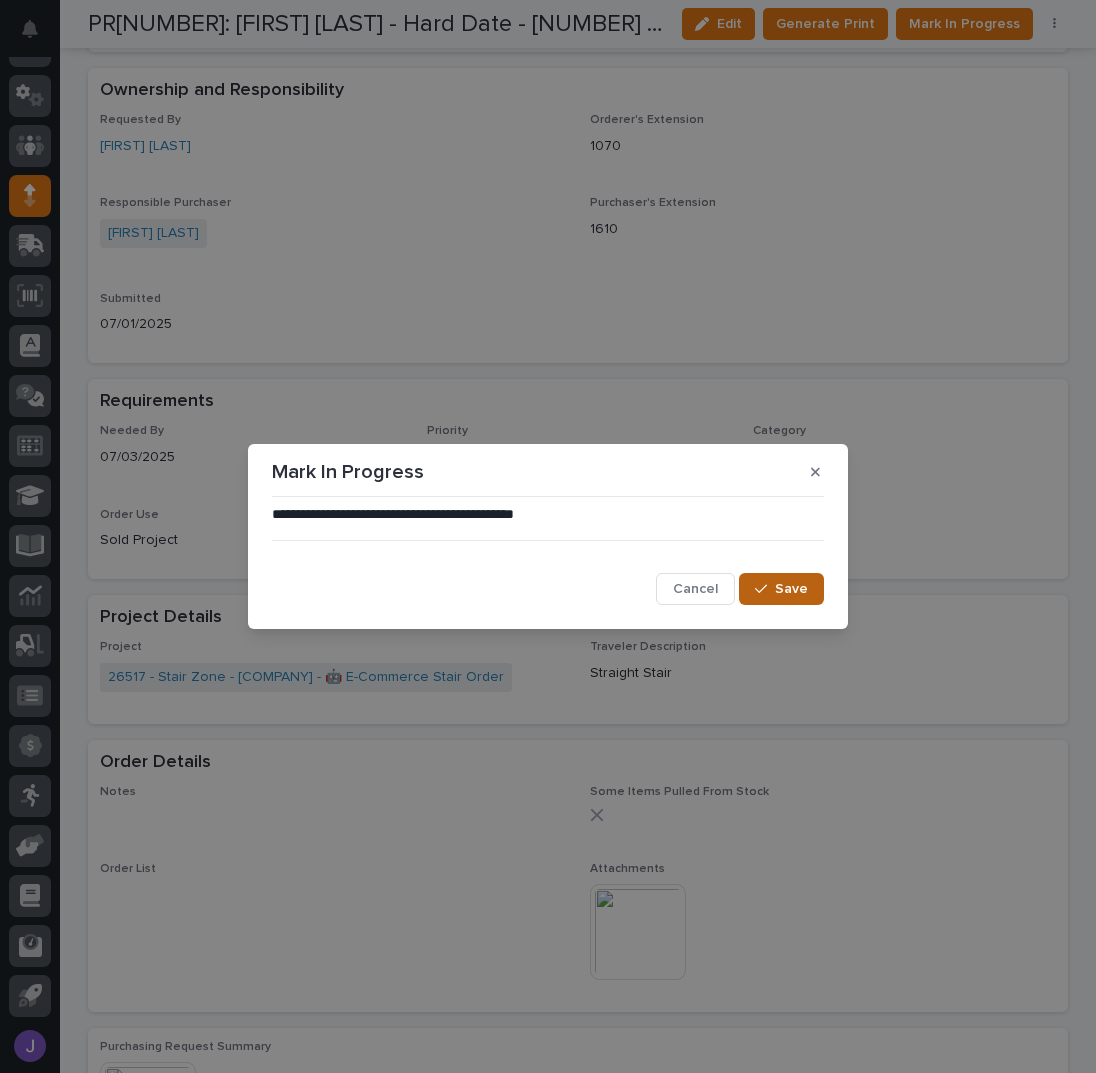 click on "Save" at bounding box center (791, 589) 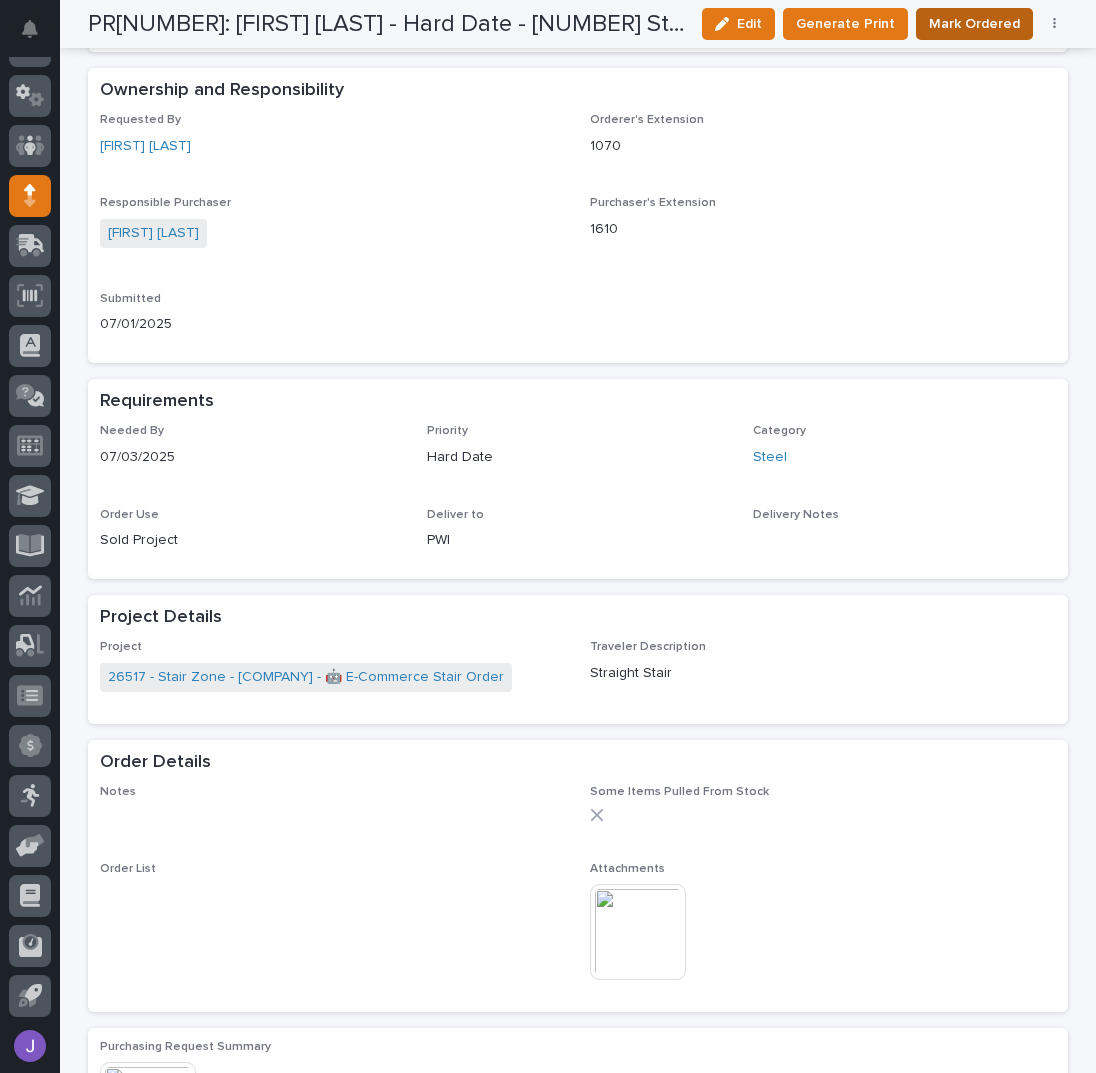 click on "Mark Ordered" at bounding box center [974, 24] 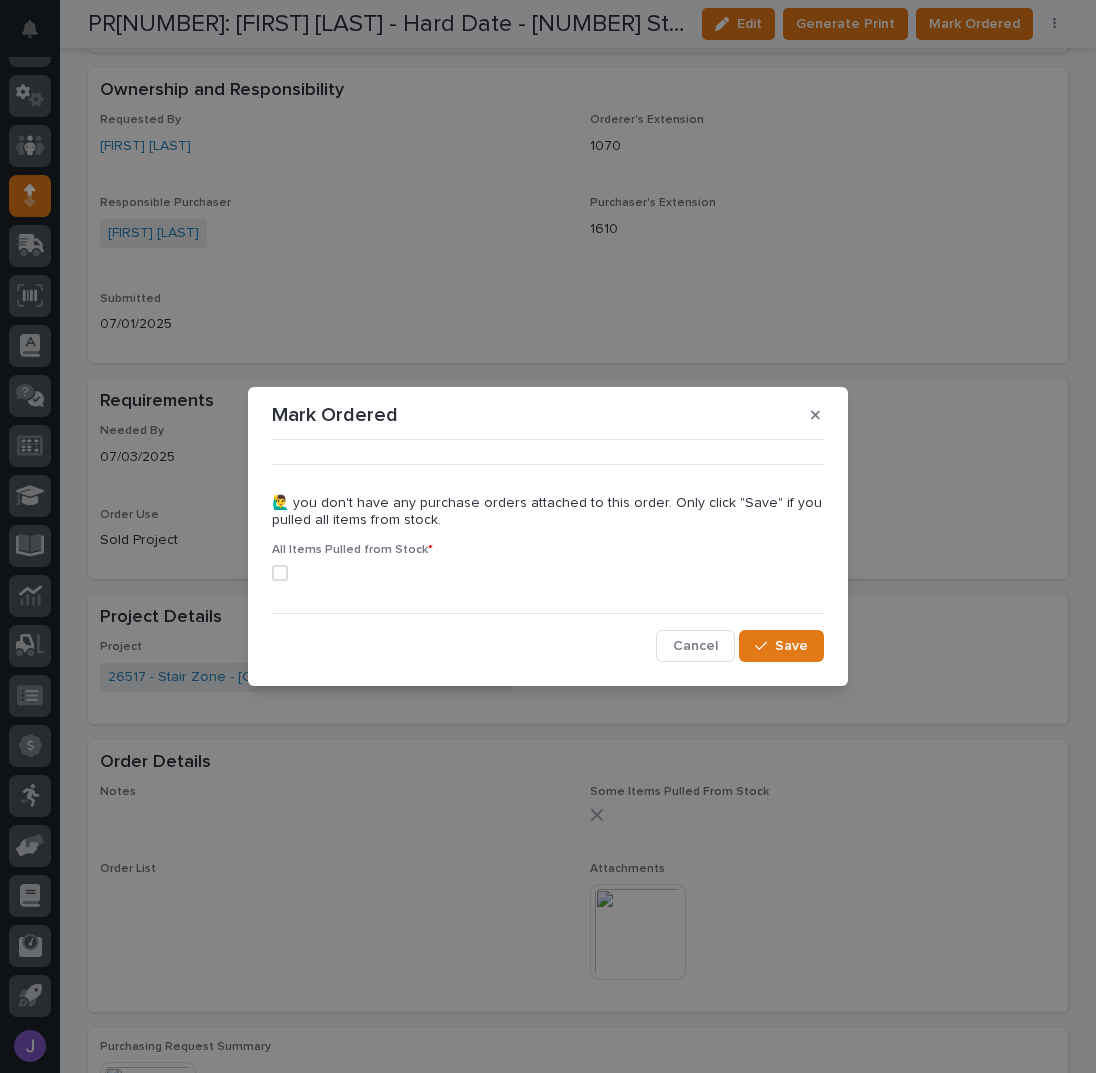 click at bounding box center [280, 573] 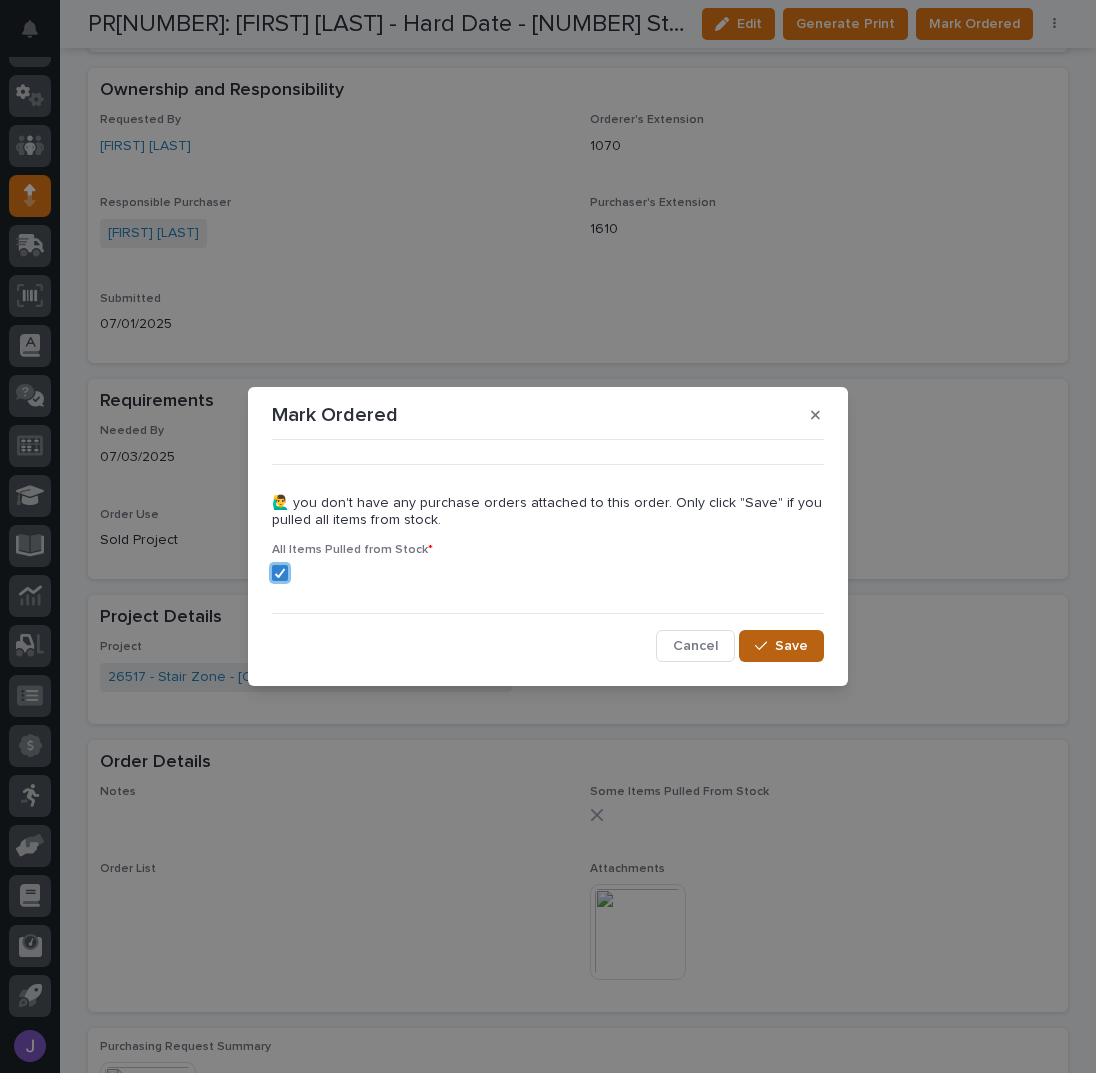 click on "Save" at bounding box center (781, 646) 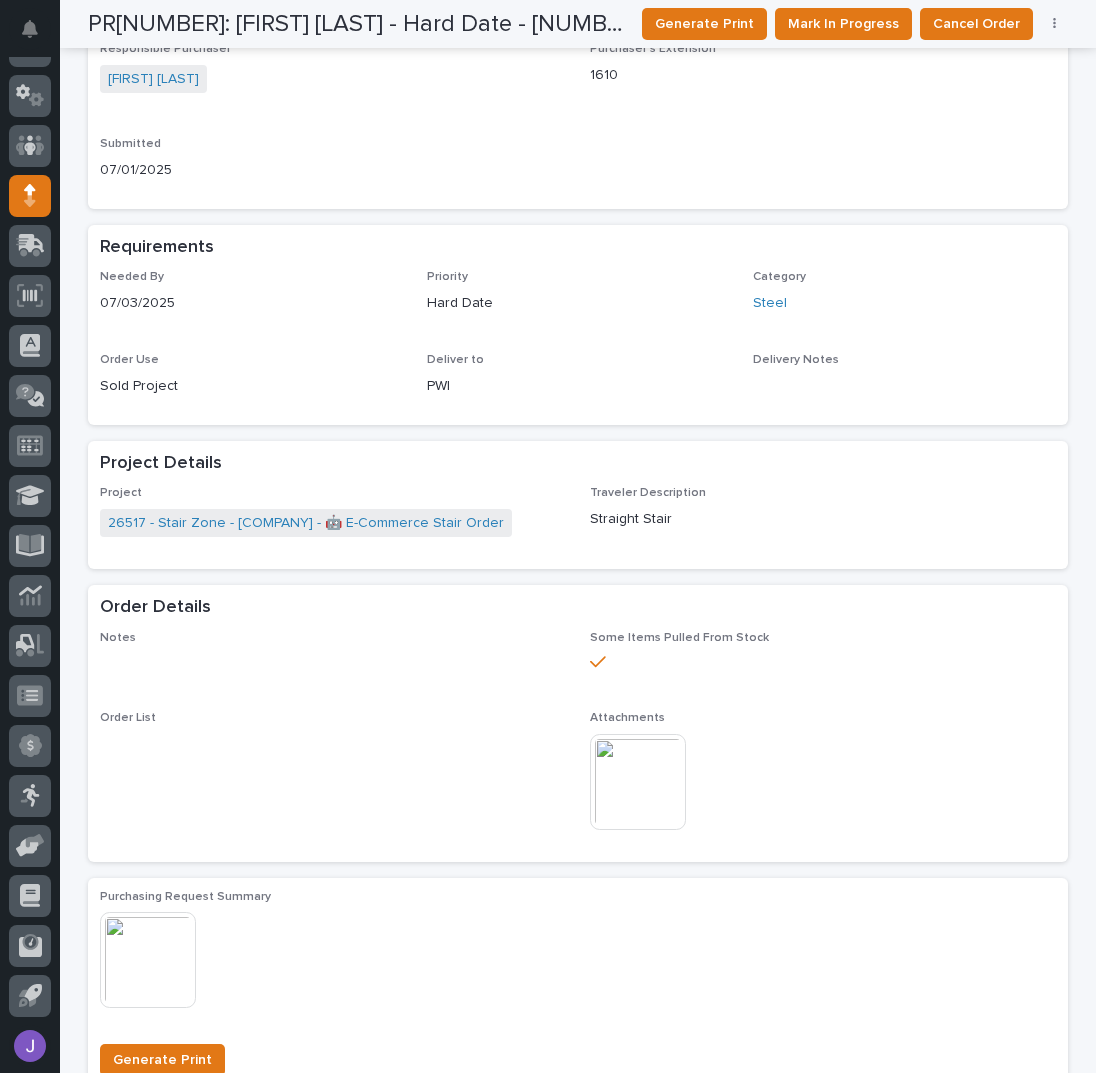 scroll, scrollTop: 486, scrollLeft: 0, axis: vertical 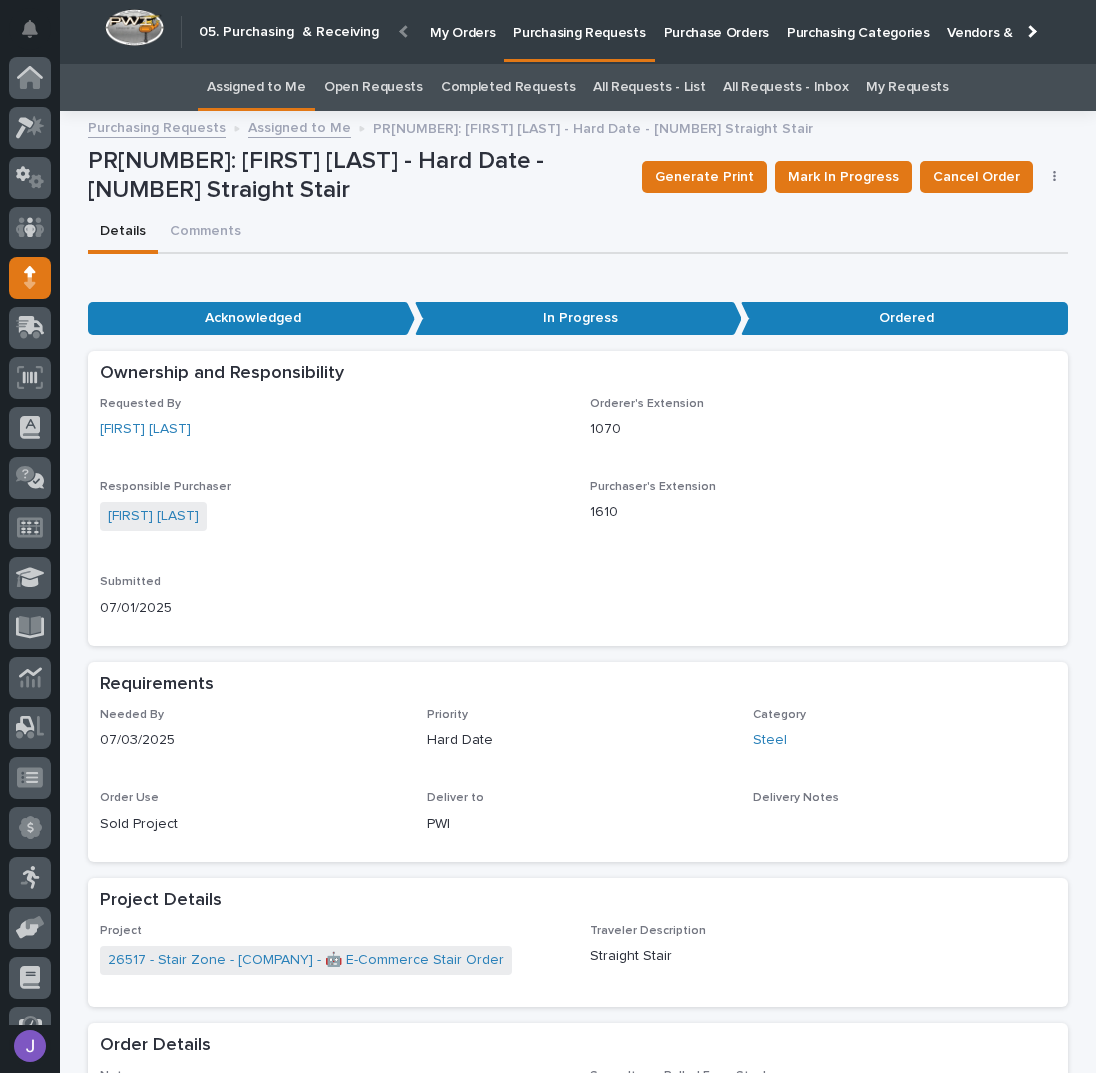 click on "Assigned to Me" at bounding box center (256, 87) 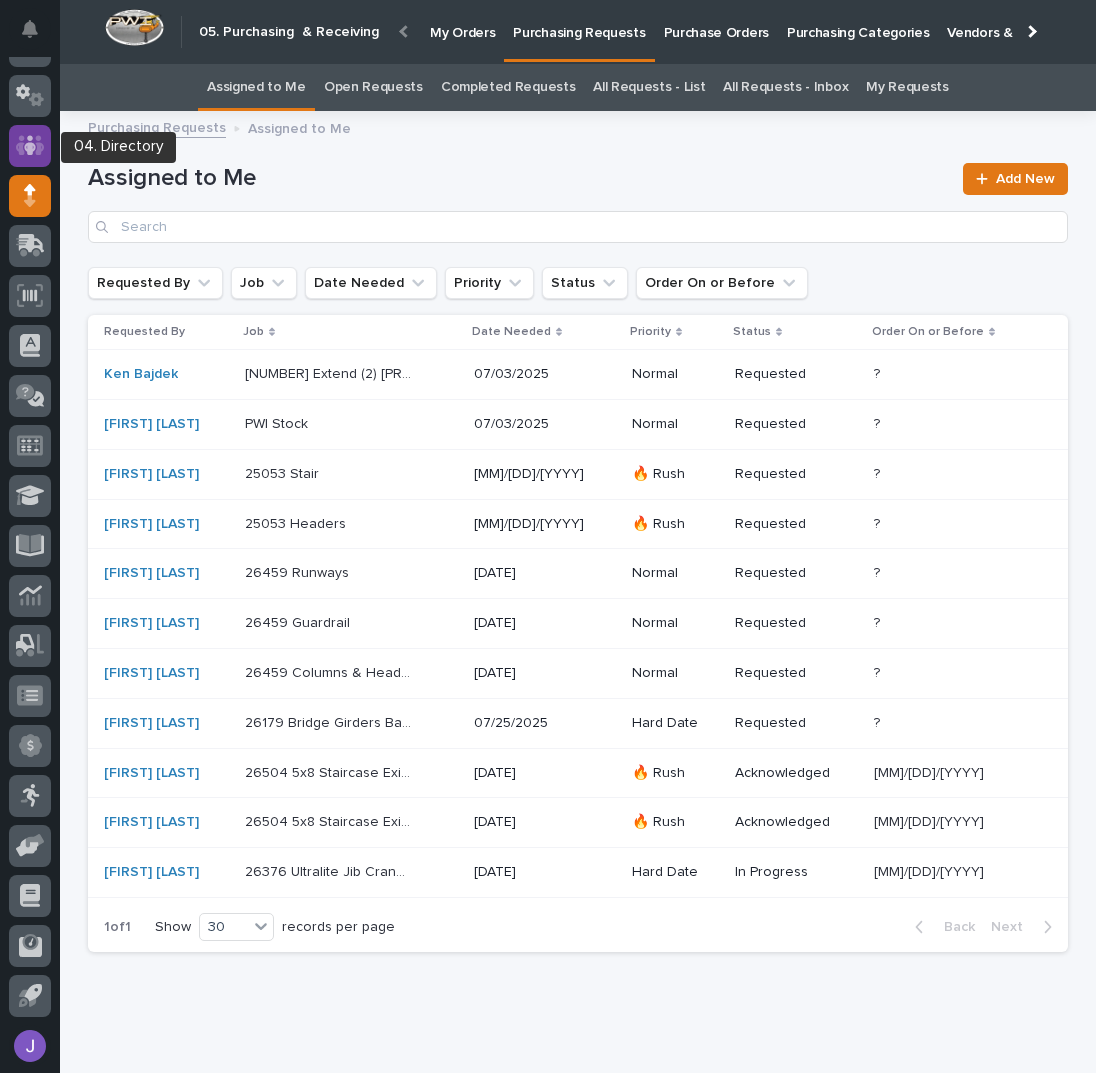 scroll, scrollTop: 0, scrollLeft: 0, axis: both 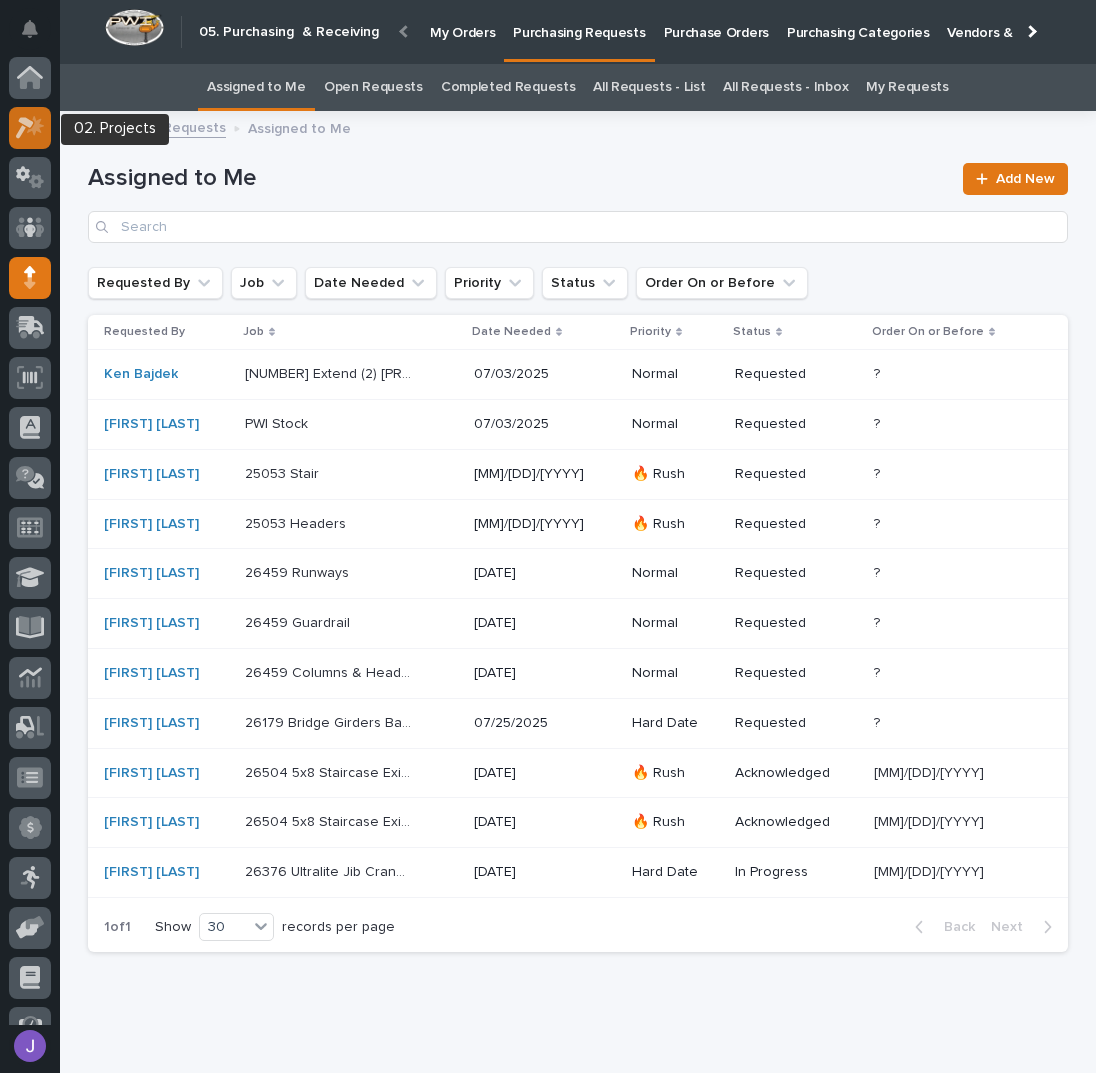 click at bounding box center (30, 128) 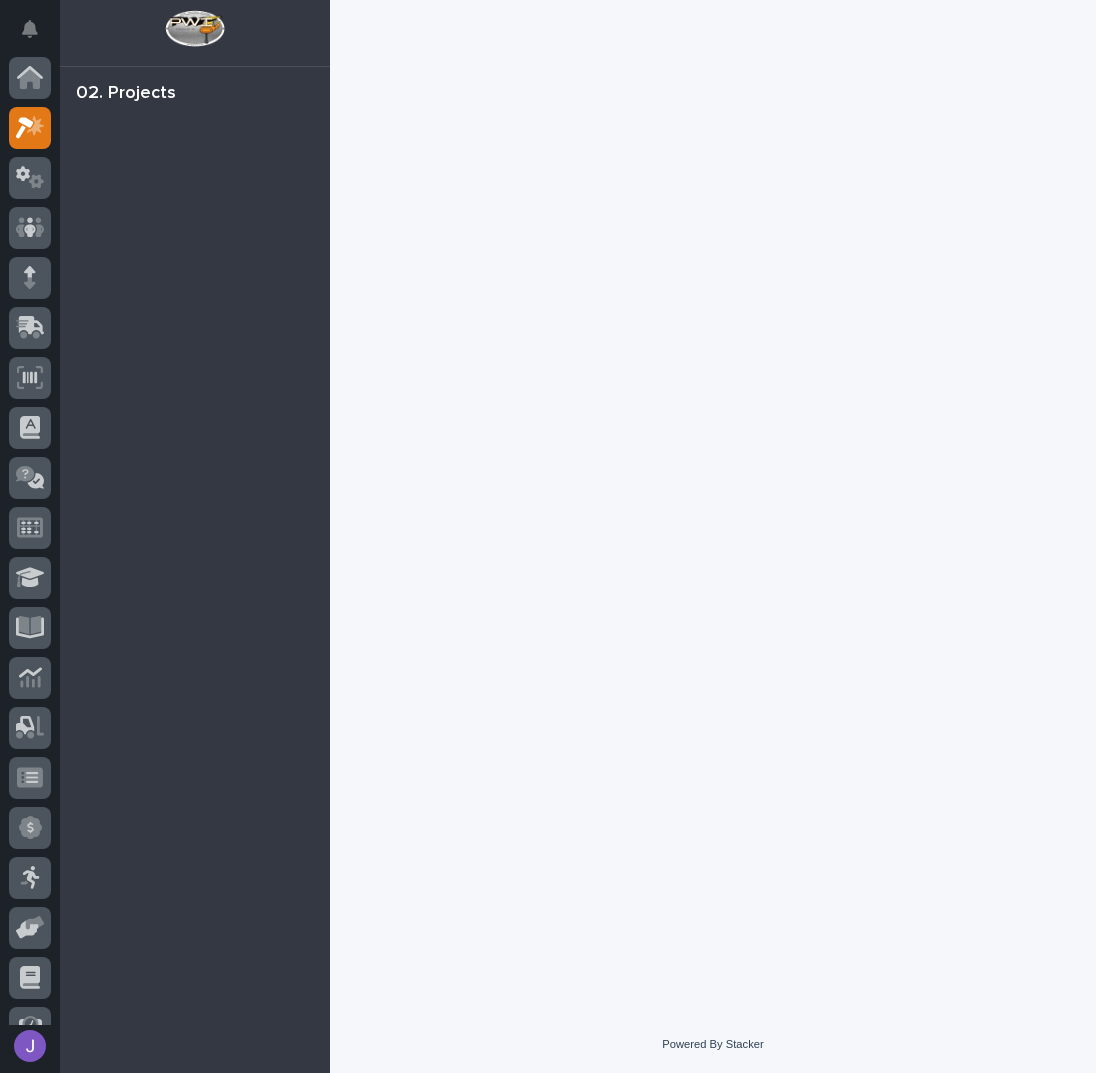 scroll, scrollTop: 50, scrollLeft: 0, axis: vertical 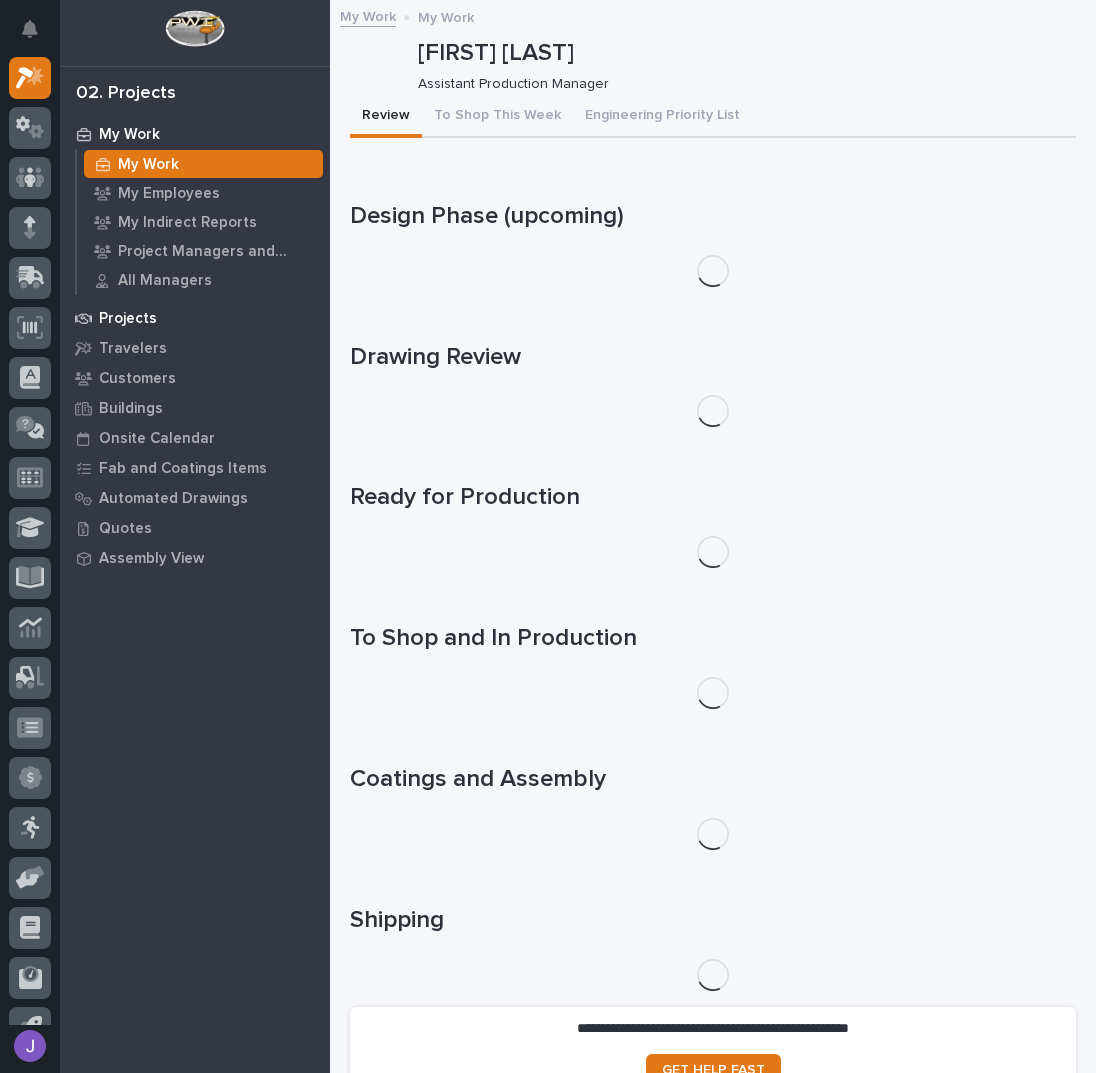 click on "Projects" at bounding box center (128, 319) 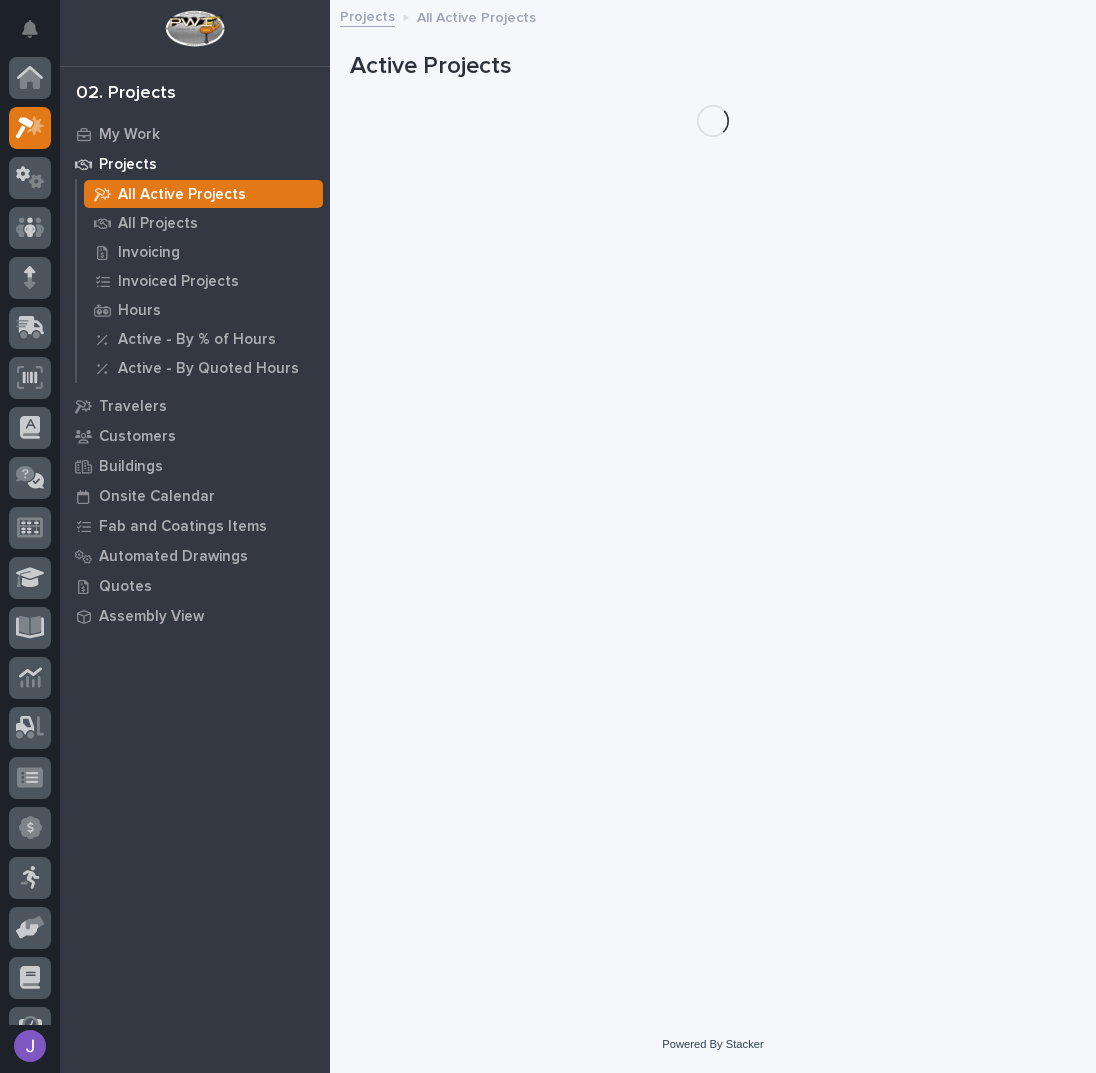 scroll, scrollTop: 50, scrollLeft: 0, axis: vertical 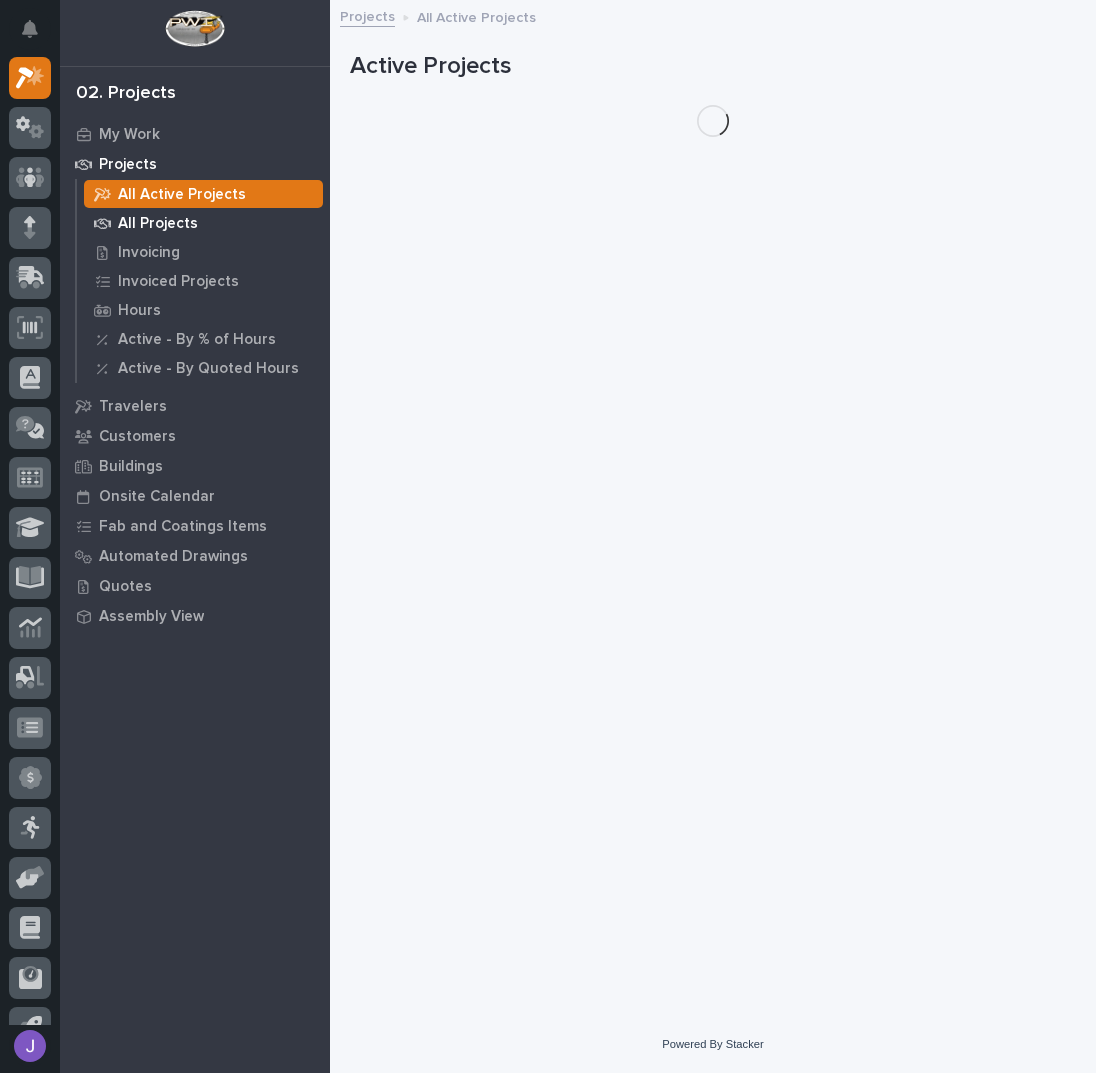 click on "All Projects" at bounding box center [158, 224] 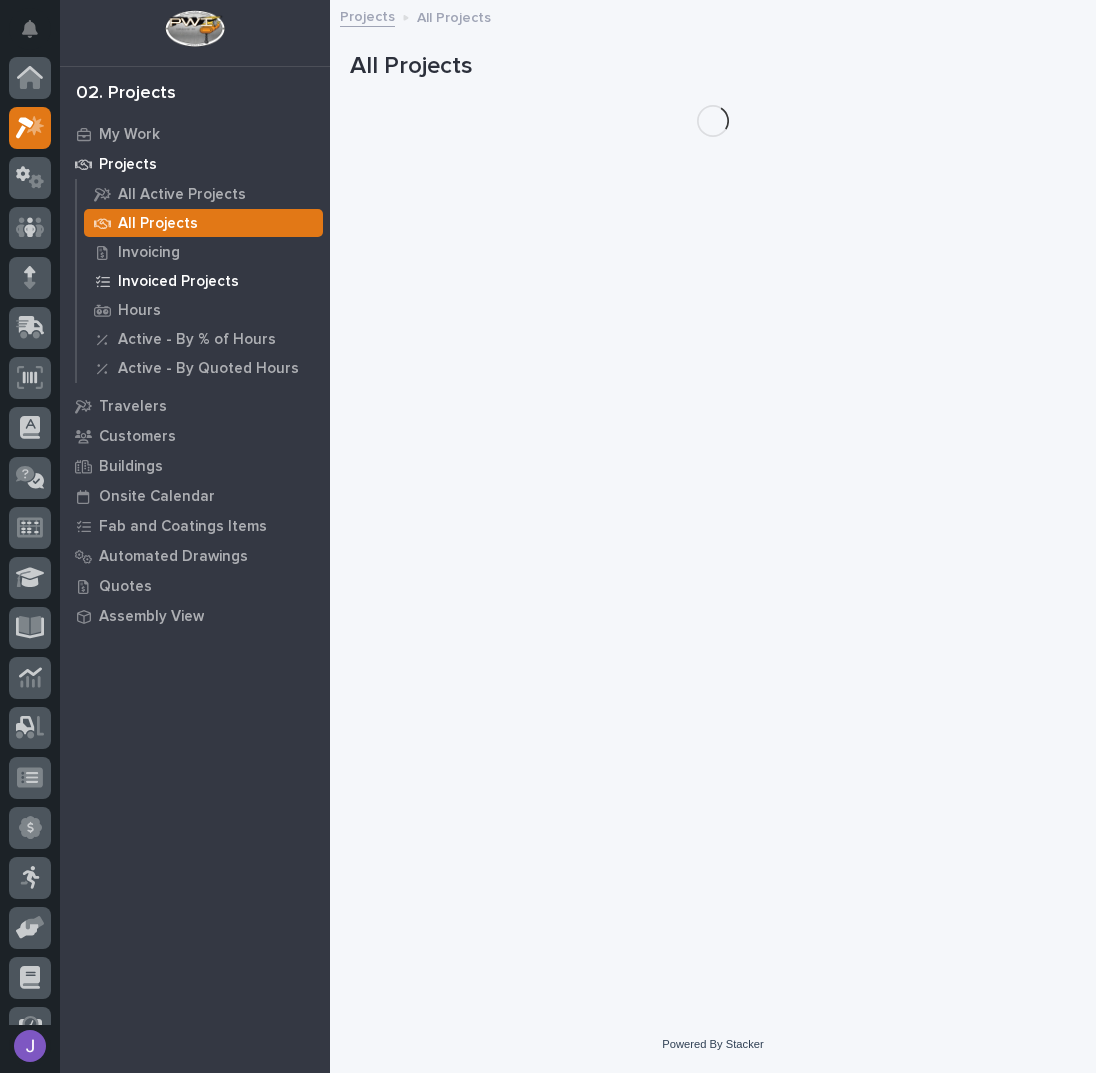 scroll, scrollTop: 50, scrollLeft: 0, axis: vertical 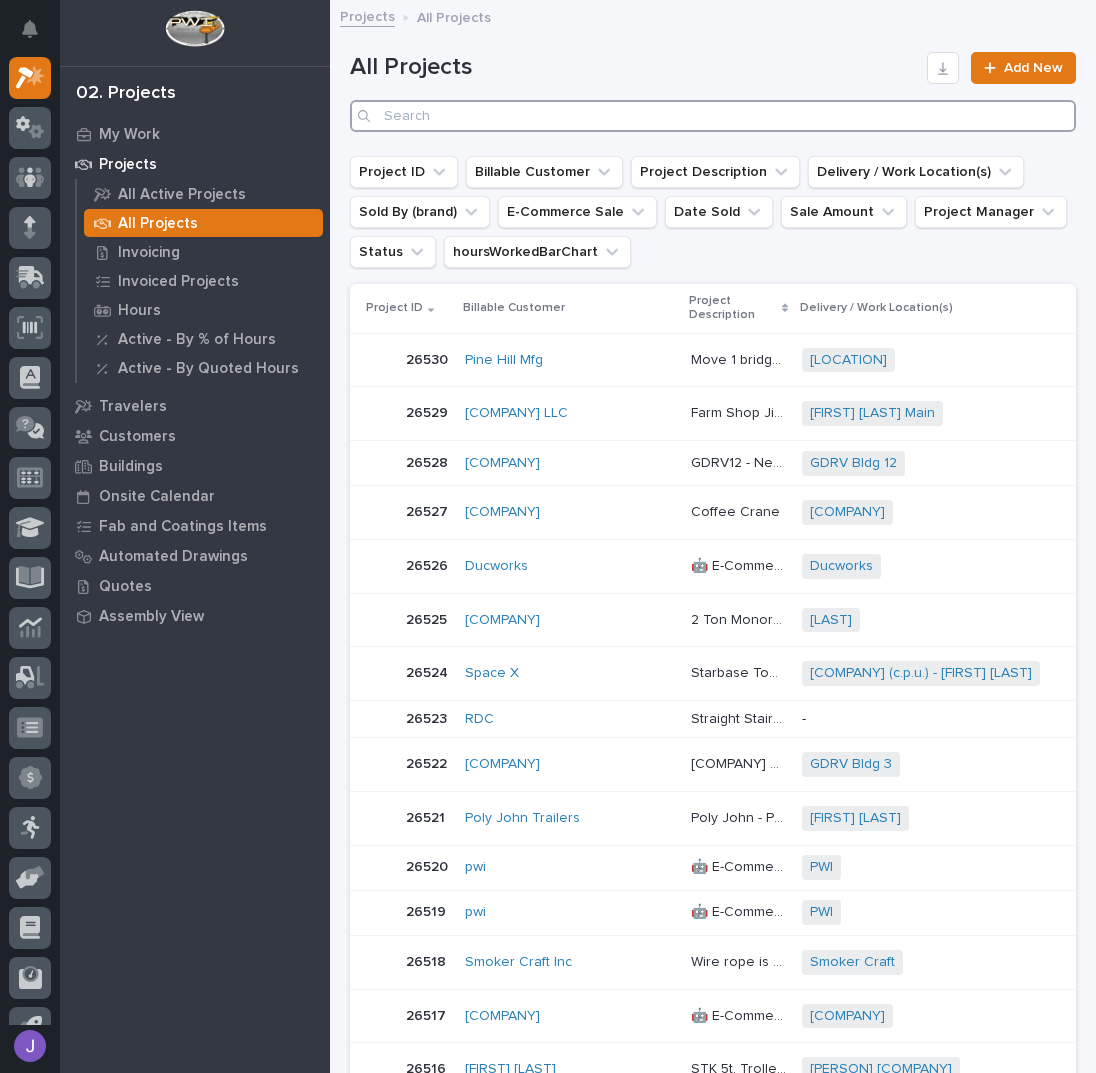 click at bounding box center (713, 116) 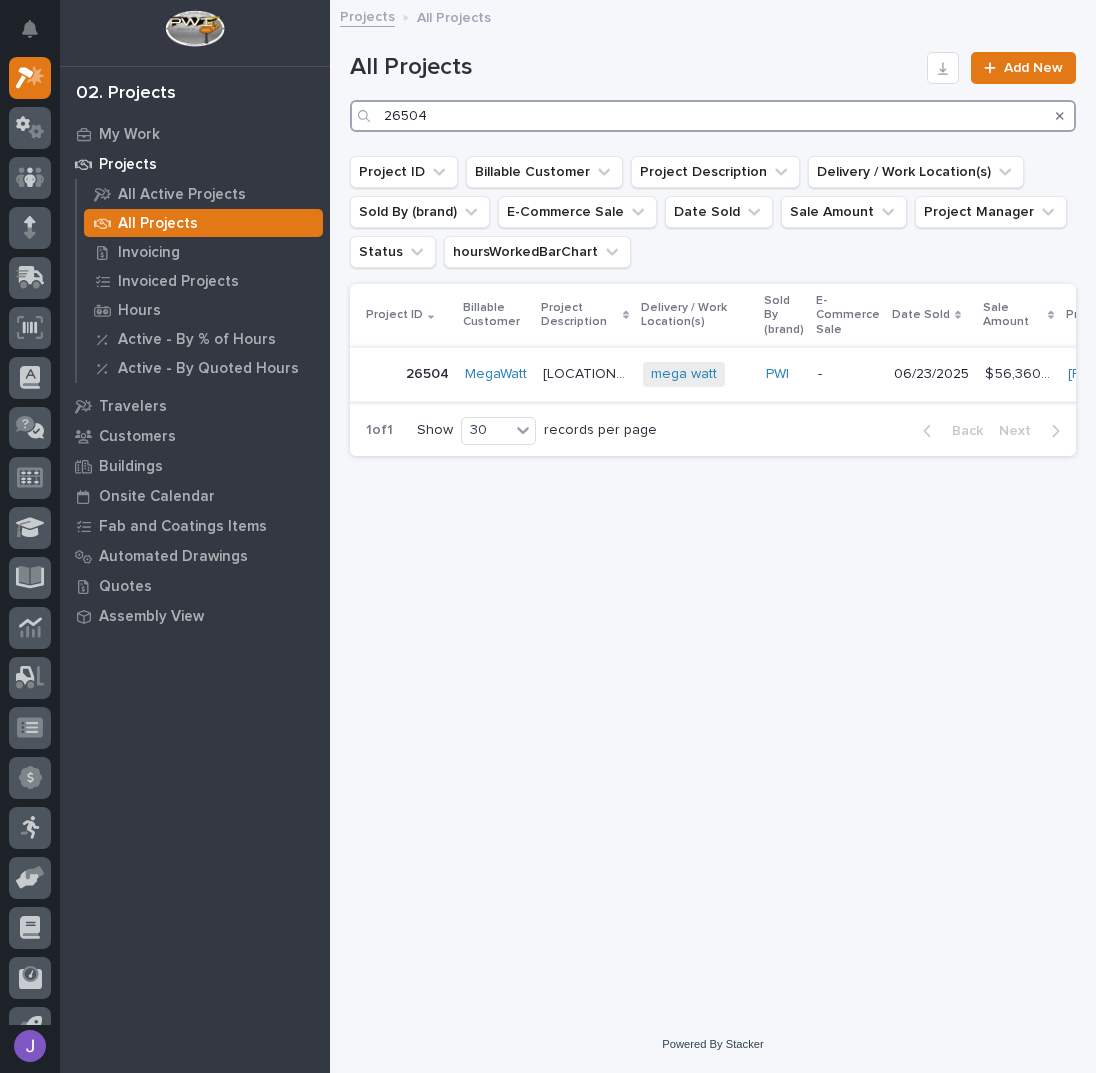 type on "26504" 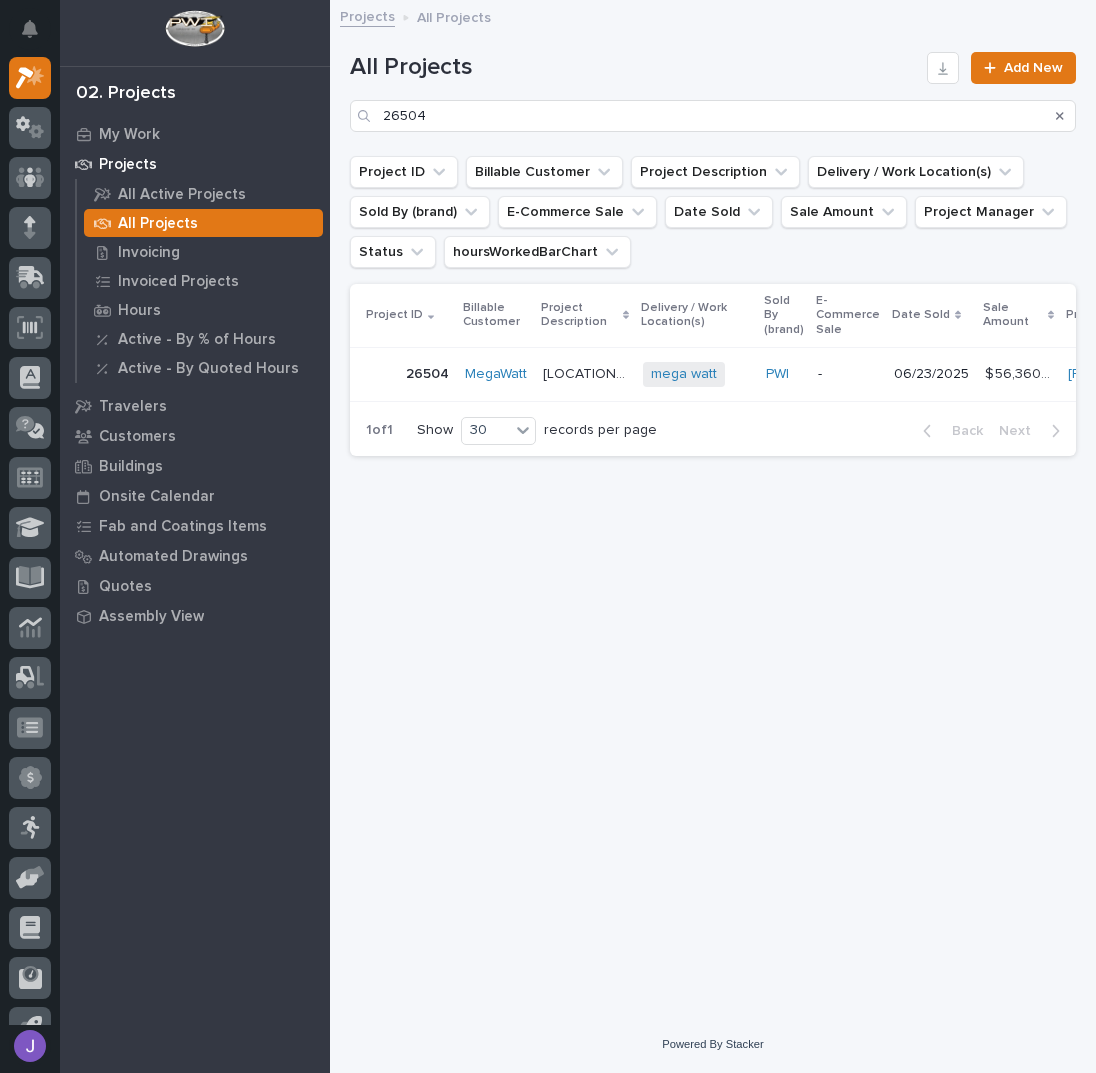 click on "Bitcoin Center Stairs Bitcoin Center Stairs" at bounding box center [585, 374] 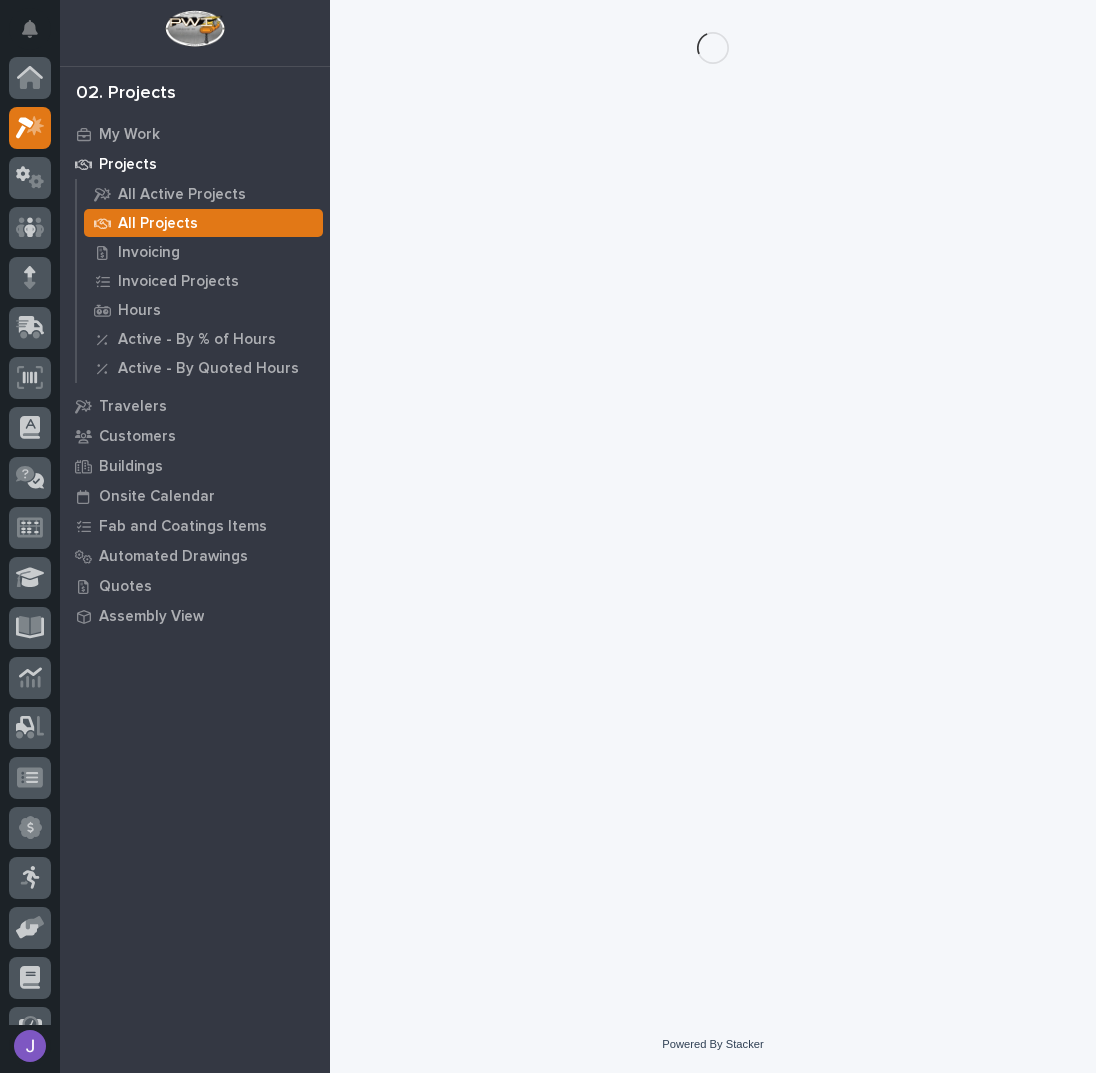 scroll, scrollTop: 50, scrollLeft: 0, axis: vertical 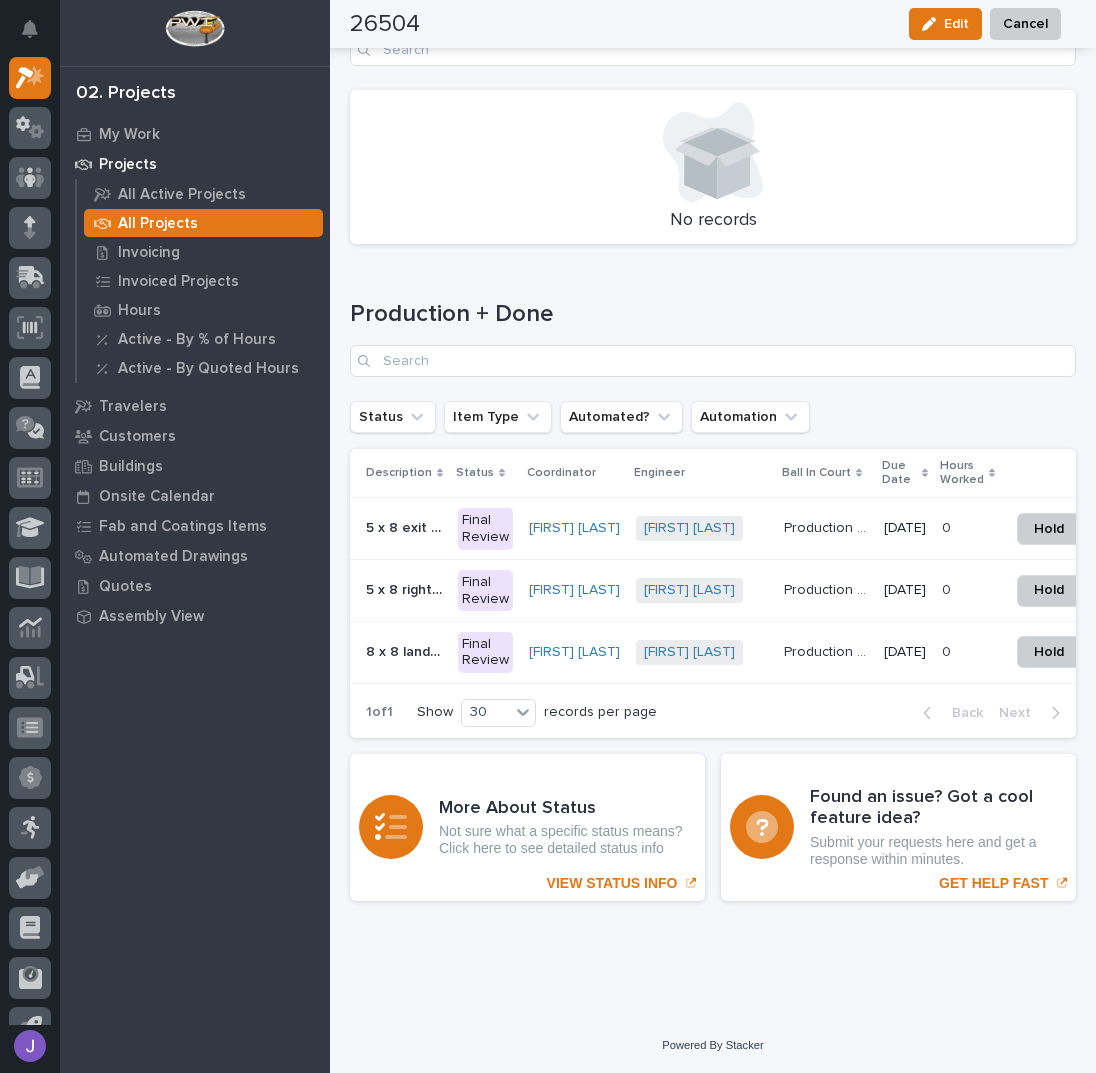 click on "5 x 8 right exit stair 5 x 8 right exit stair" at bounding box center [404, 528] 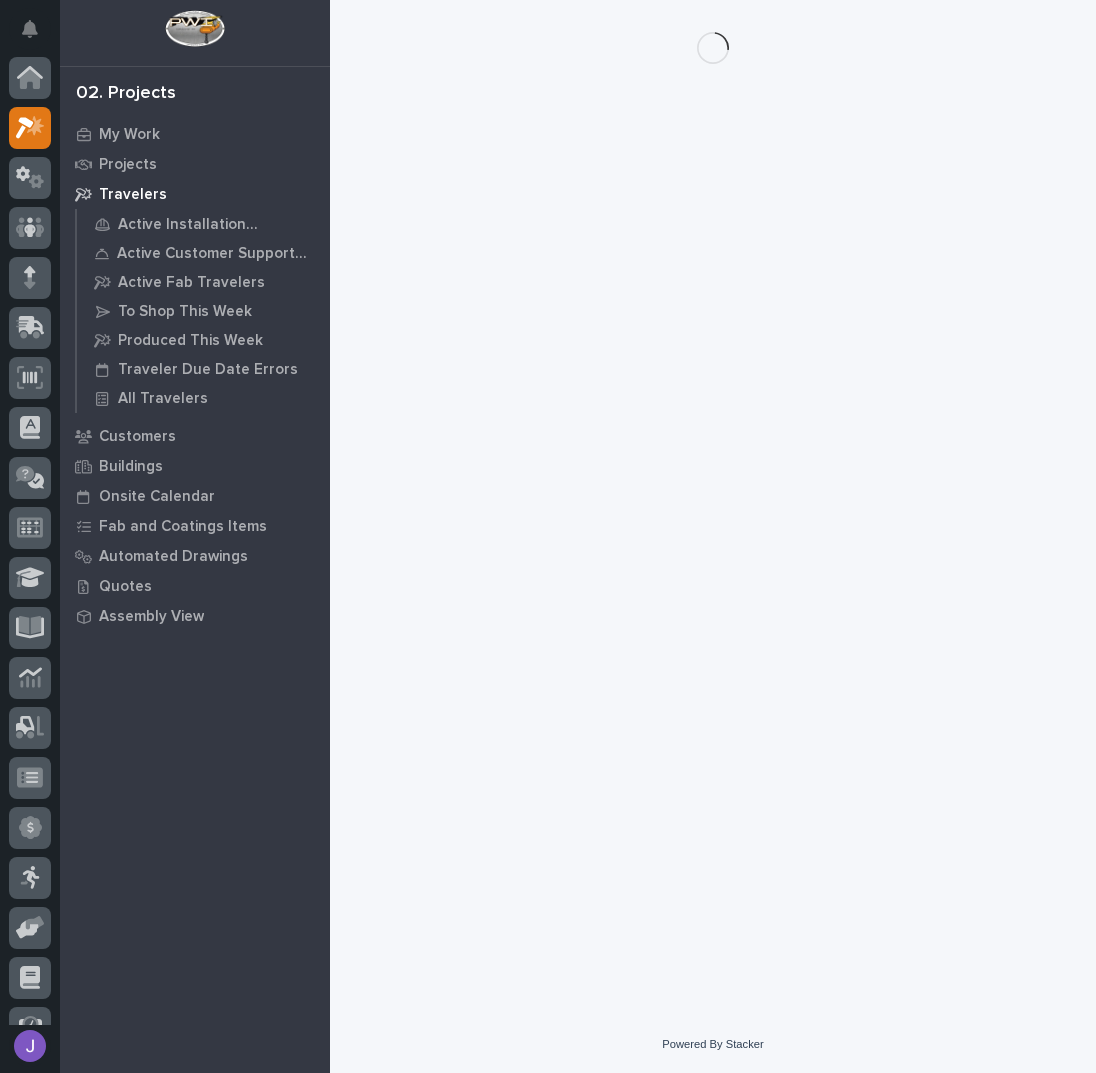 scroll, scrollTop: 0, scrollLeft: 0, axis: both 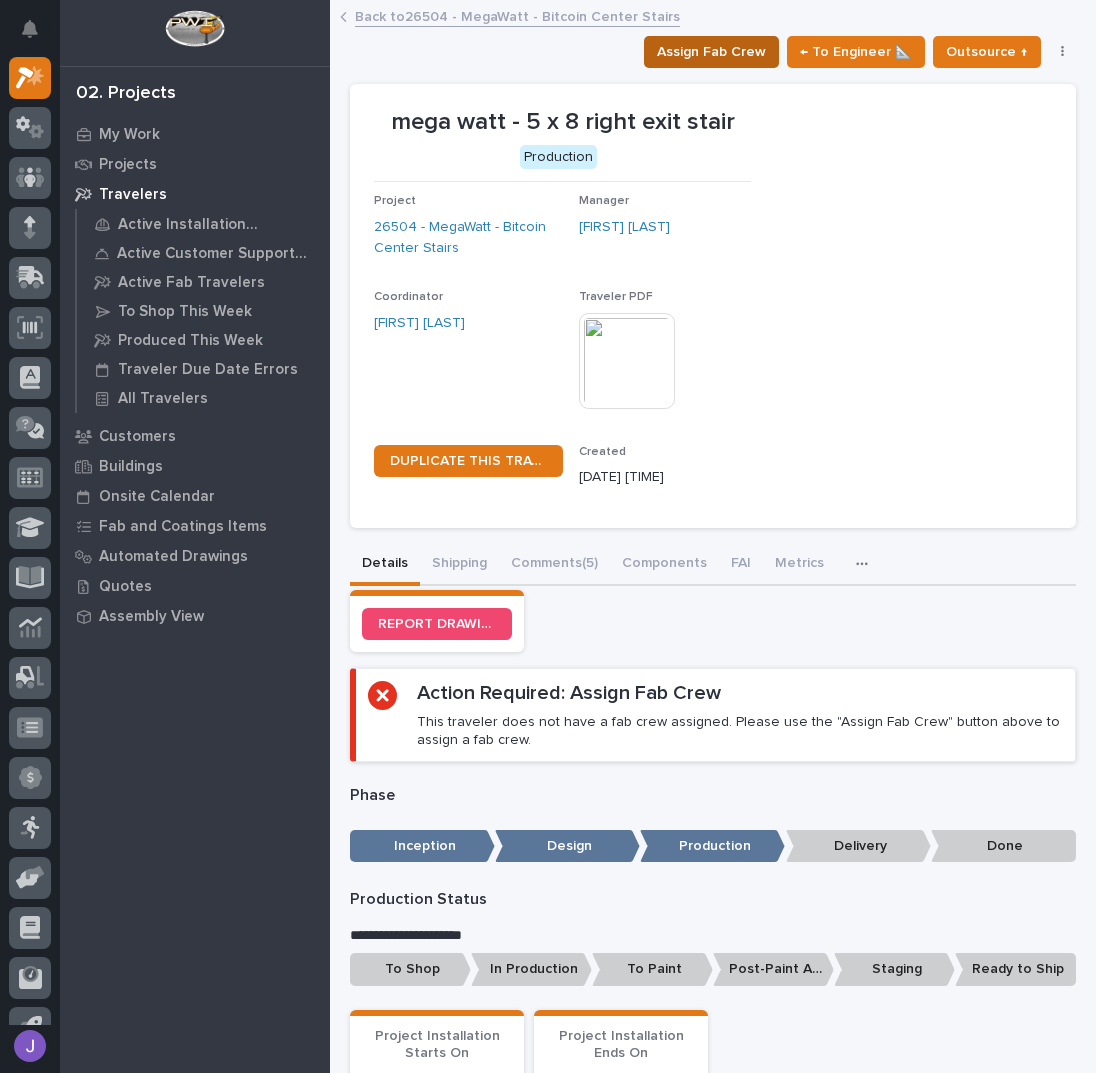 click on "Assign Fab Crew" at bounding box center [711, 52] 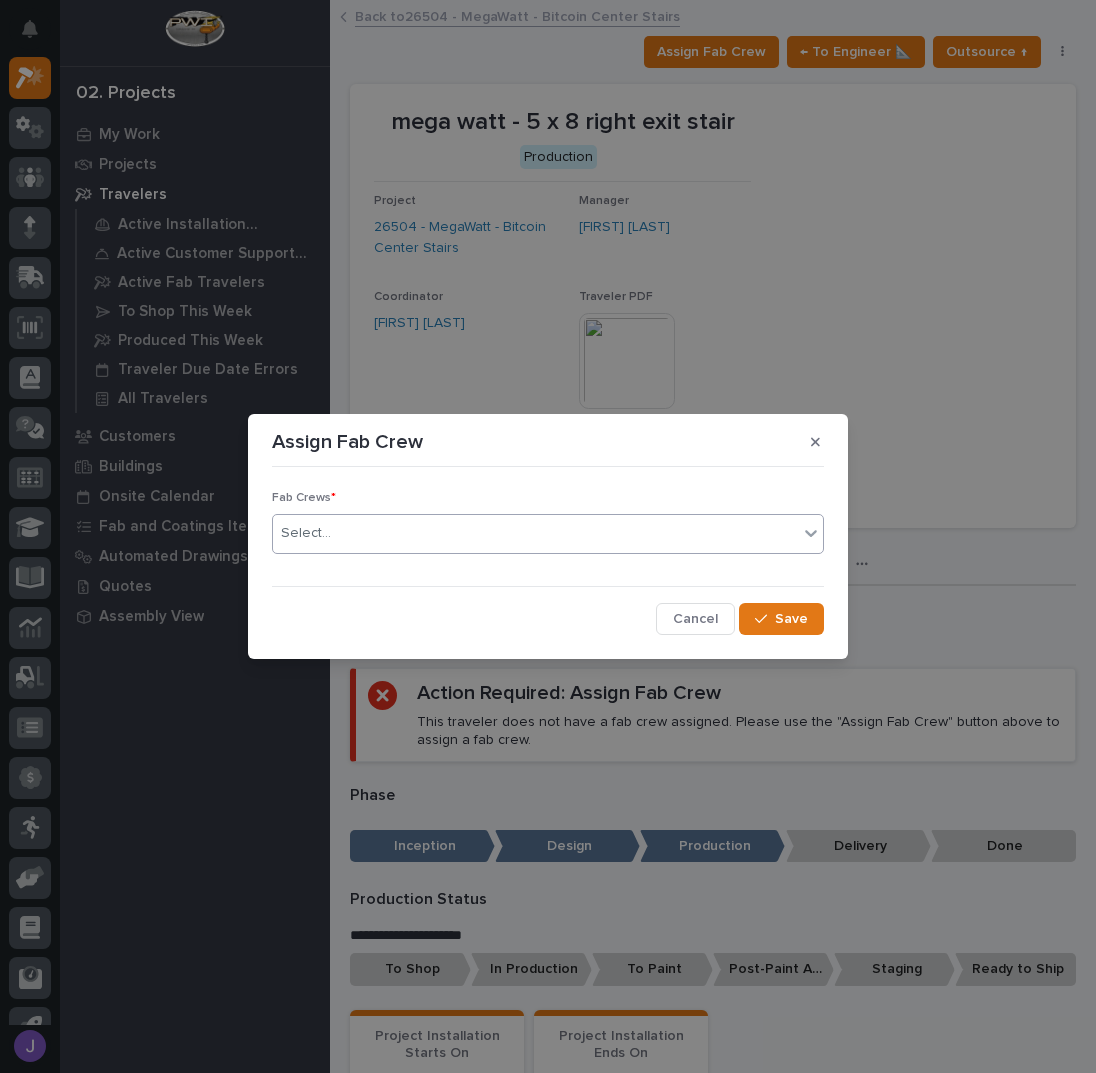 click on "Select..." at bounding box center [535, 533] 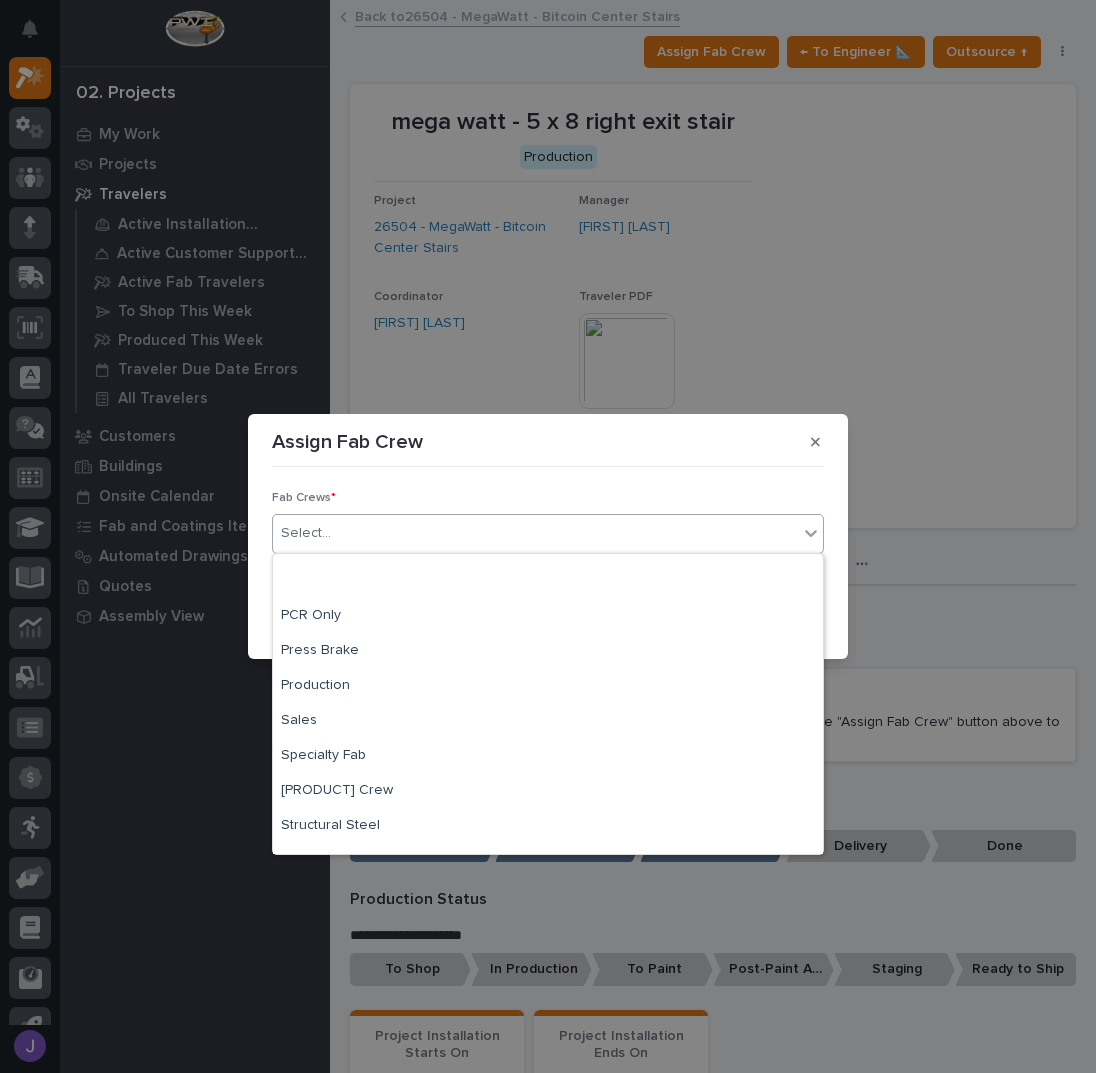 scroll, scrollTop: 470, scrollLeft: 0, axis: vertical 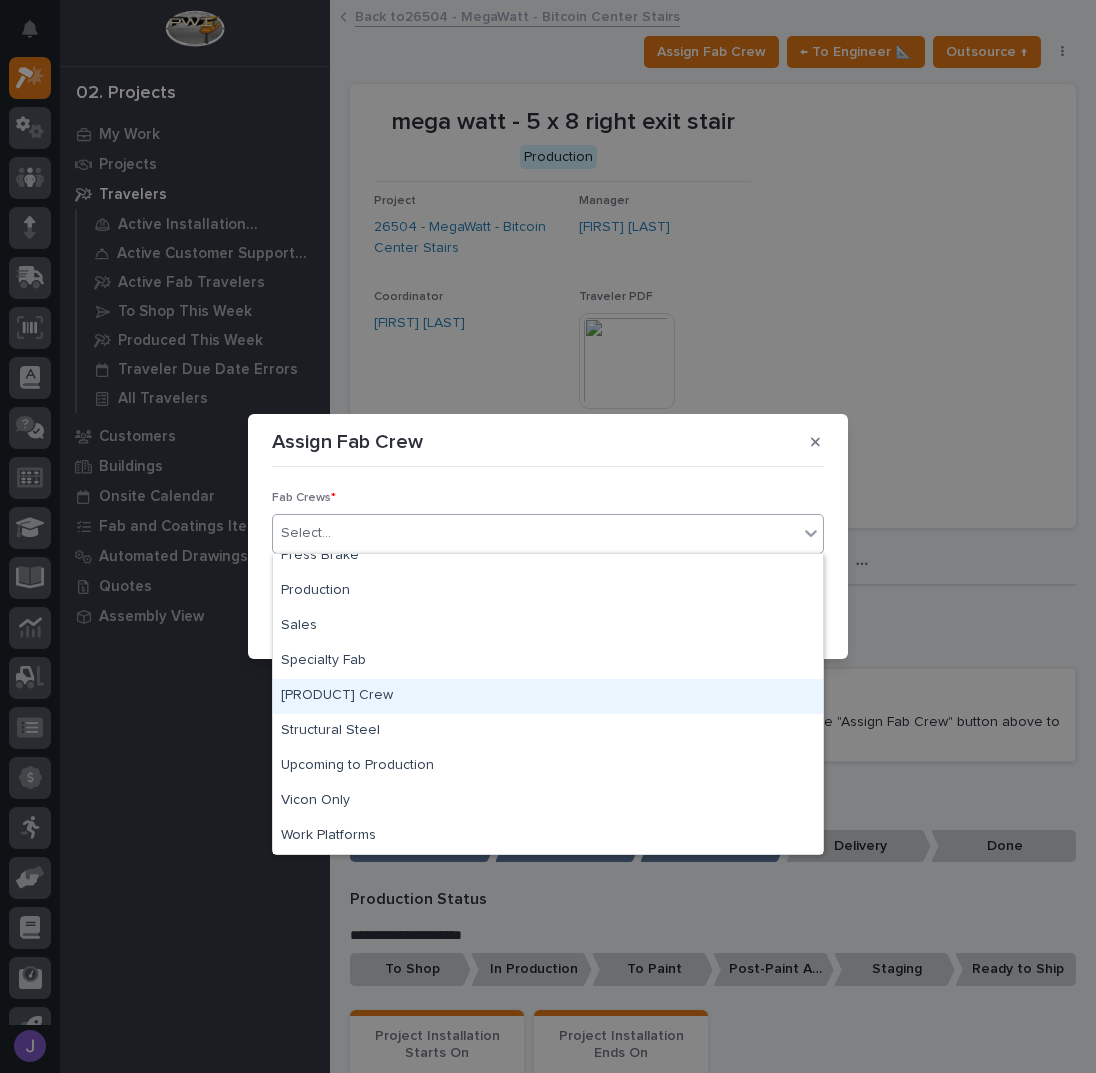 click on "[PRODUCT] Crew" at bounding box center [548, 696] 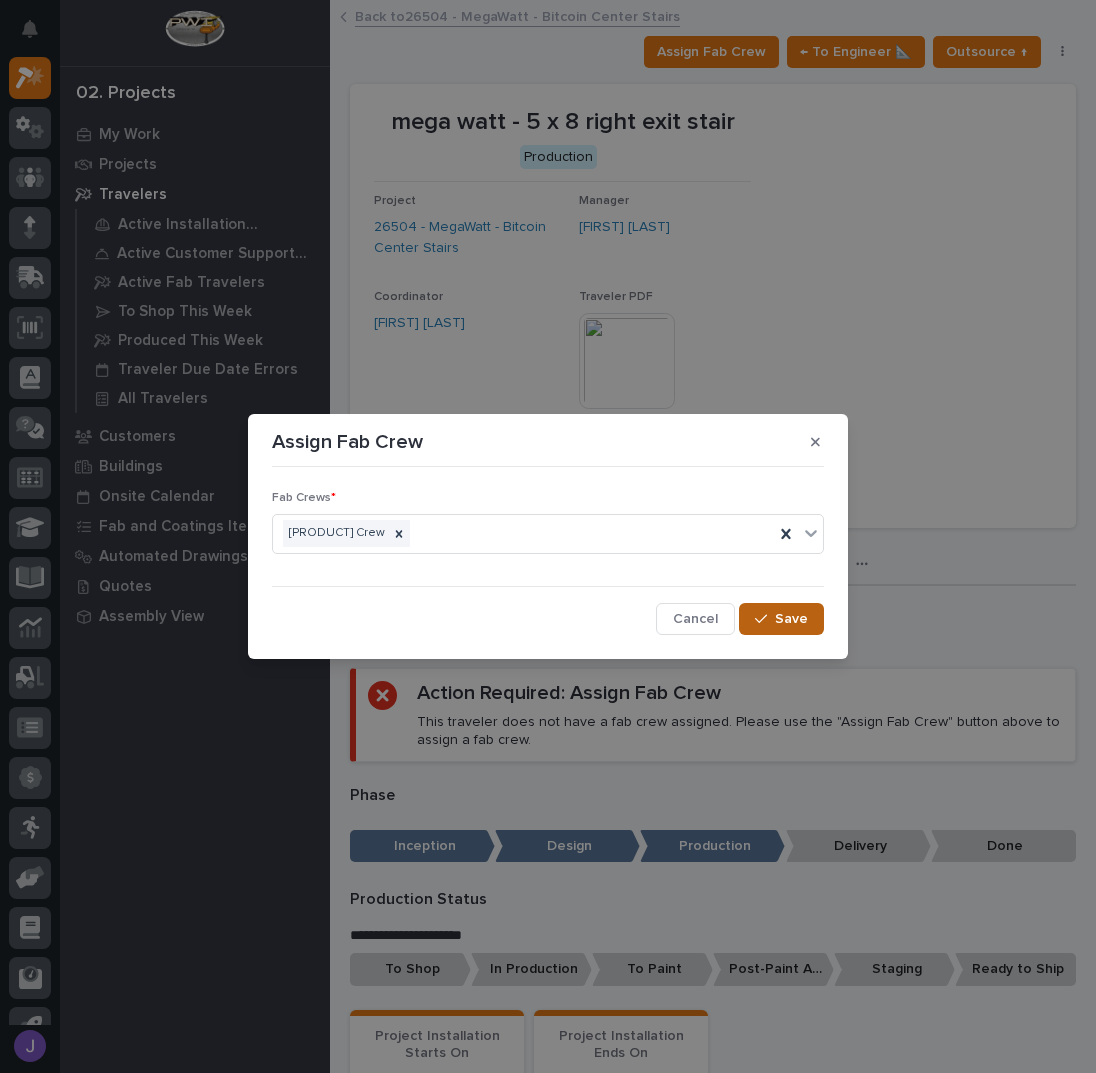 click at bounding box center (765, 619) 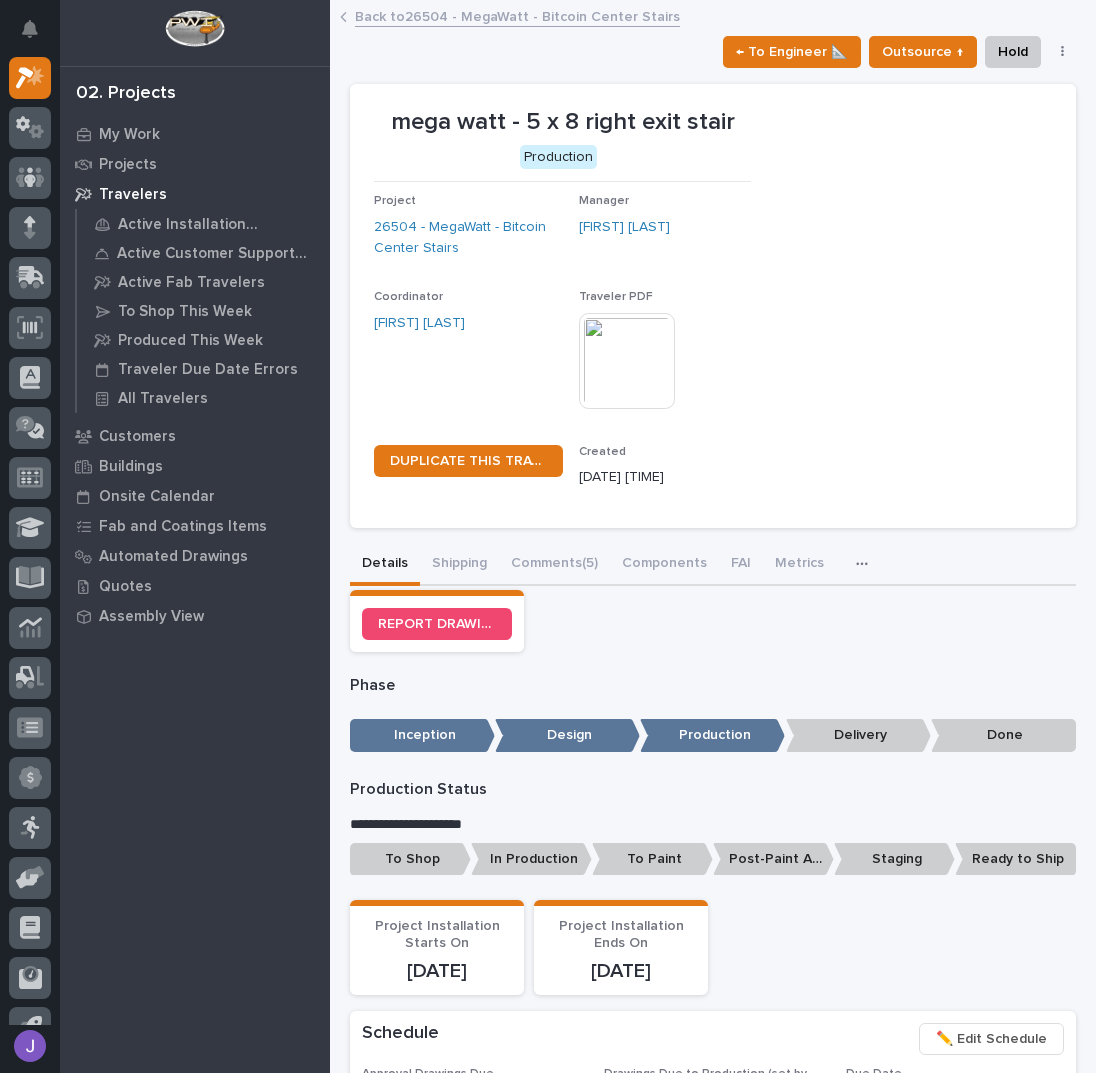 click on "To Shop" at bounding box center [410, 859] 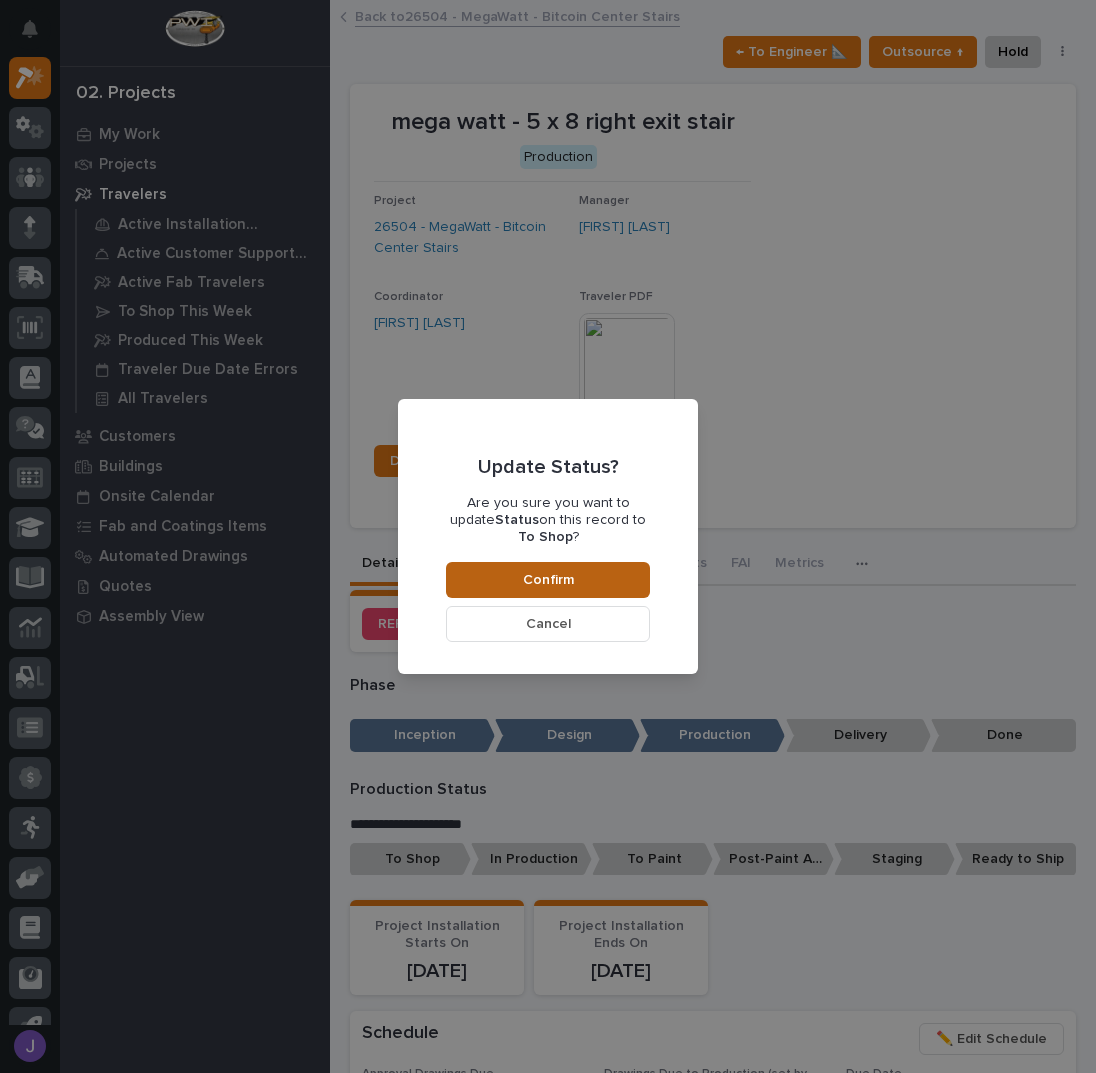 click on "Confirm" at bounding box center [548, 580] 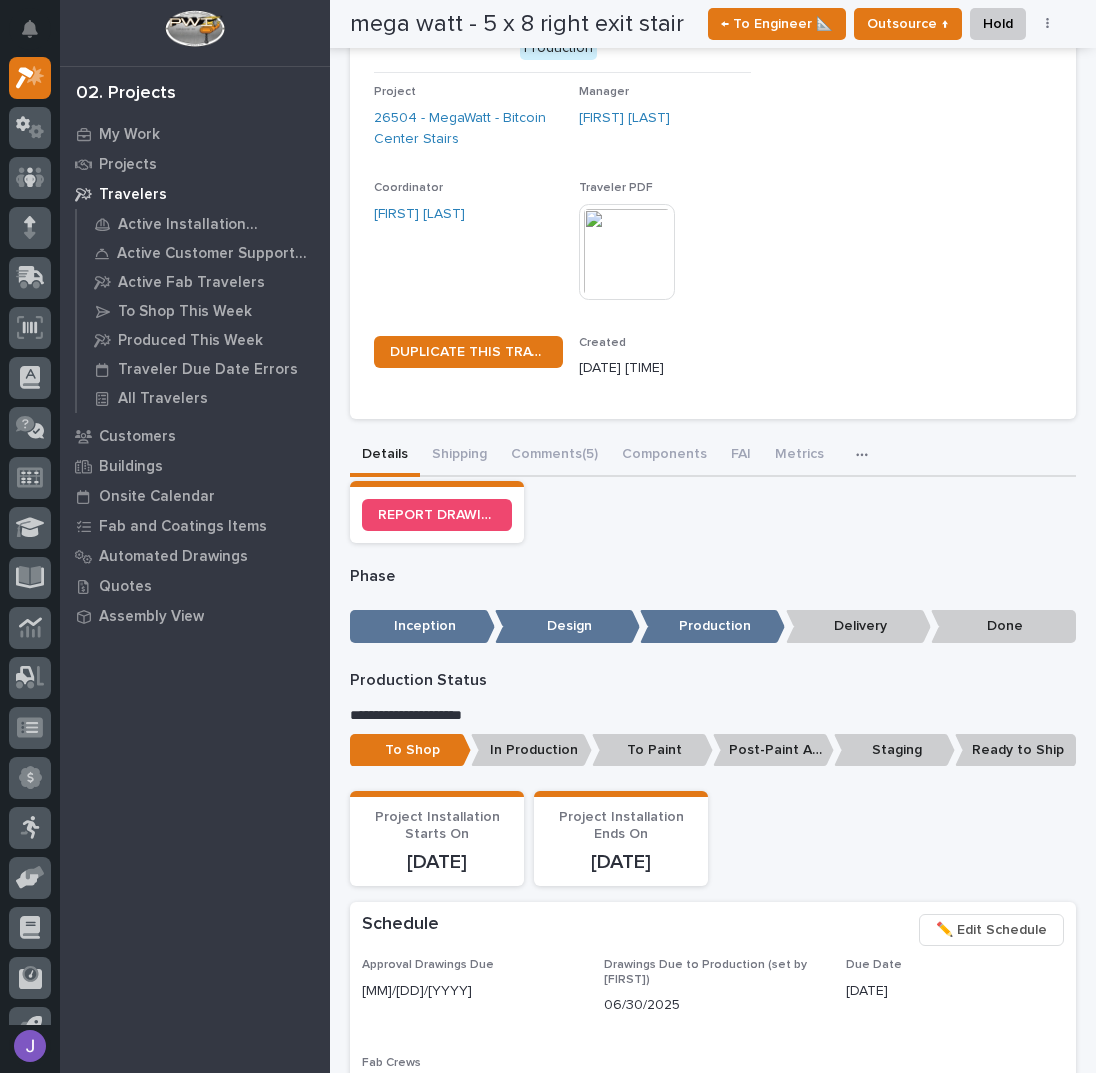 scroll, scrollTop: 0, scrollLeft: 0, axis: both 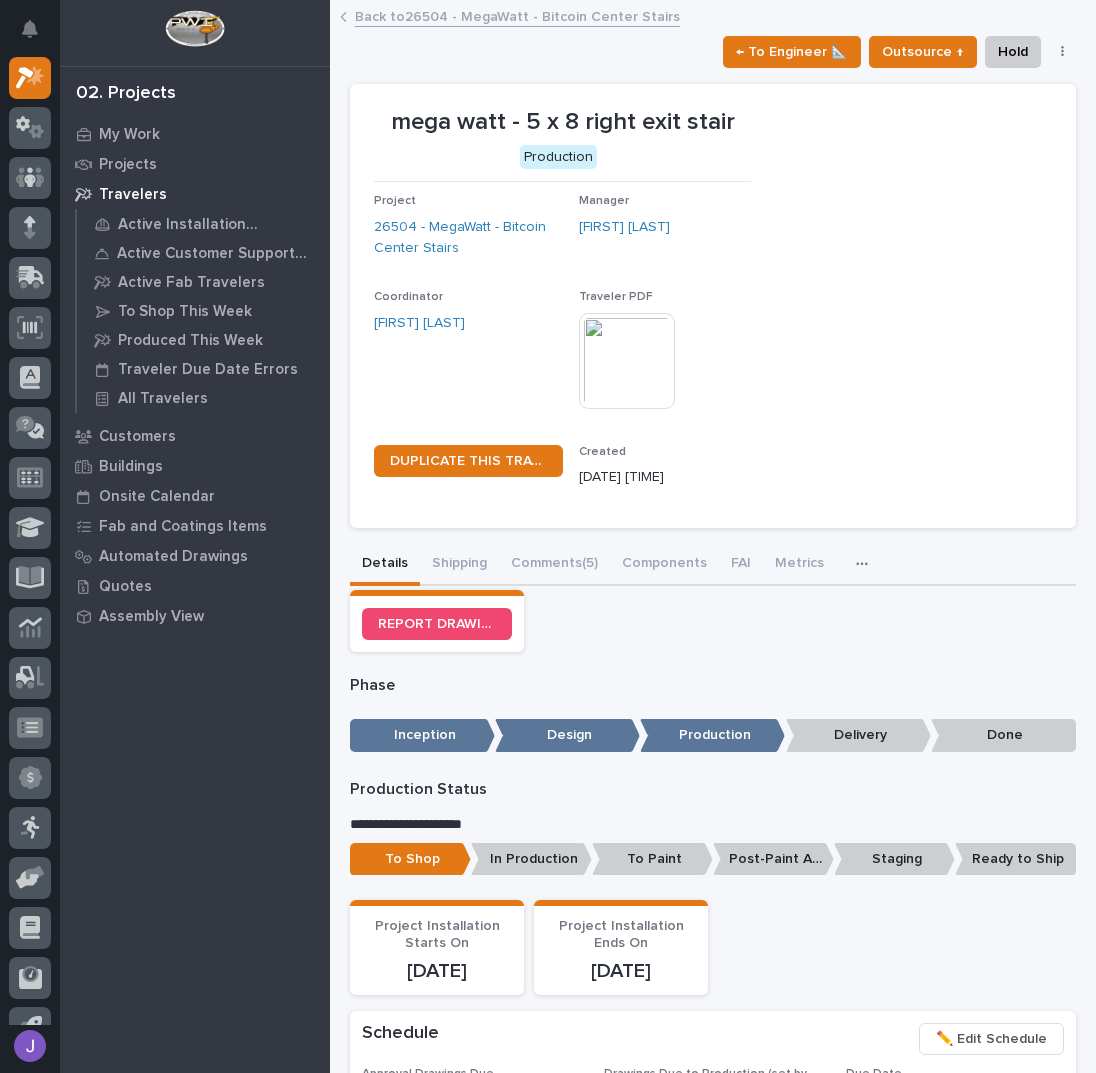 click on "Back to  26504 - MegaWatt - Bitcoin Center Stairs" at bounding box center [517, 15] 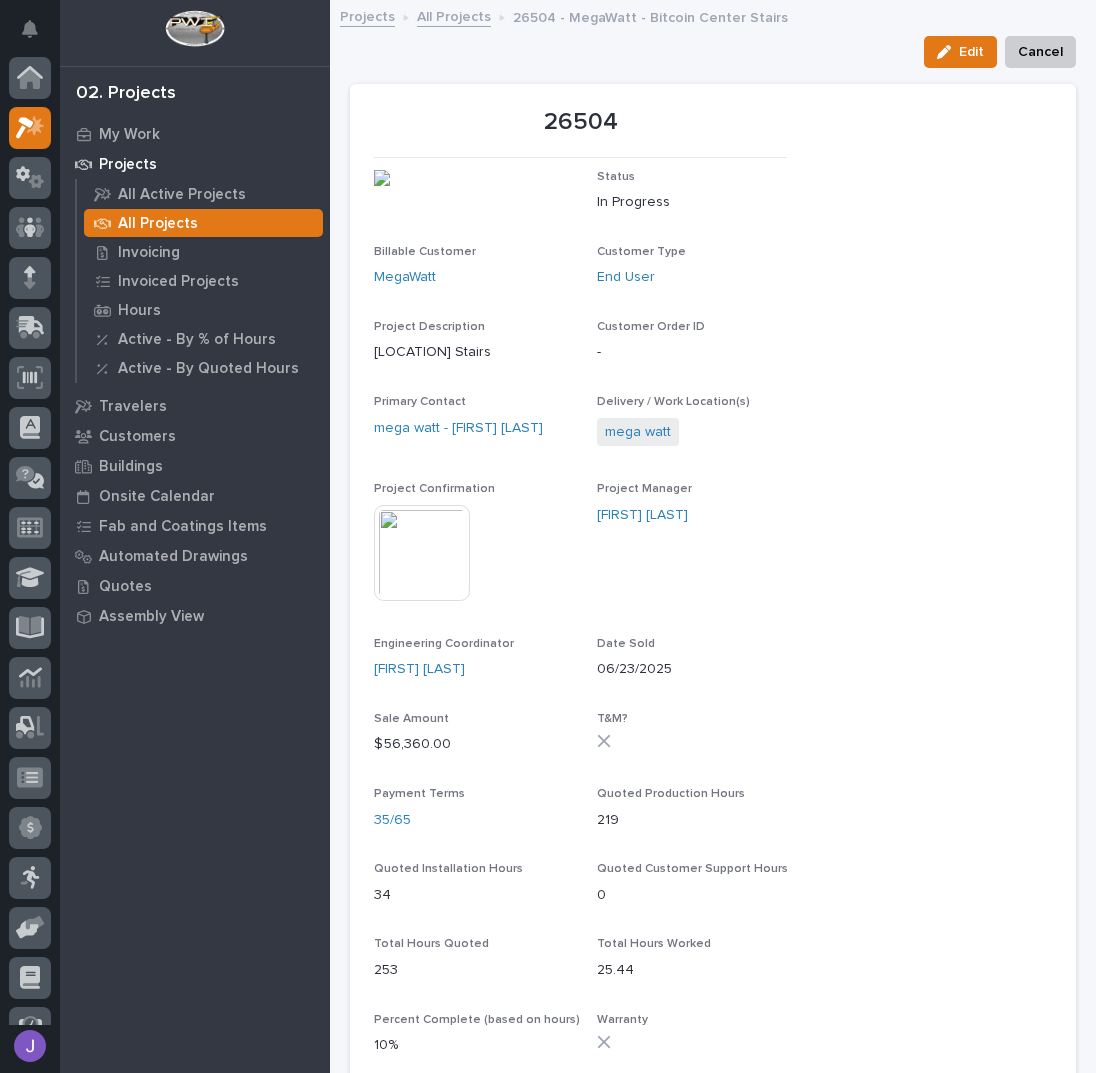 scroll, scrollTop: 50, scrollLeft: 0, axis: vertical 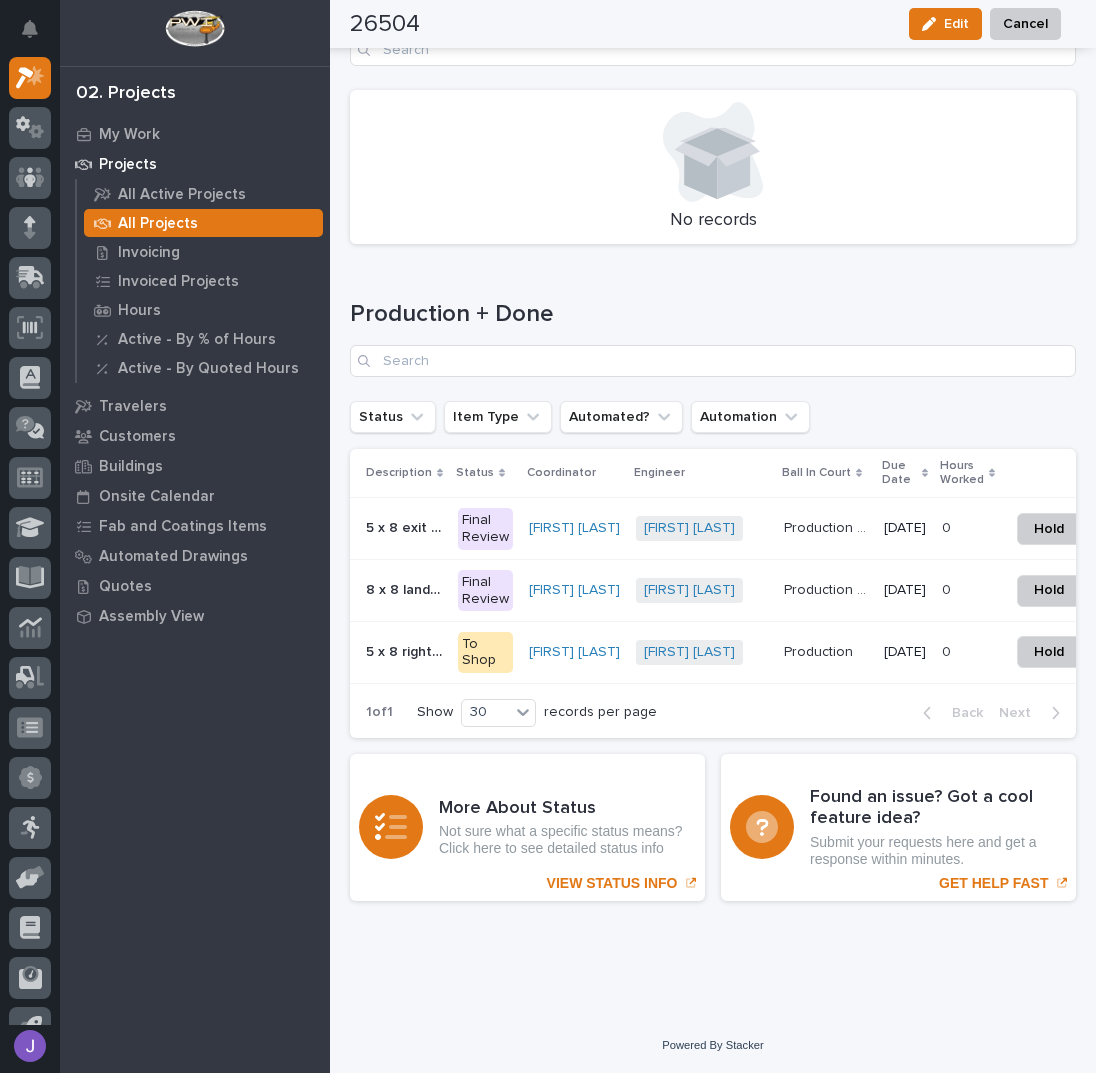 click on "5 x 8 exit left stair" at bounding box center (406, 526) 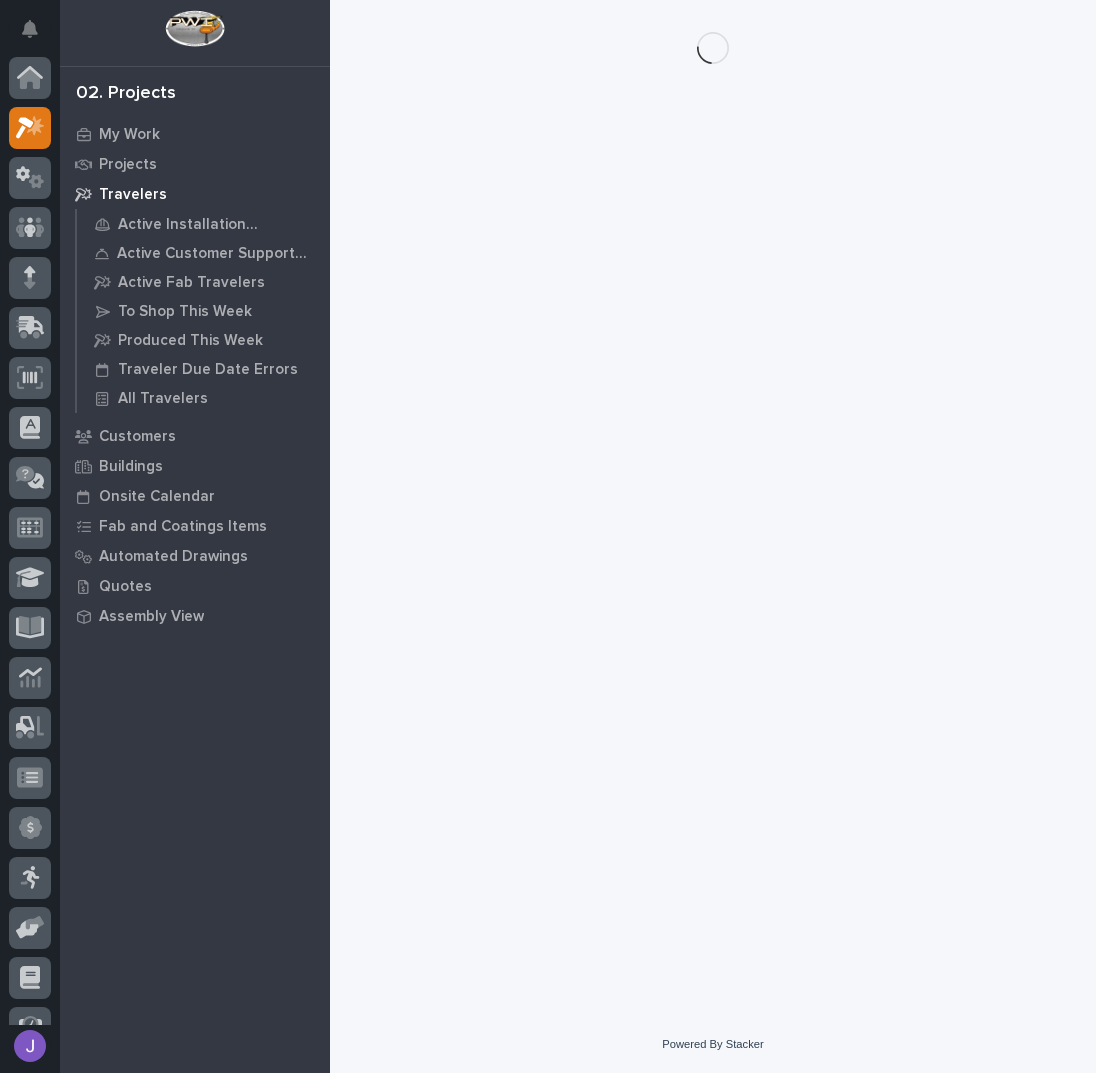 scroll, scrollTop: 0, scrollLeft: 0, axis: both 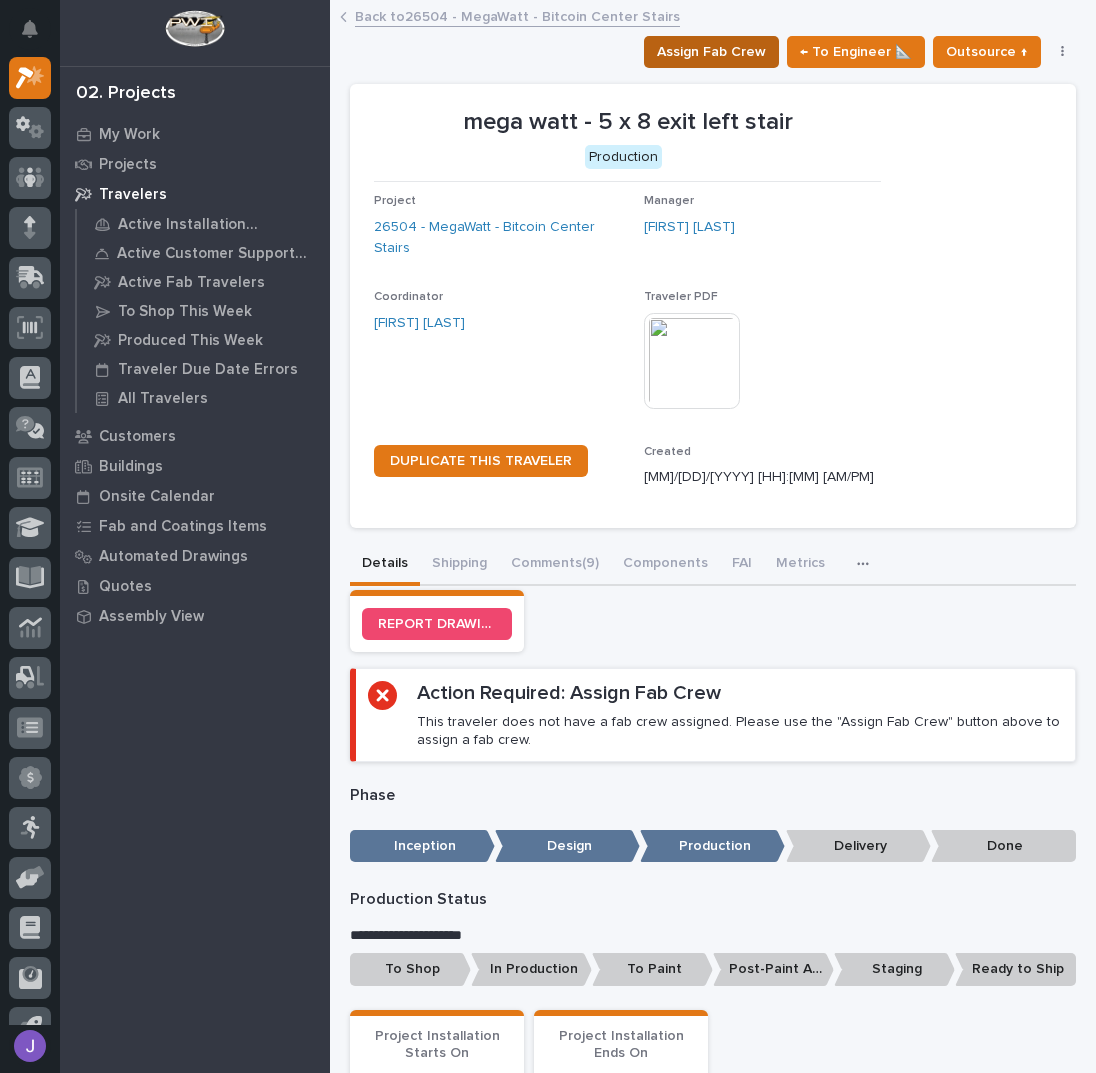 click on "Assign Fab Crew" at bounding box center (711, 52) 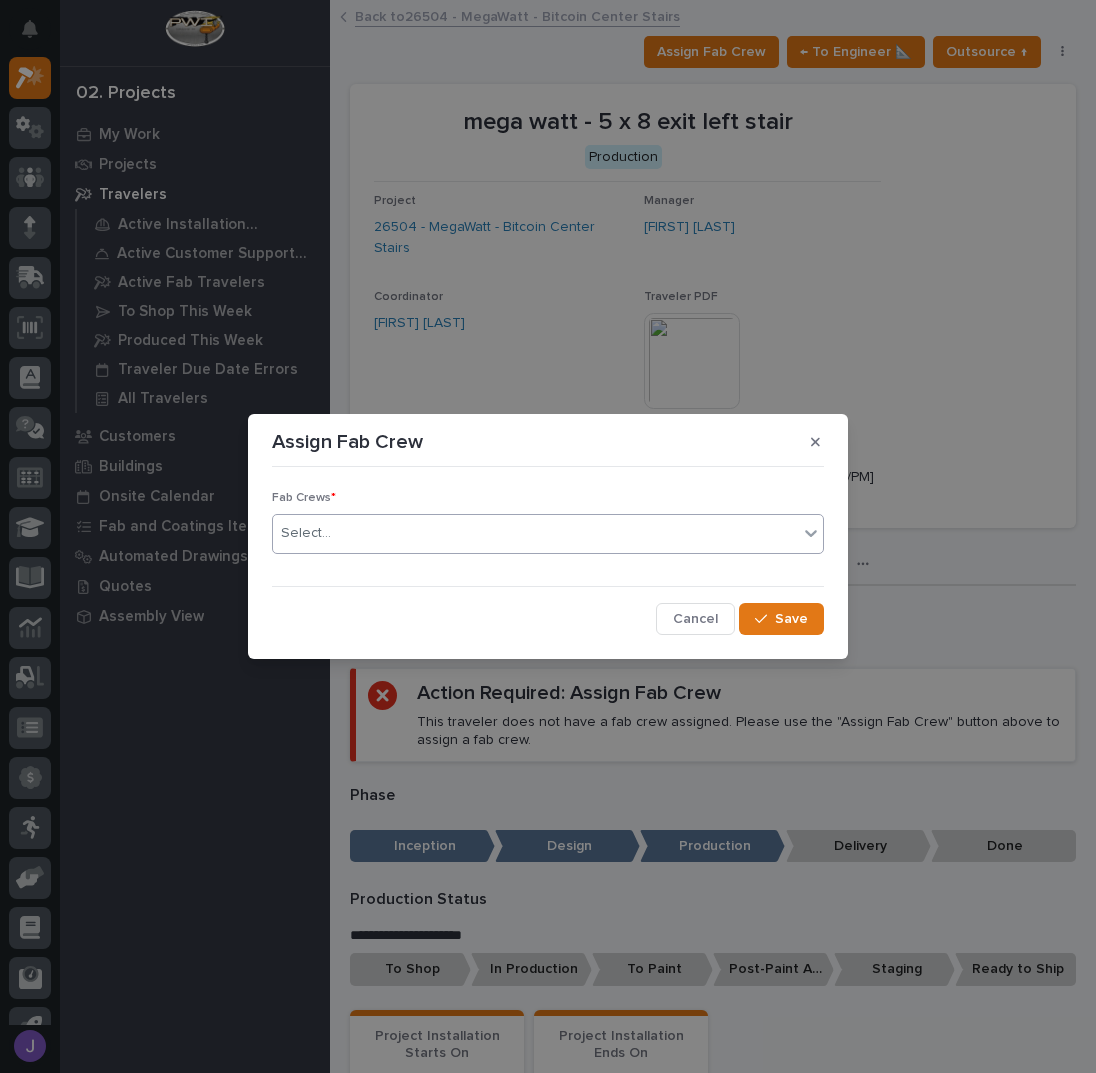 click on "Select..." at bounding box center (535, 533) 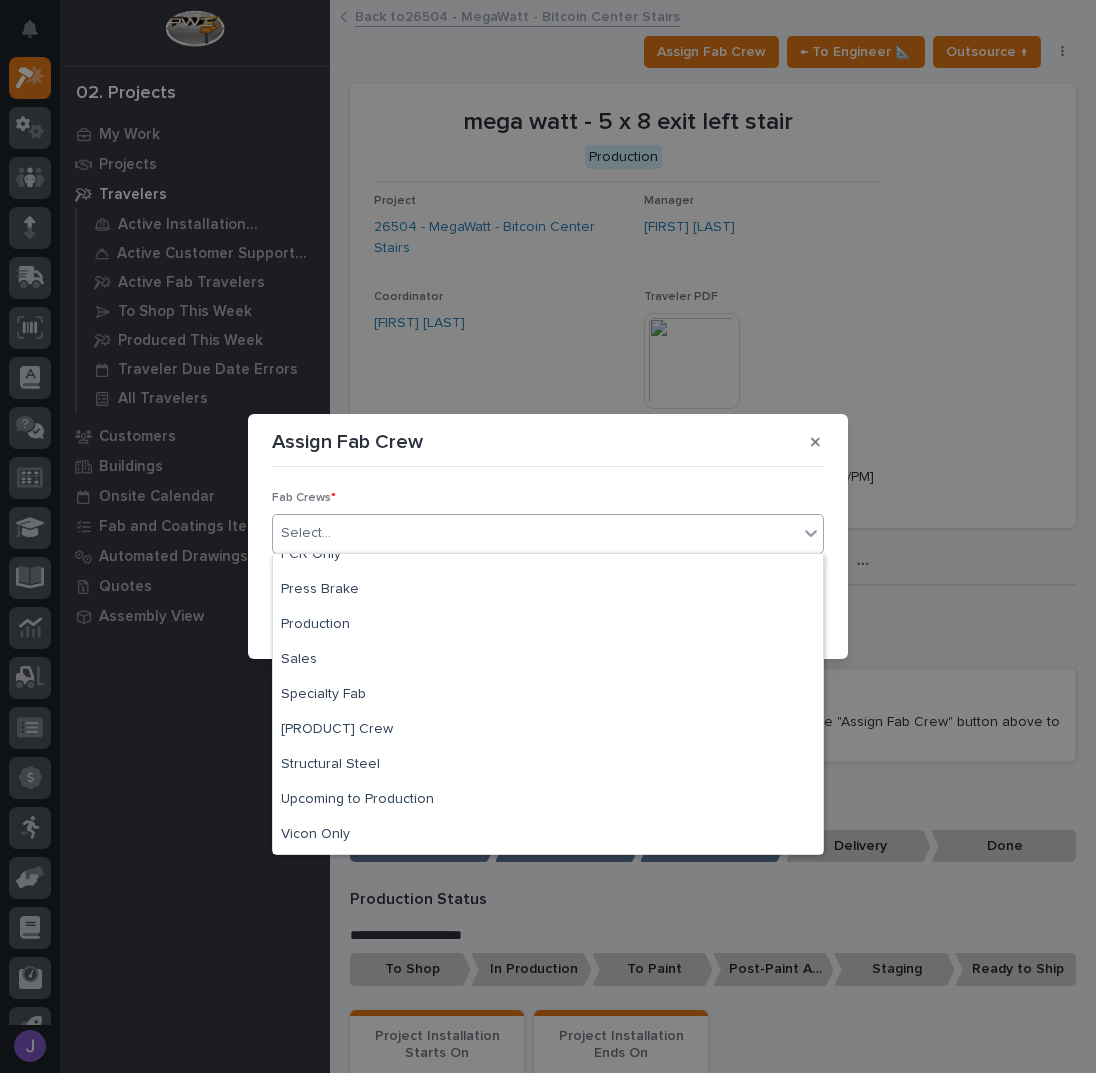 scroll, scrollTop: 470, scrollLeft: 0, axis: vertical 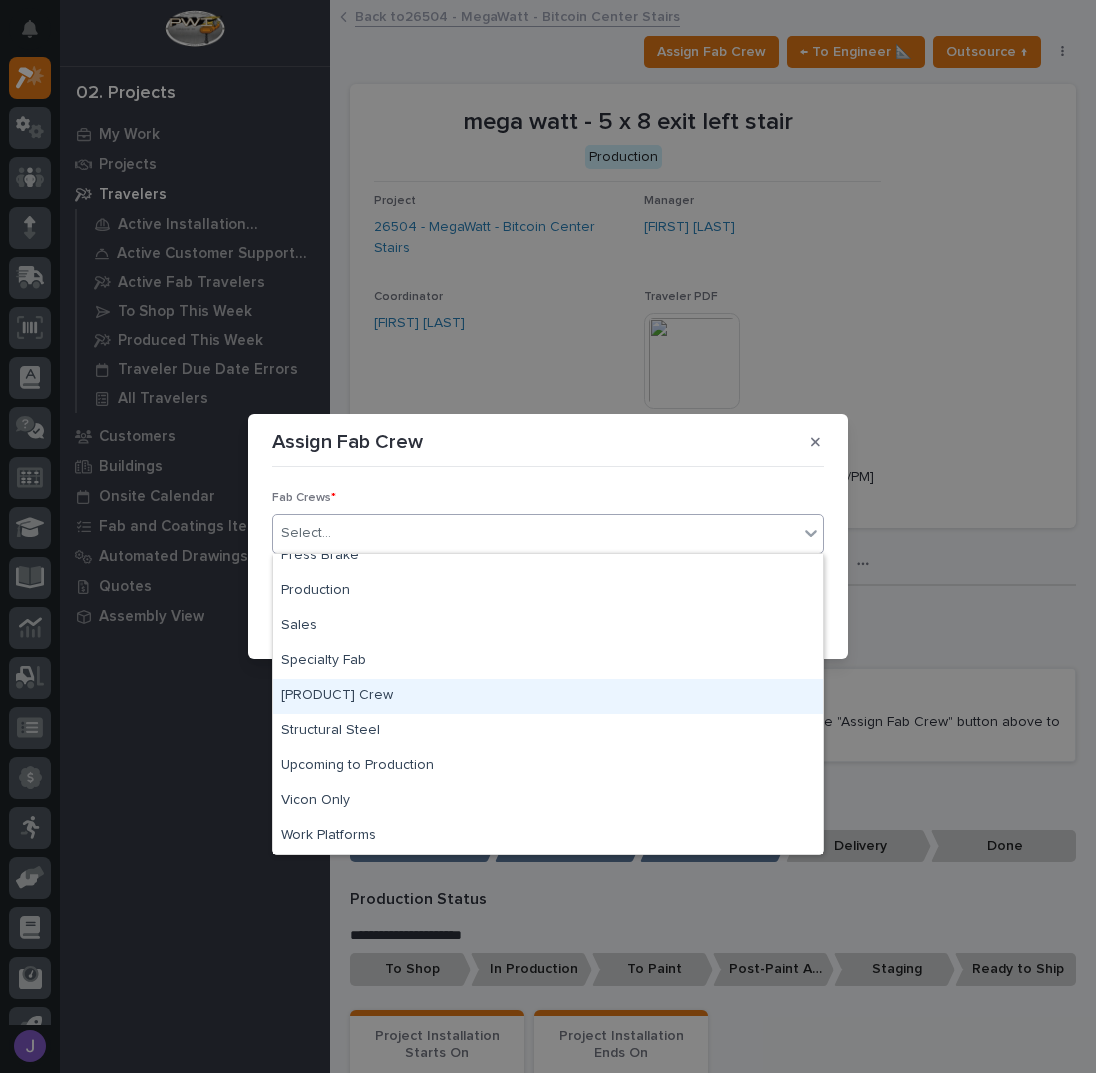 click on "[PRODUCT] Crew" at bounding box center (548, 696) 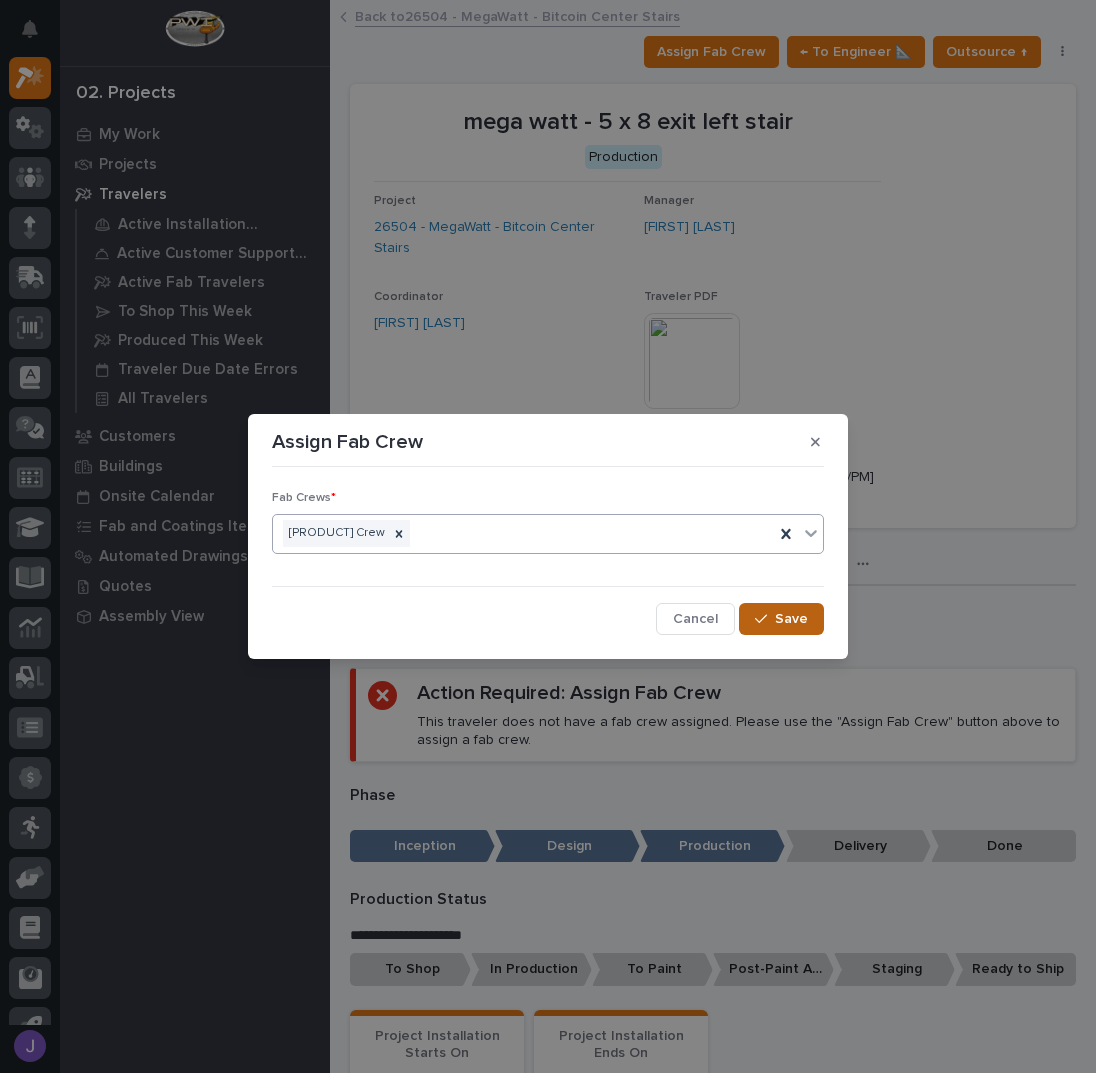 click on "Save" at bounding box center (791, 619) 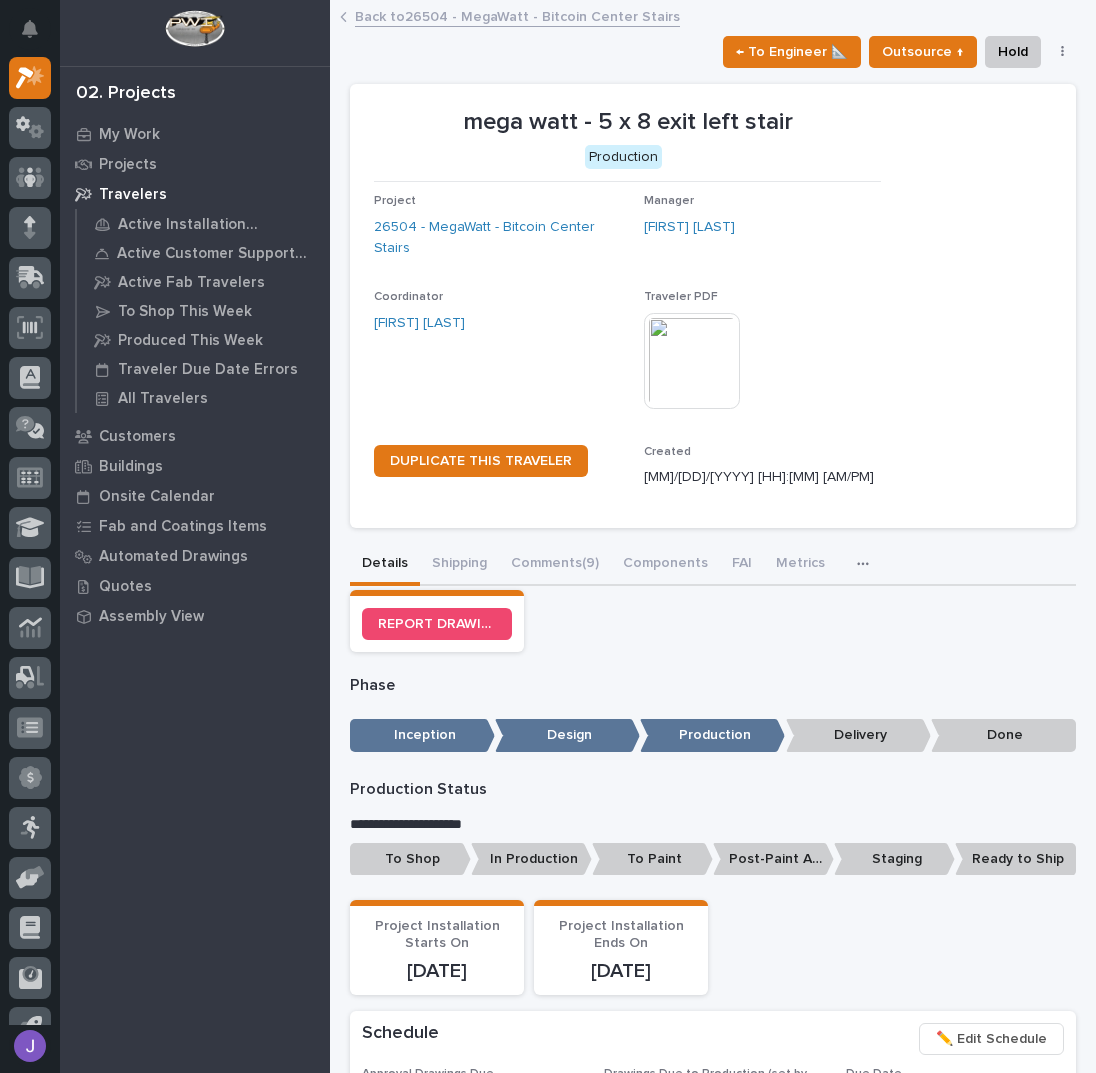 click on "To Shop" at bounding box center (410, 859) 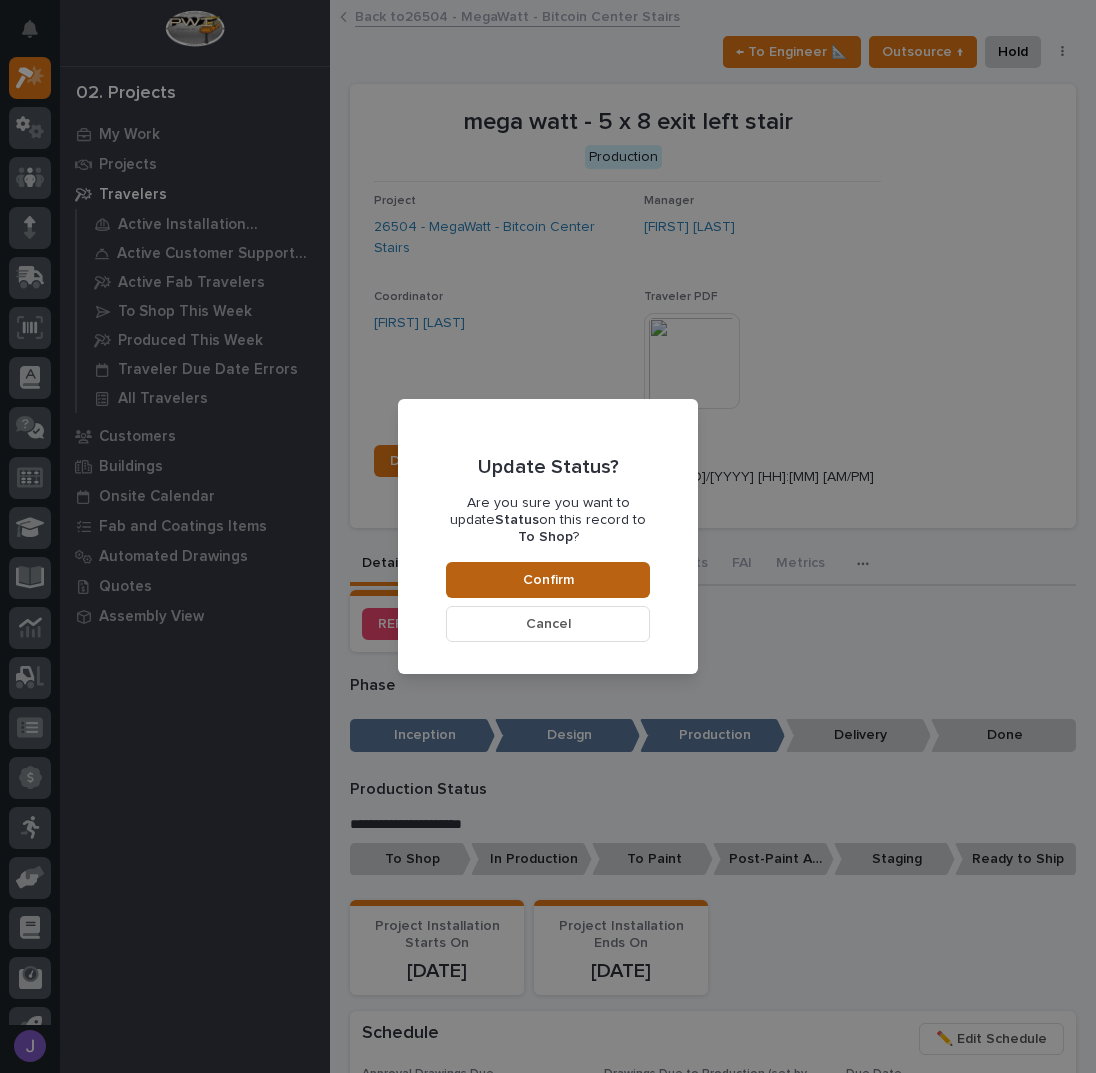 click on "Confirm" at bounding box center (548, 580) 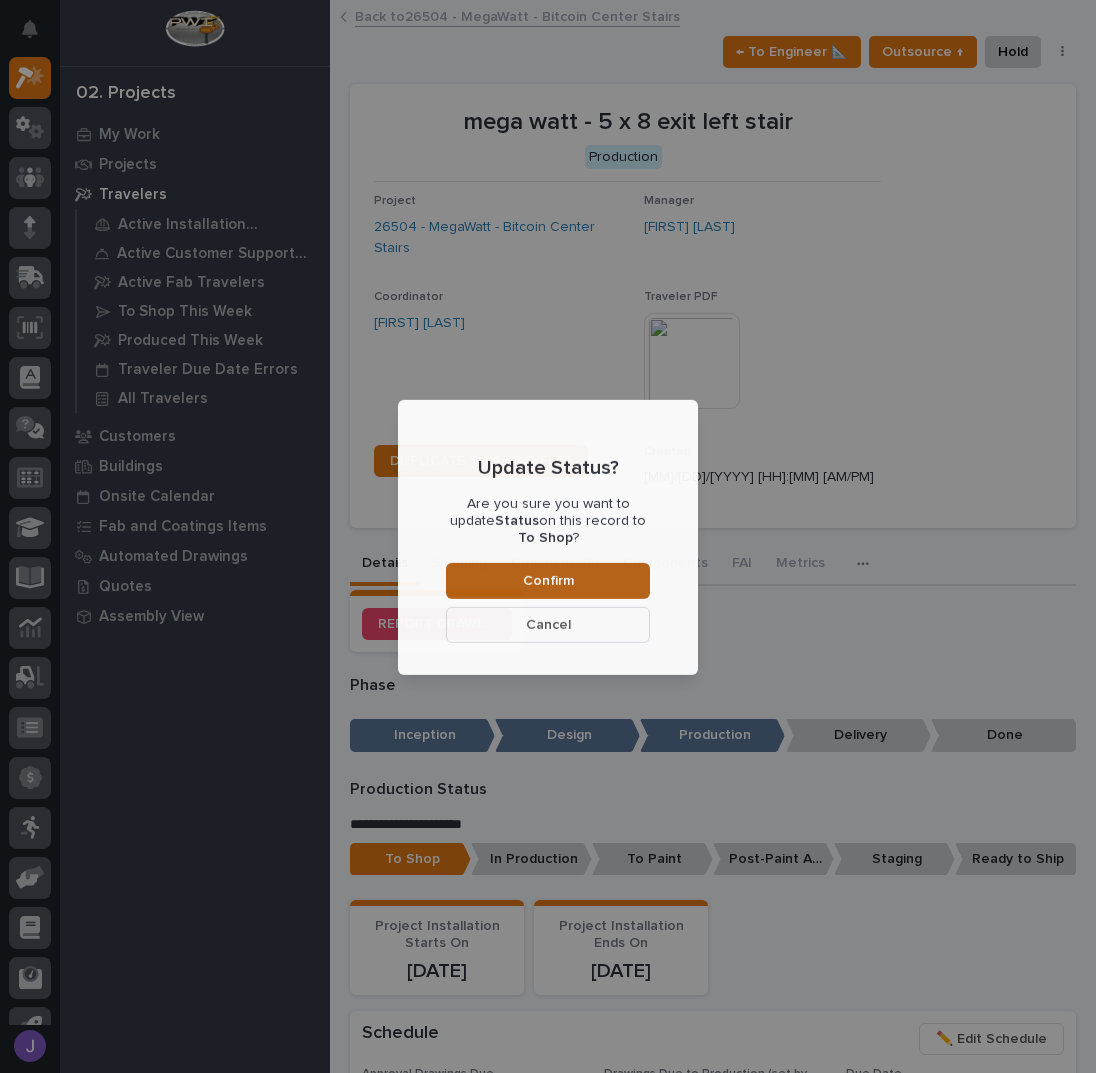 scroll, scrollTop: 589, scrollLeft: 0, axis: vertical 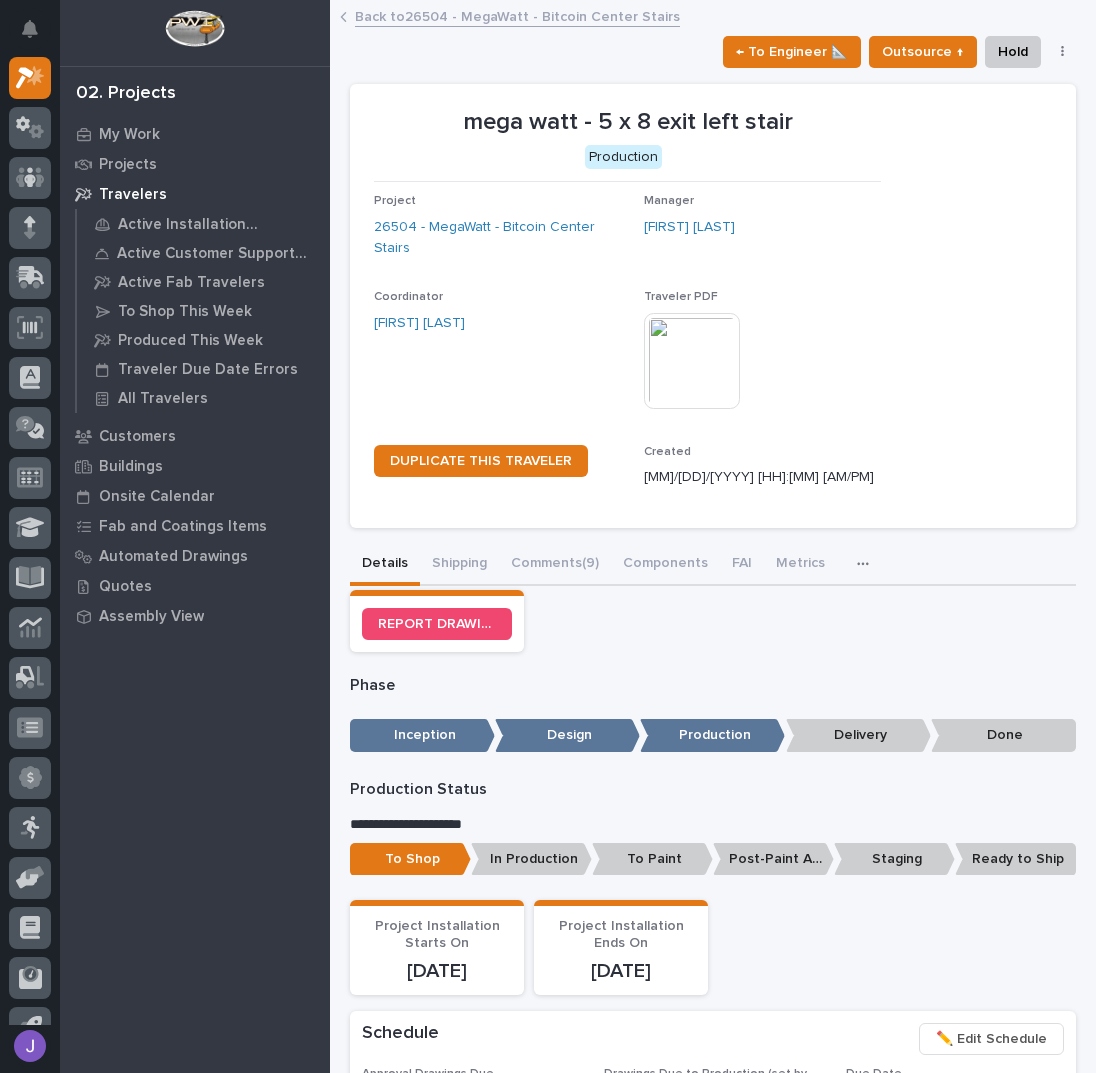 click on "Back to  26504 - MegaWatt - Bitcoin Center Stairs" at bounding box center [517, 15] 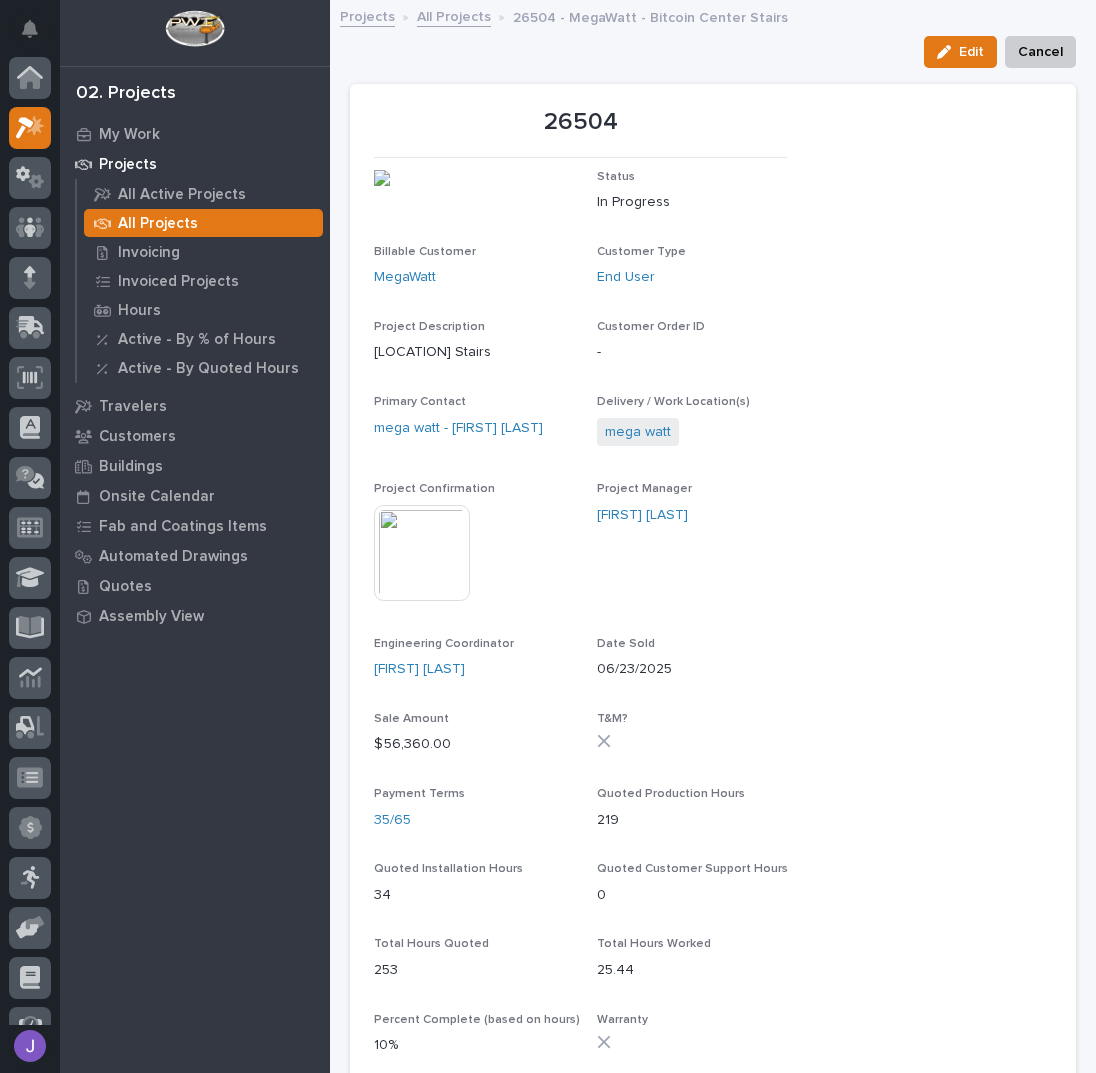 scroll, scrollTop: 50, scrollLeft: 0, axis: vertical 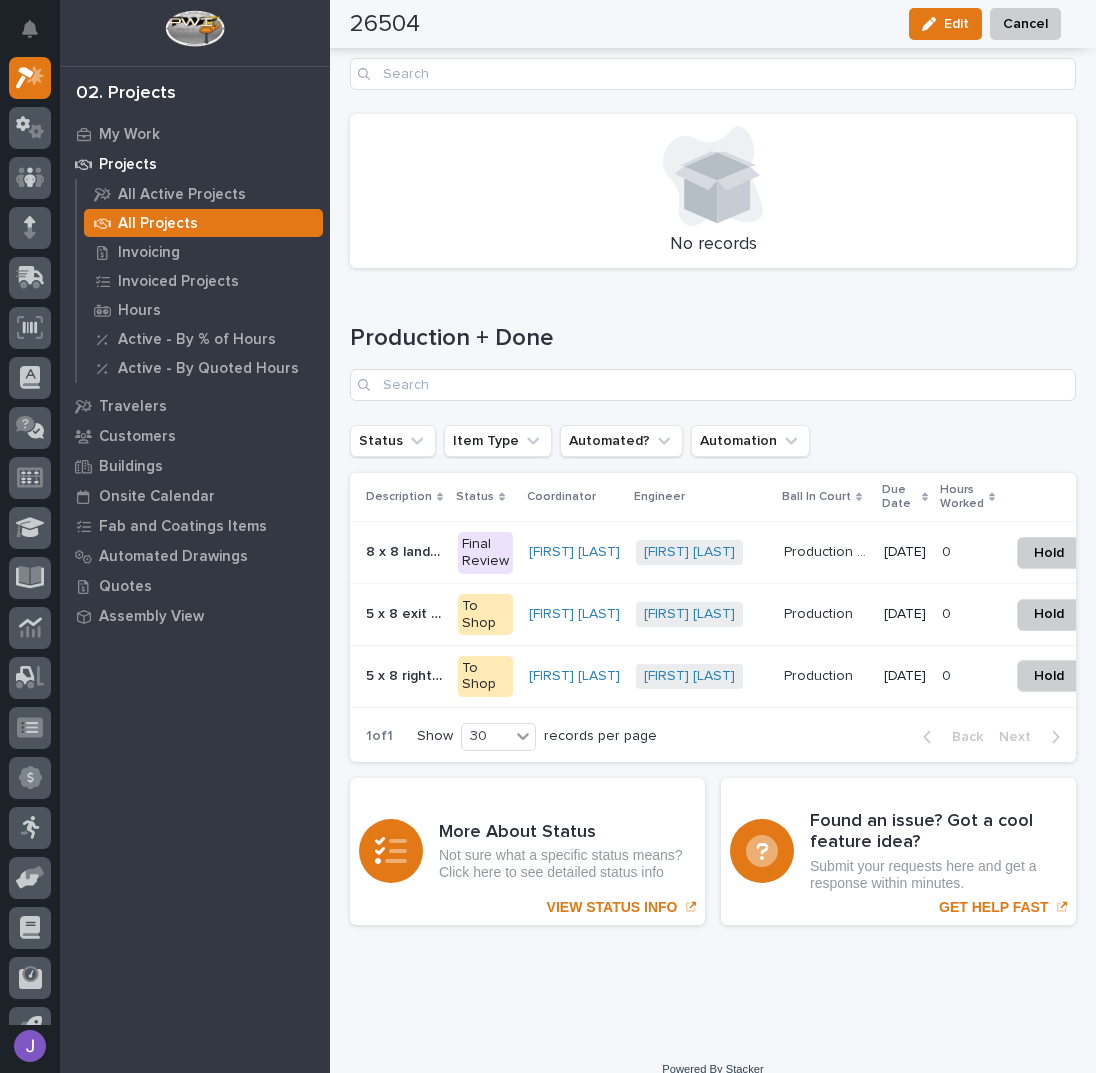 click on "8 x 8 landing Stairs" at bounding box center [406, 550] 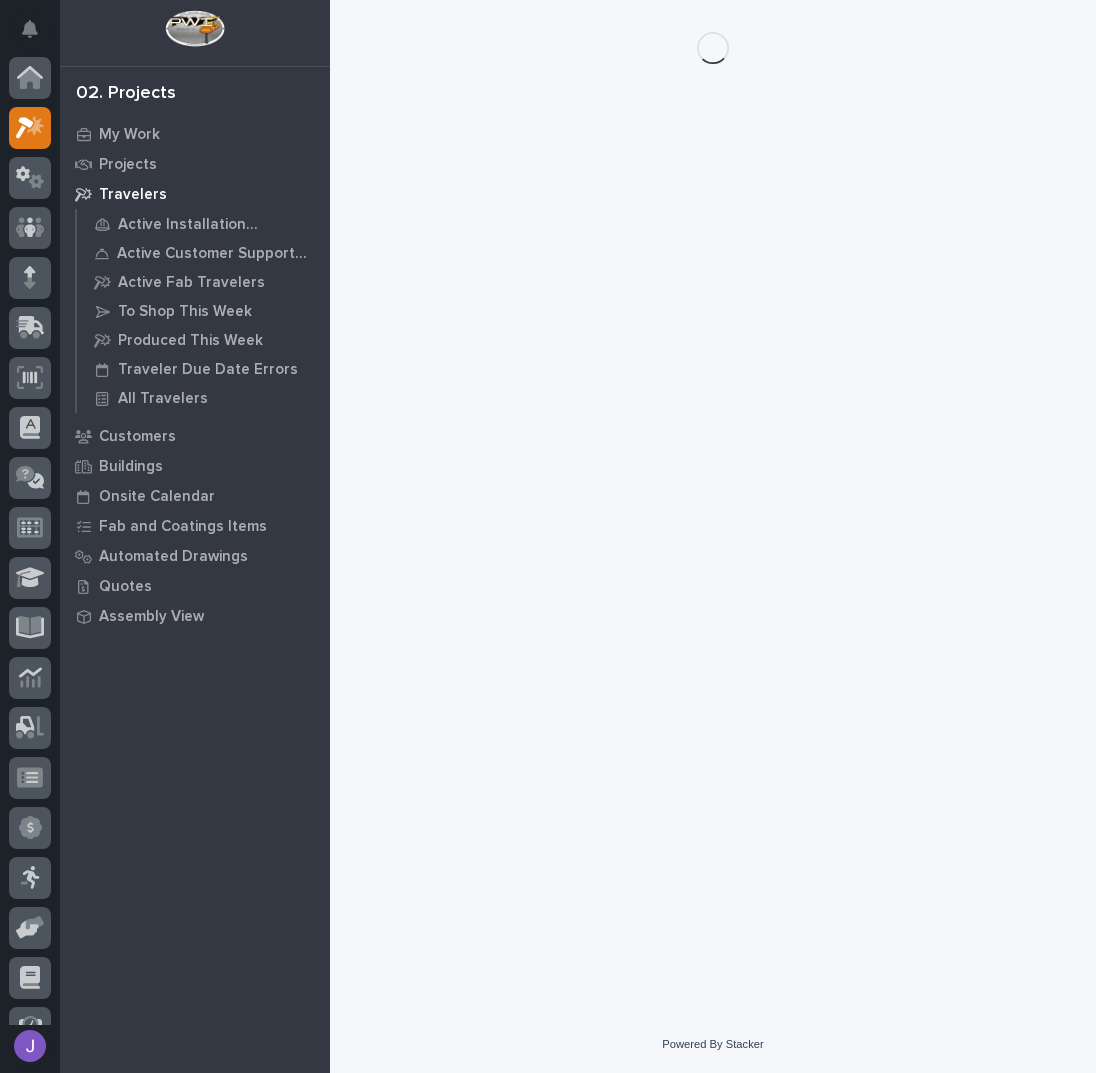 scroll, scrollTop: 0, scrollLeft: 0, axis: both 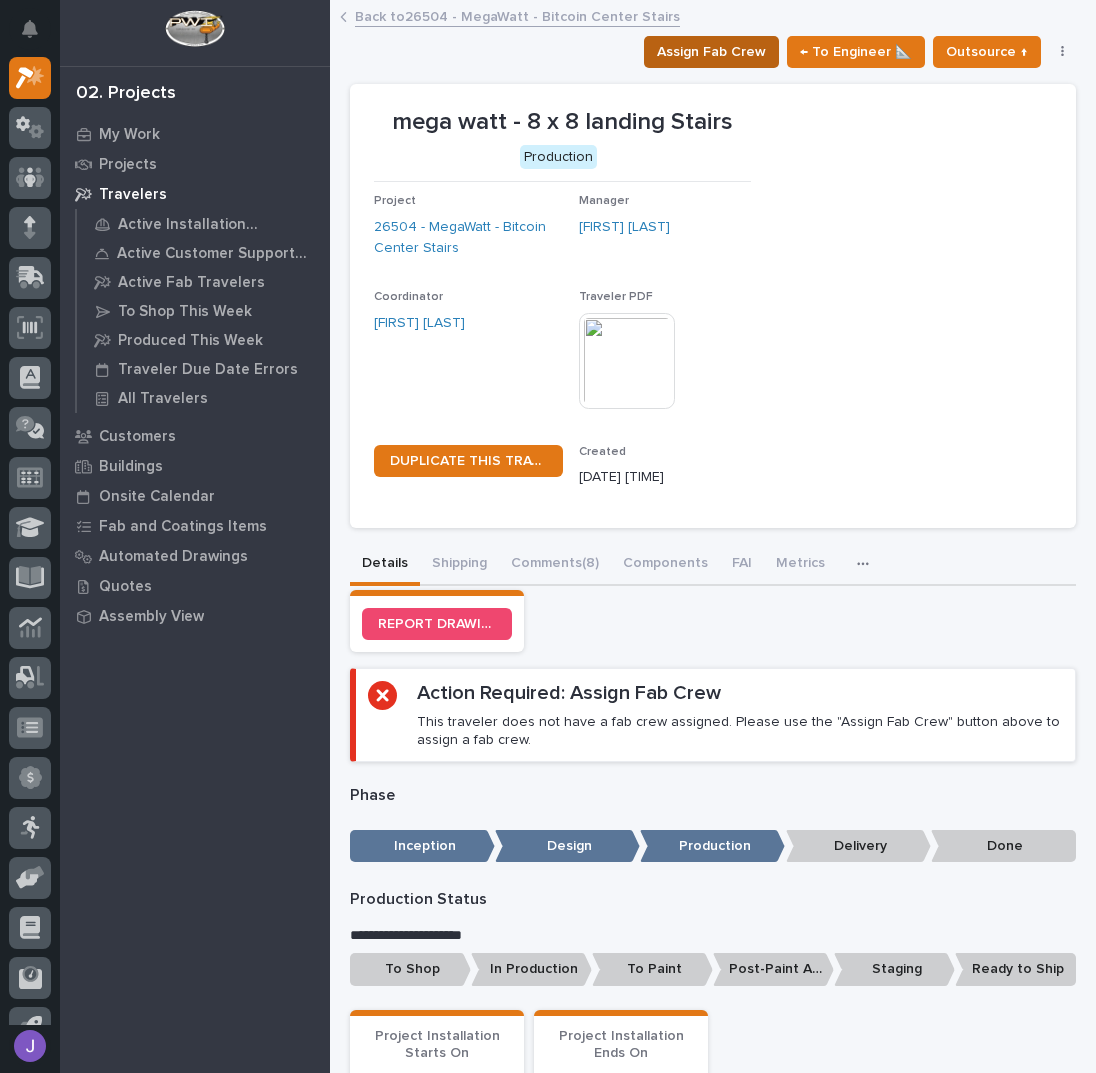 click on "Assign Fab Crew" at bounding box center [711, 52] 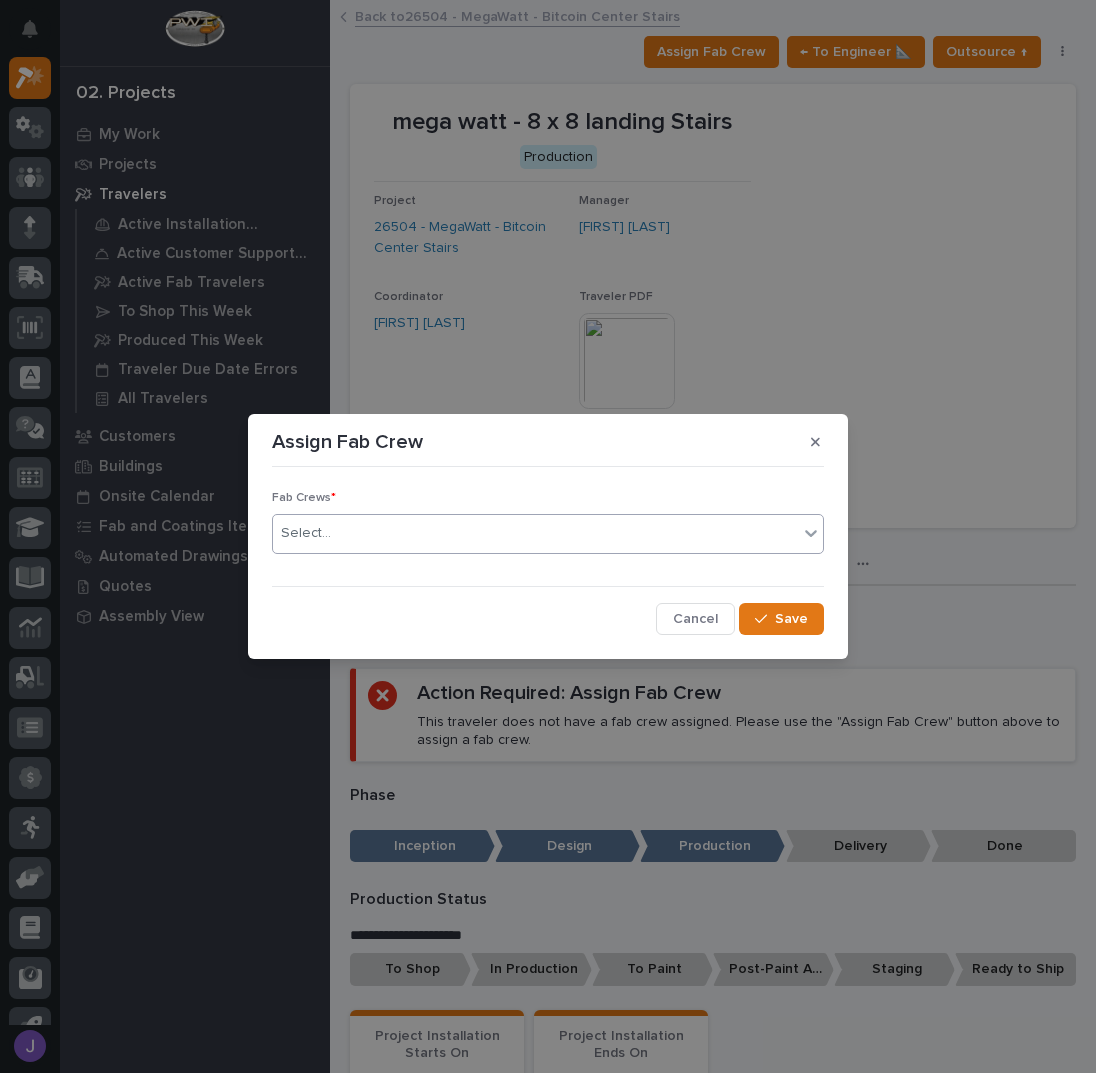 click on "Select..." at bounding box center (535, 533) 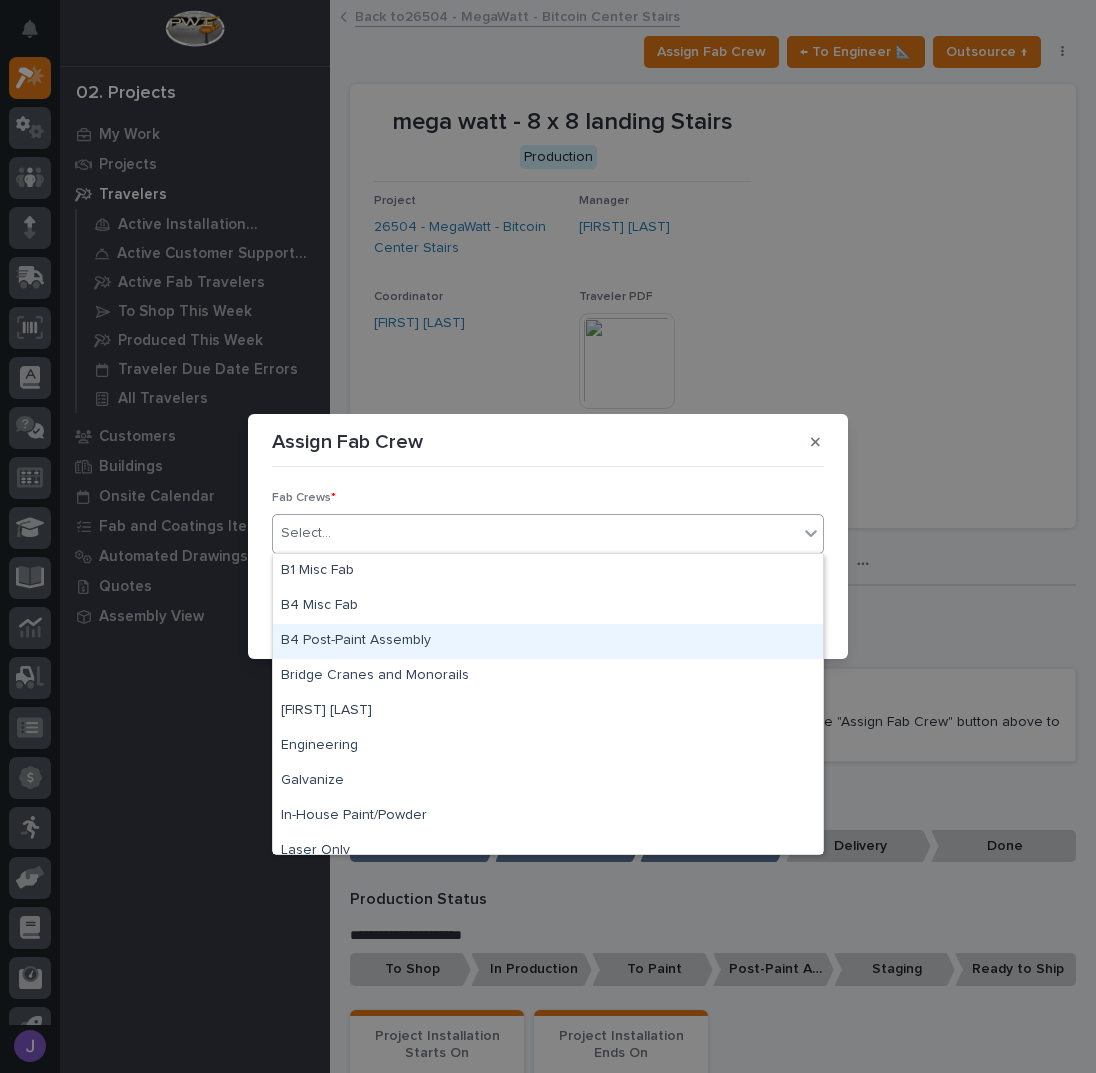 scroll, scrollTop: 470, scrollLeft: 0, axis: vertical 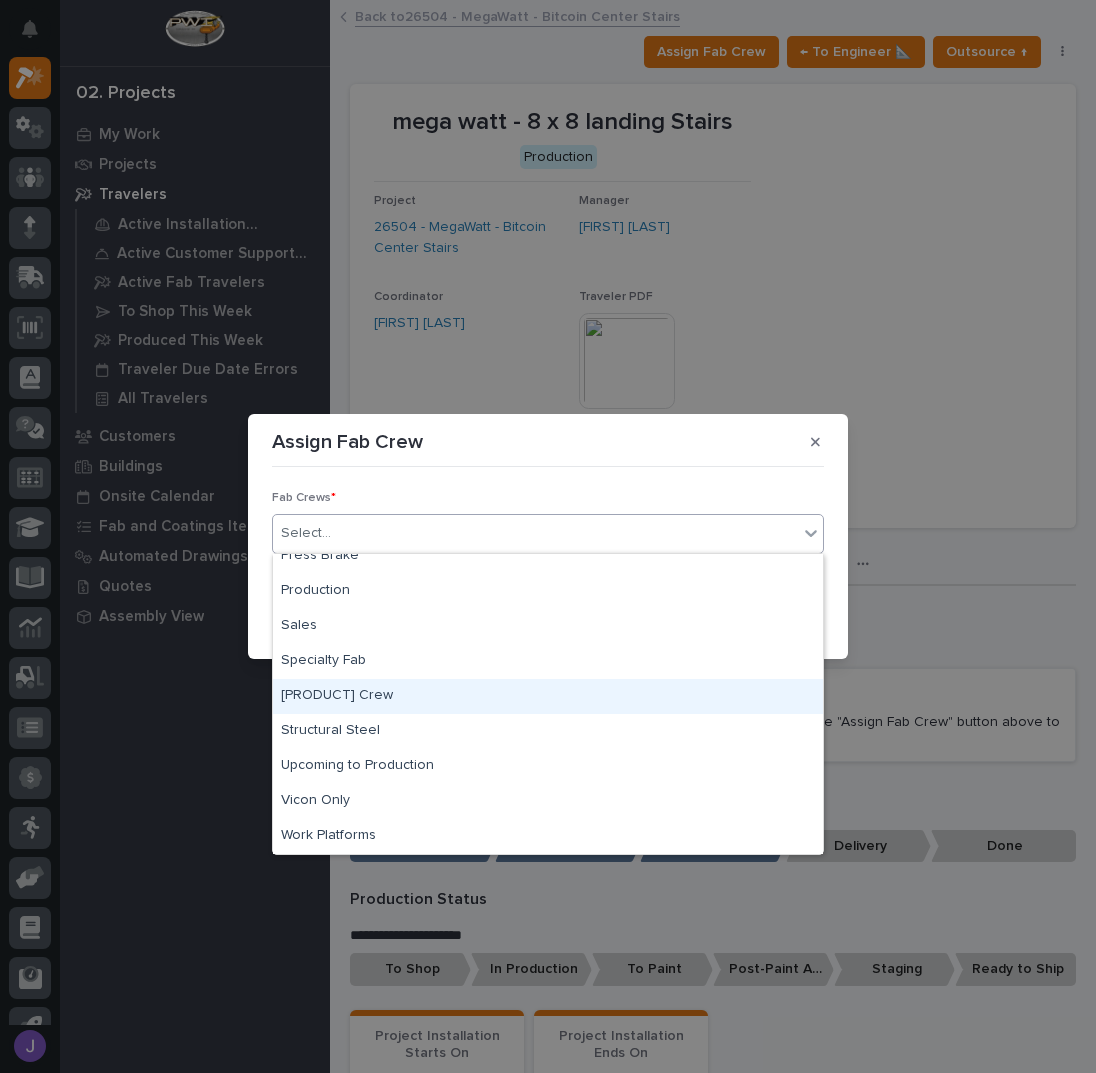 click on "[PRODUCT] Crew" at bounding box center [548, 696] 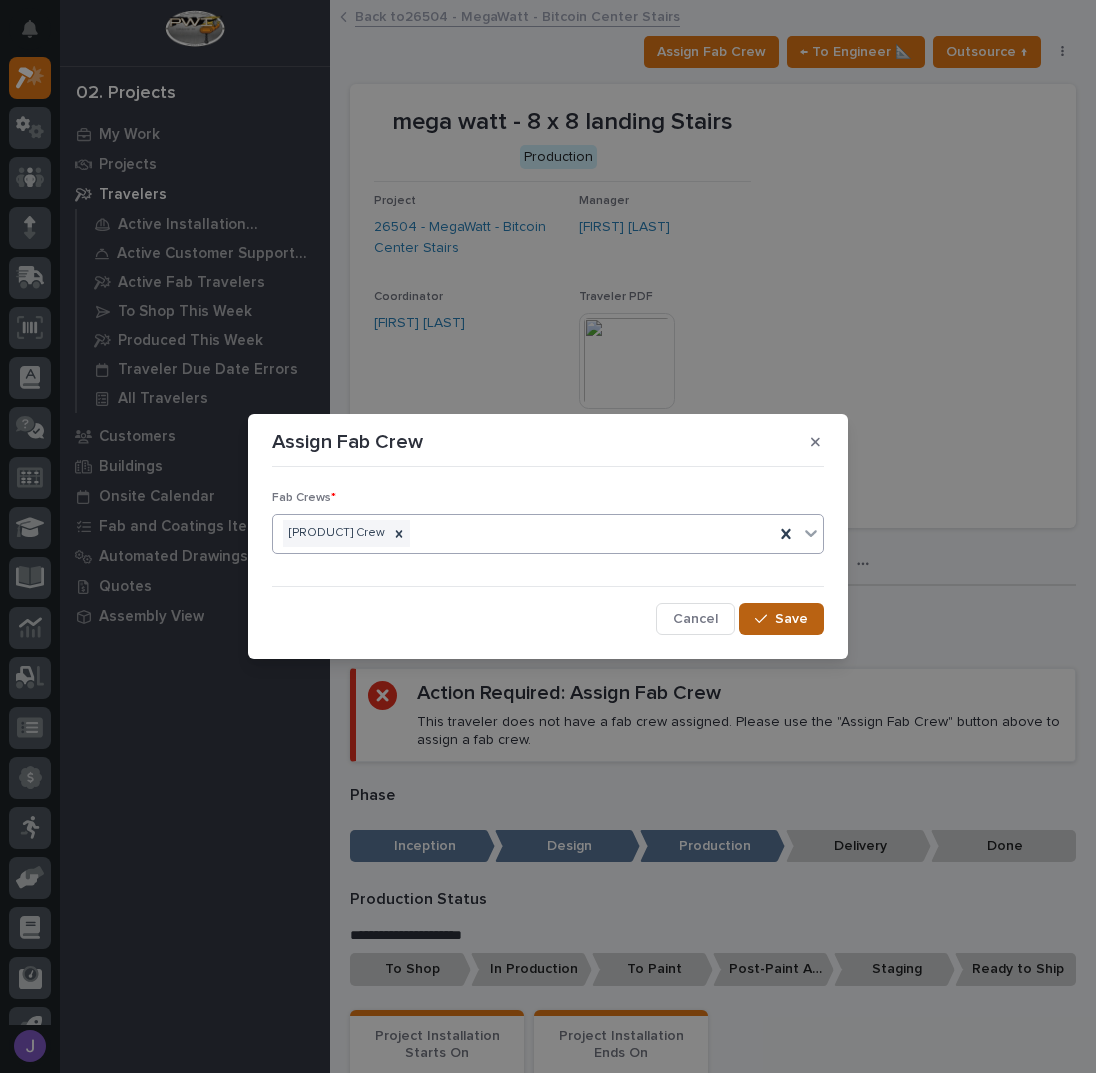 click on "Save" at bounding box center [791, 619] 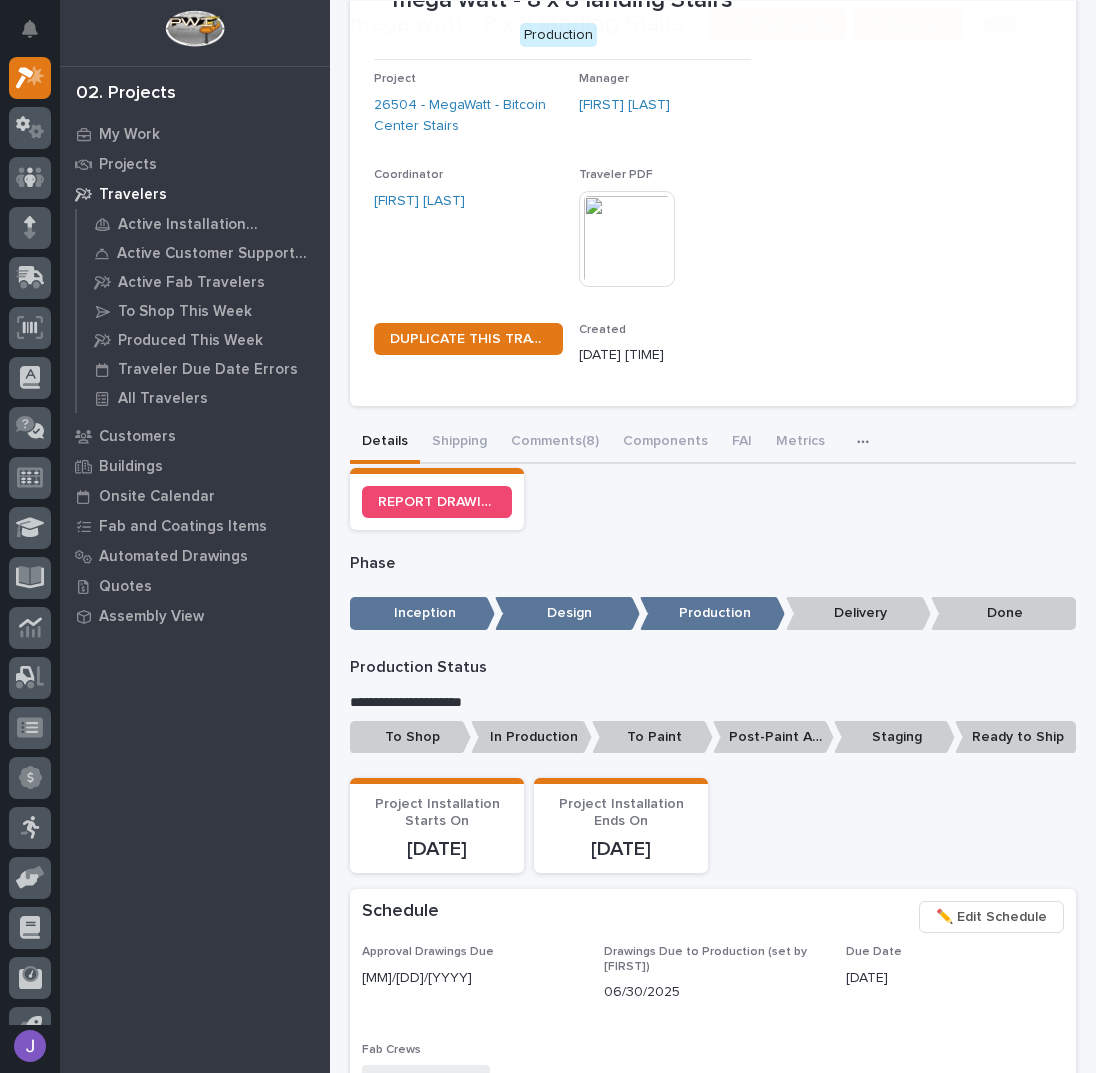 scroll, scrollTop: 133, scrollLeft: 0, axis: vertical 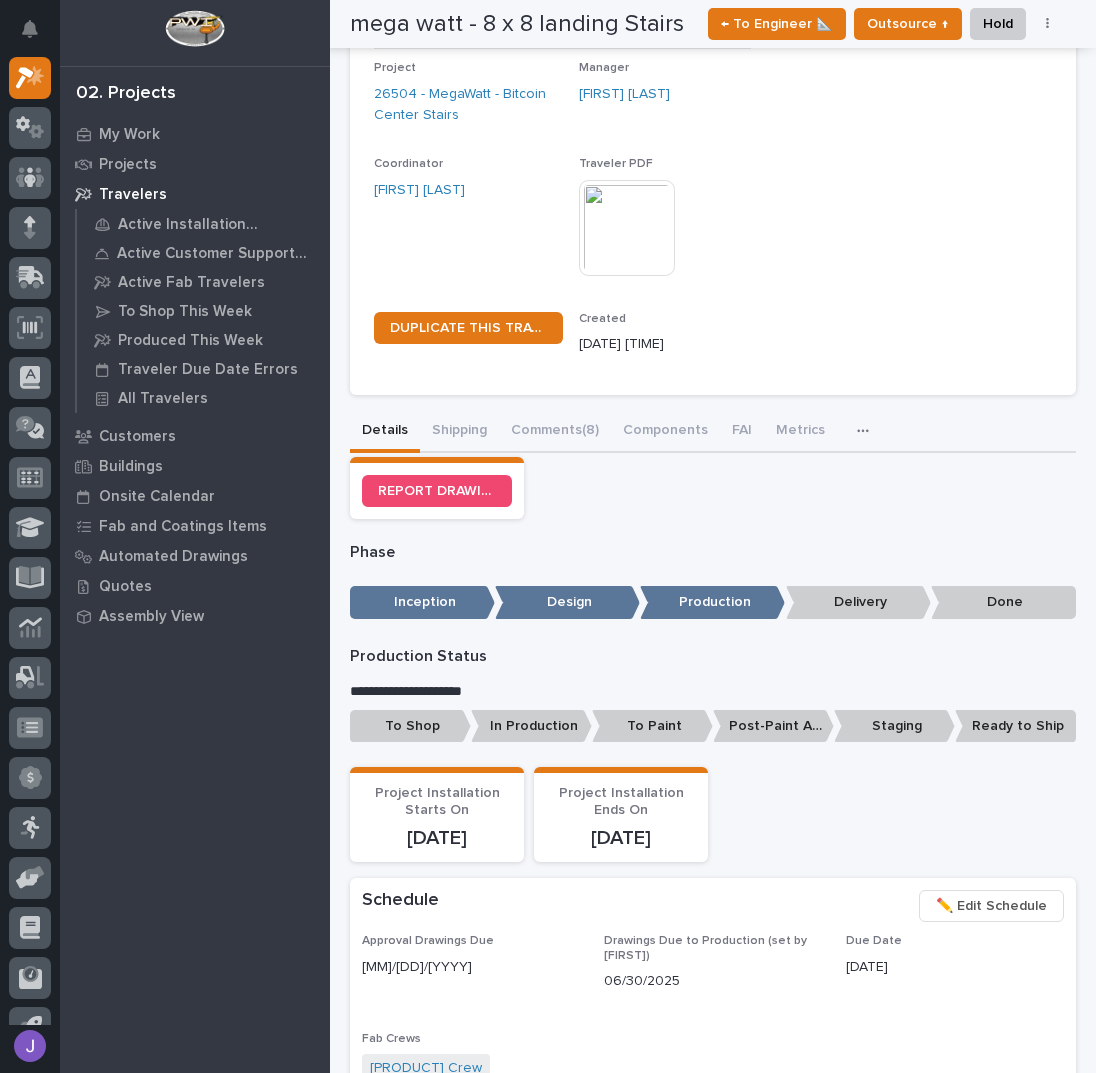 click on "To Shop" at bounding box center [410, 726] 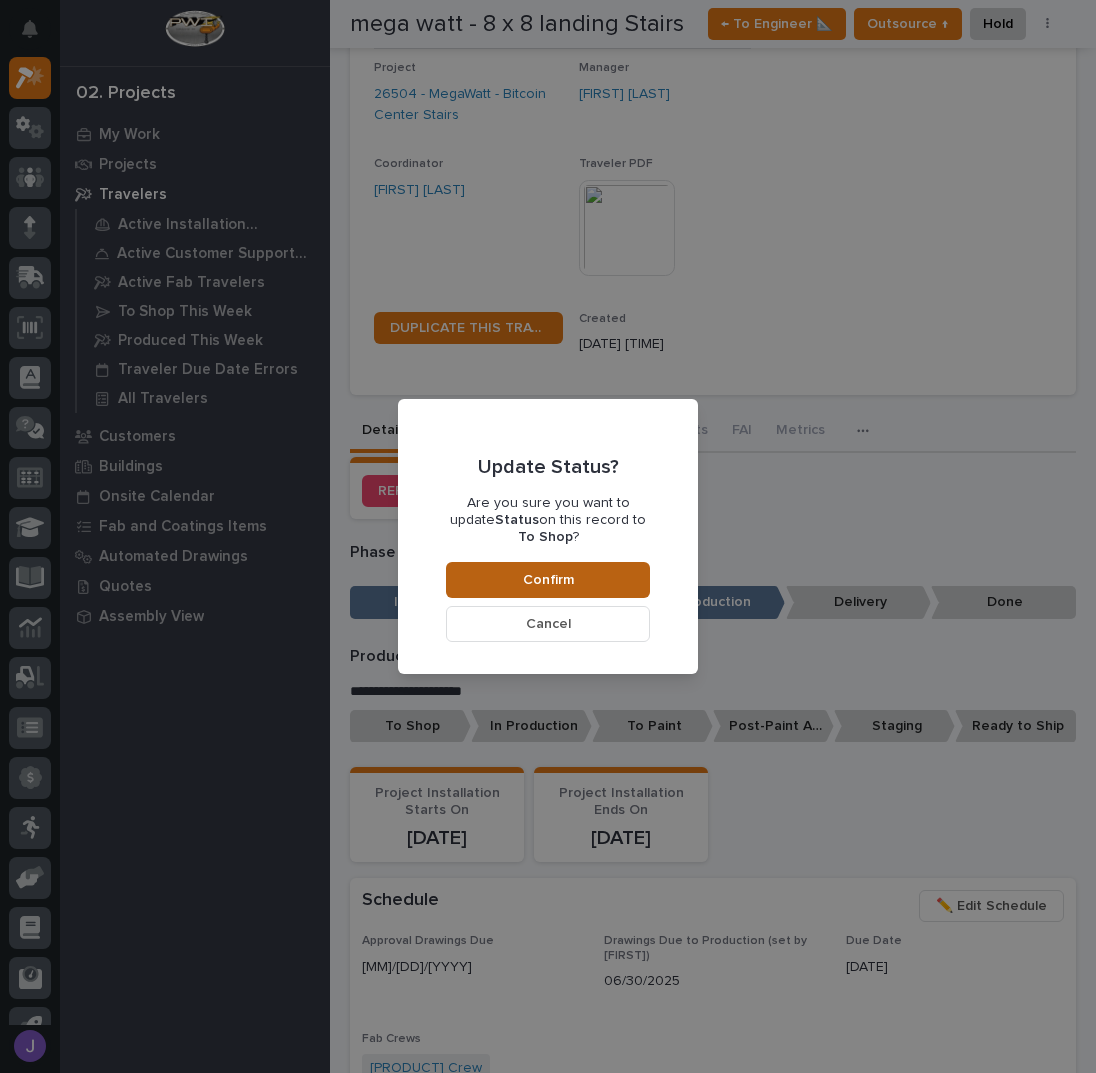 click on "Confirm" at bounding box center (548, 580) 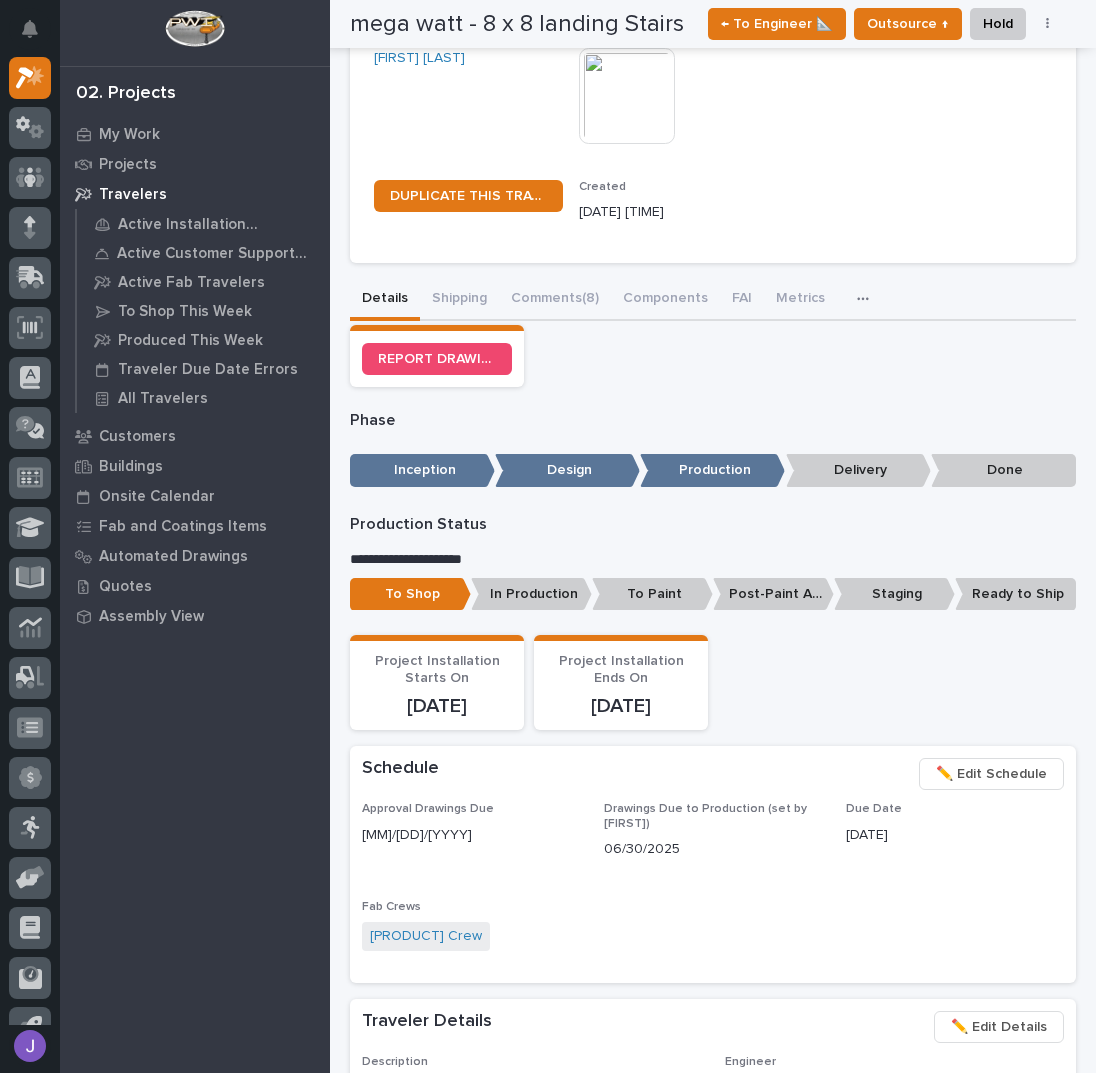 scroll, scrollTop: 0, scrollLeft: 0, axis: both 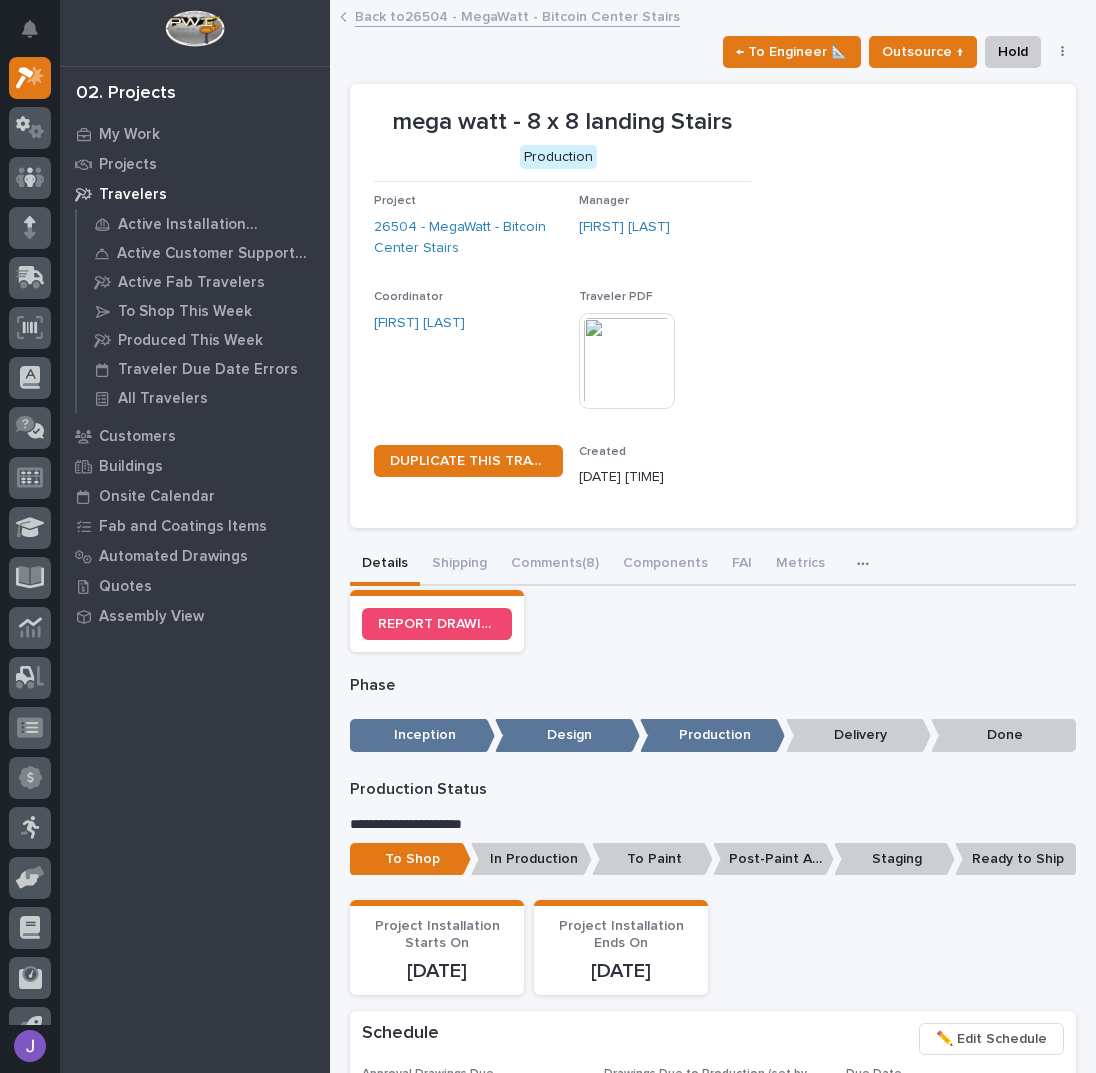 click on "Back to  26504 - MegaWatt - Bitcoin Center Stairs" at bounding box center [517, 15] 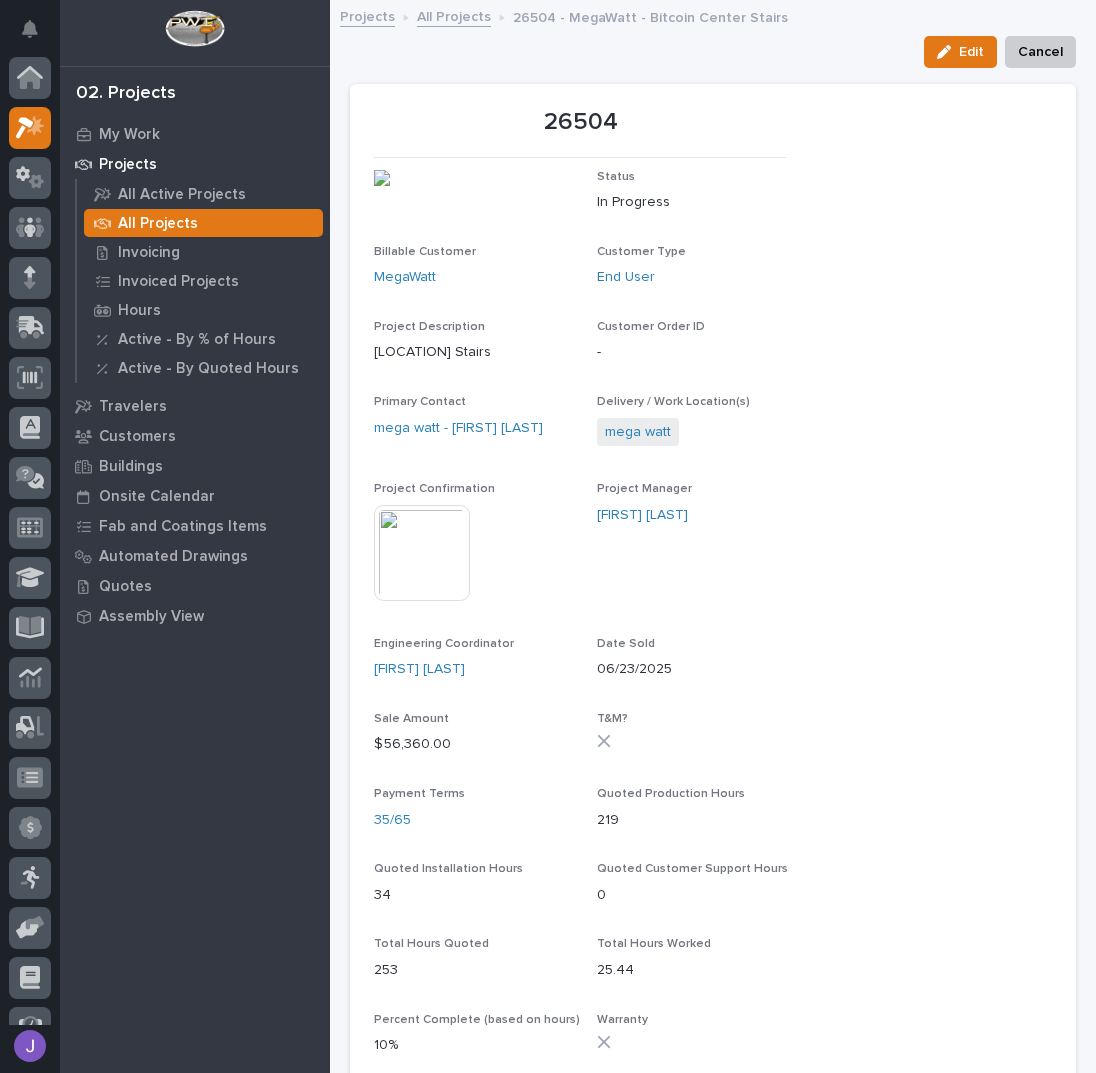 scroll, scrollTop: 50, scrollLeft: 0, axis: vertical 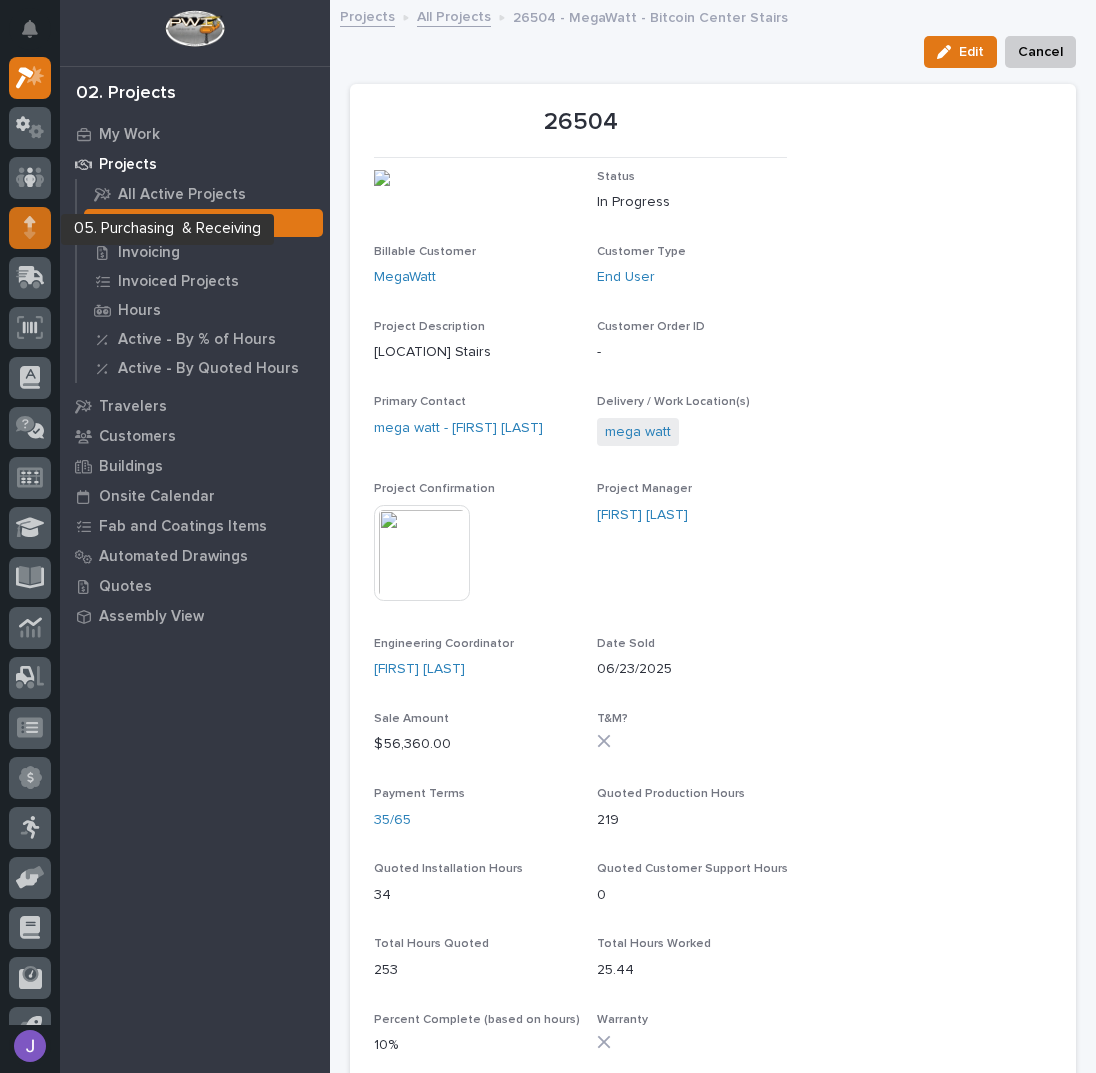 click at bounding box center [30, 221] 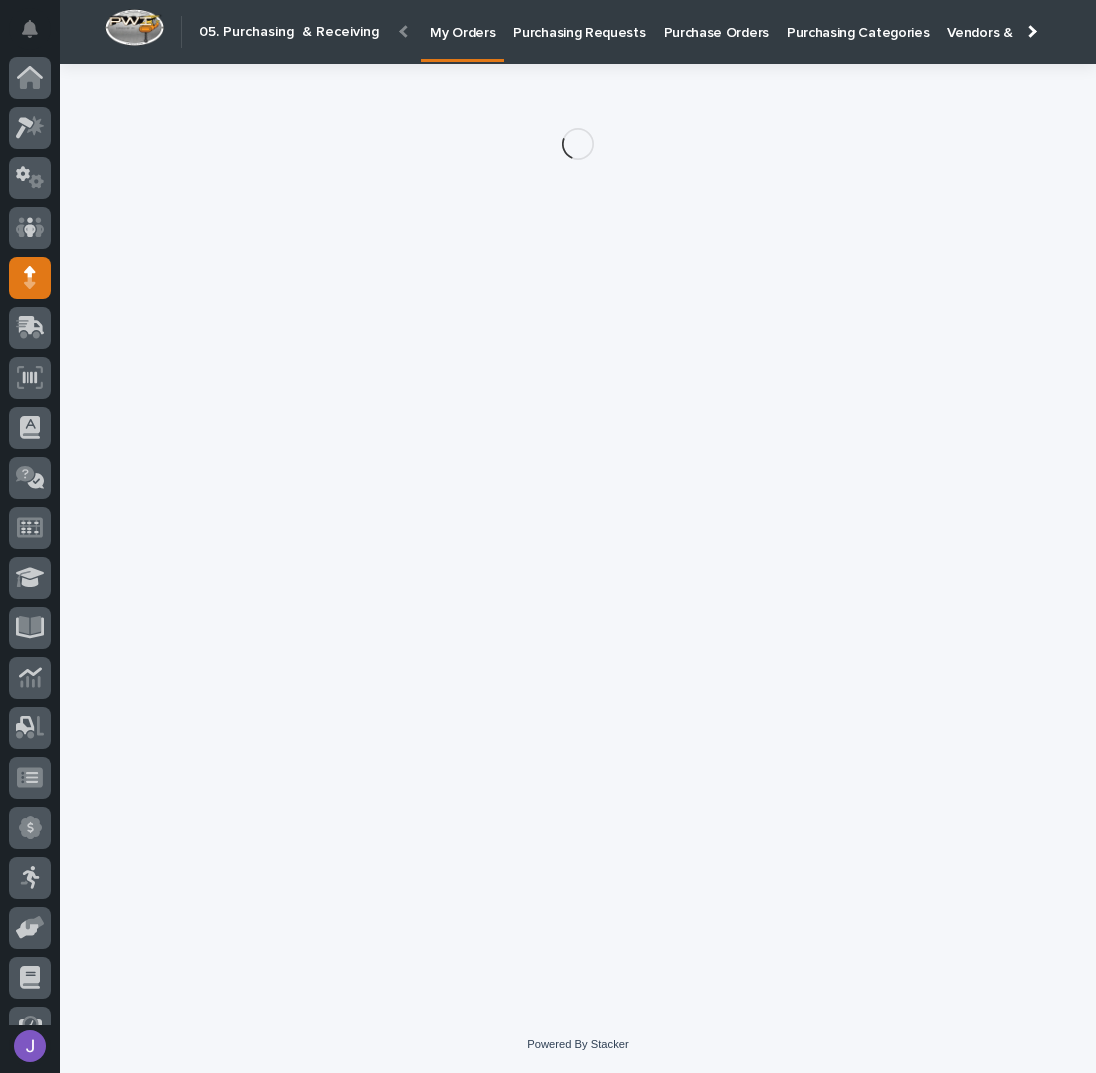 scroll, scrollTop: 82, scrollLeft: 0, axis: vertical 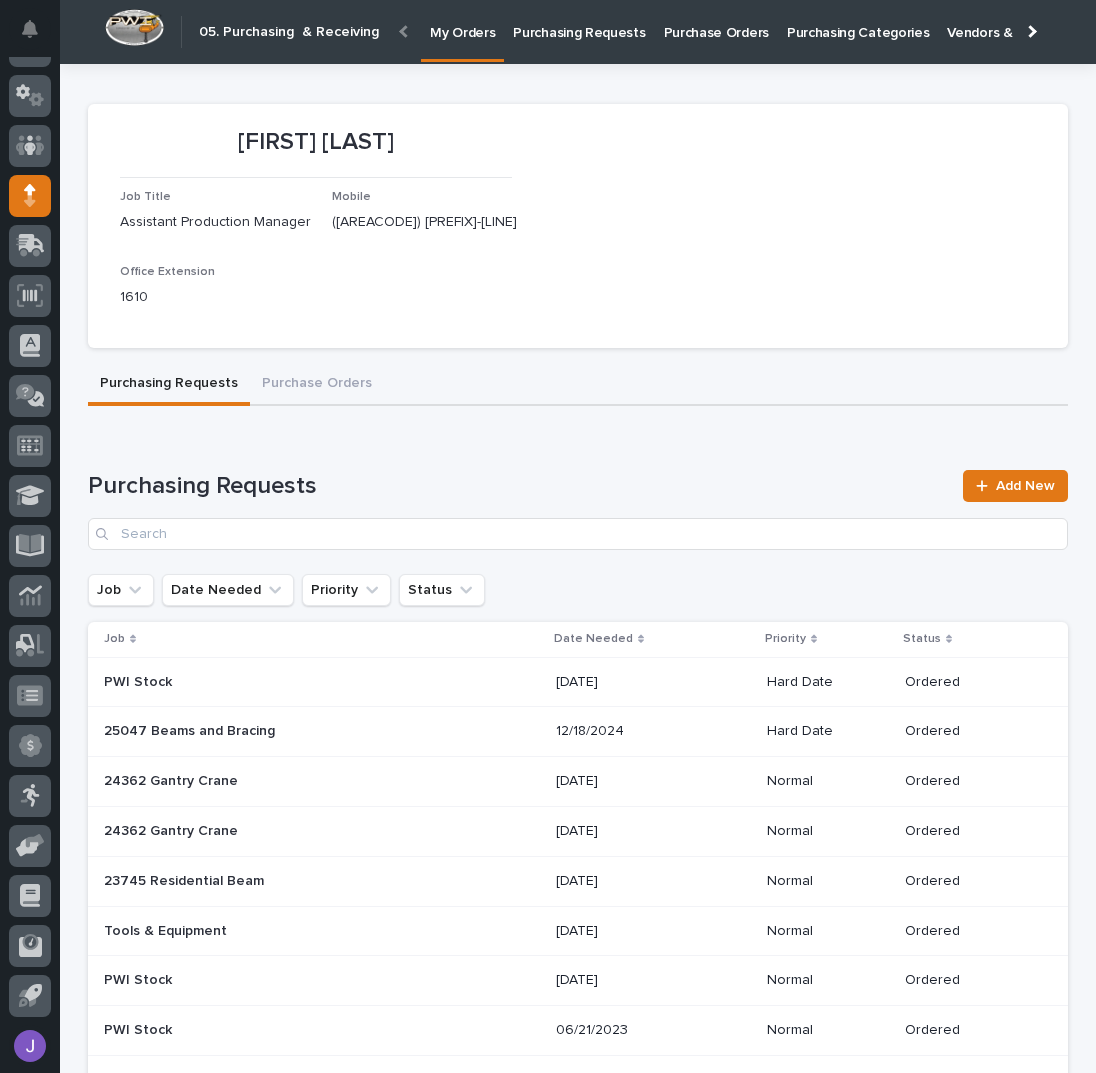 click on "Purchasing Requests" at bounding box center [579, 21] 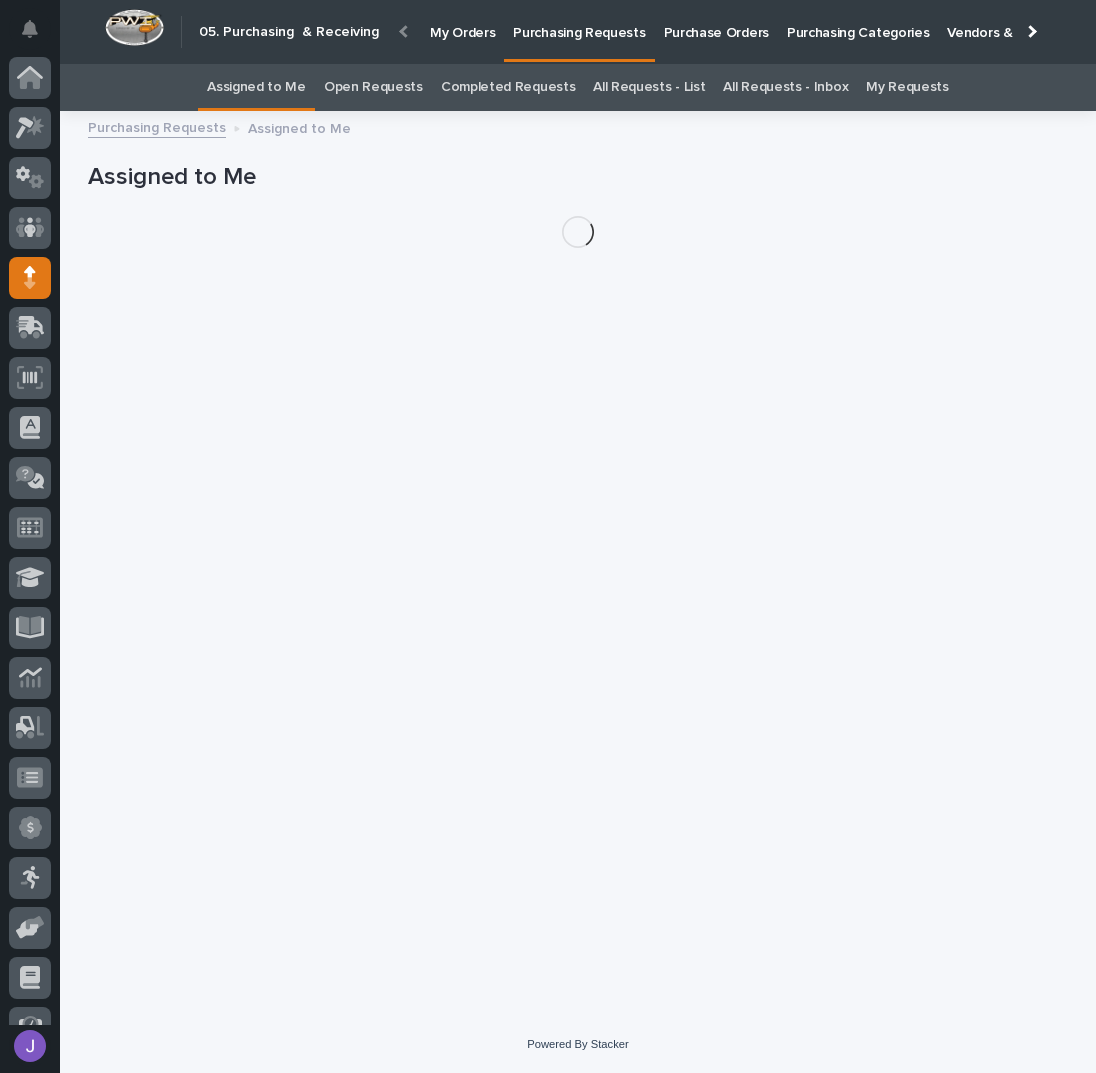 scroll, scrollTop: 82, scrollLeft: 0, axis: vertical 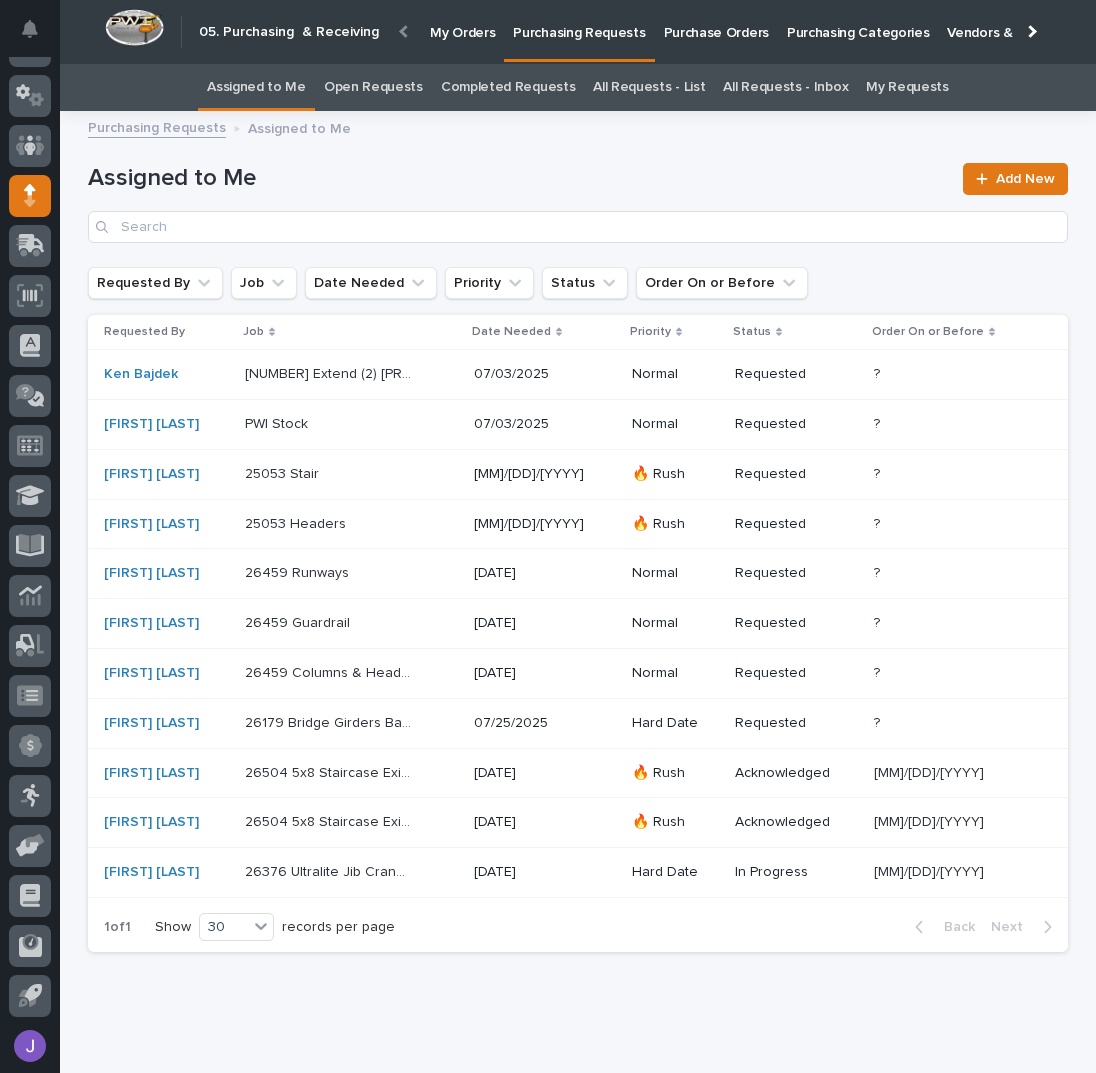 click on "All Requests - List" at bounding box center [649, 87] 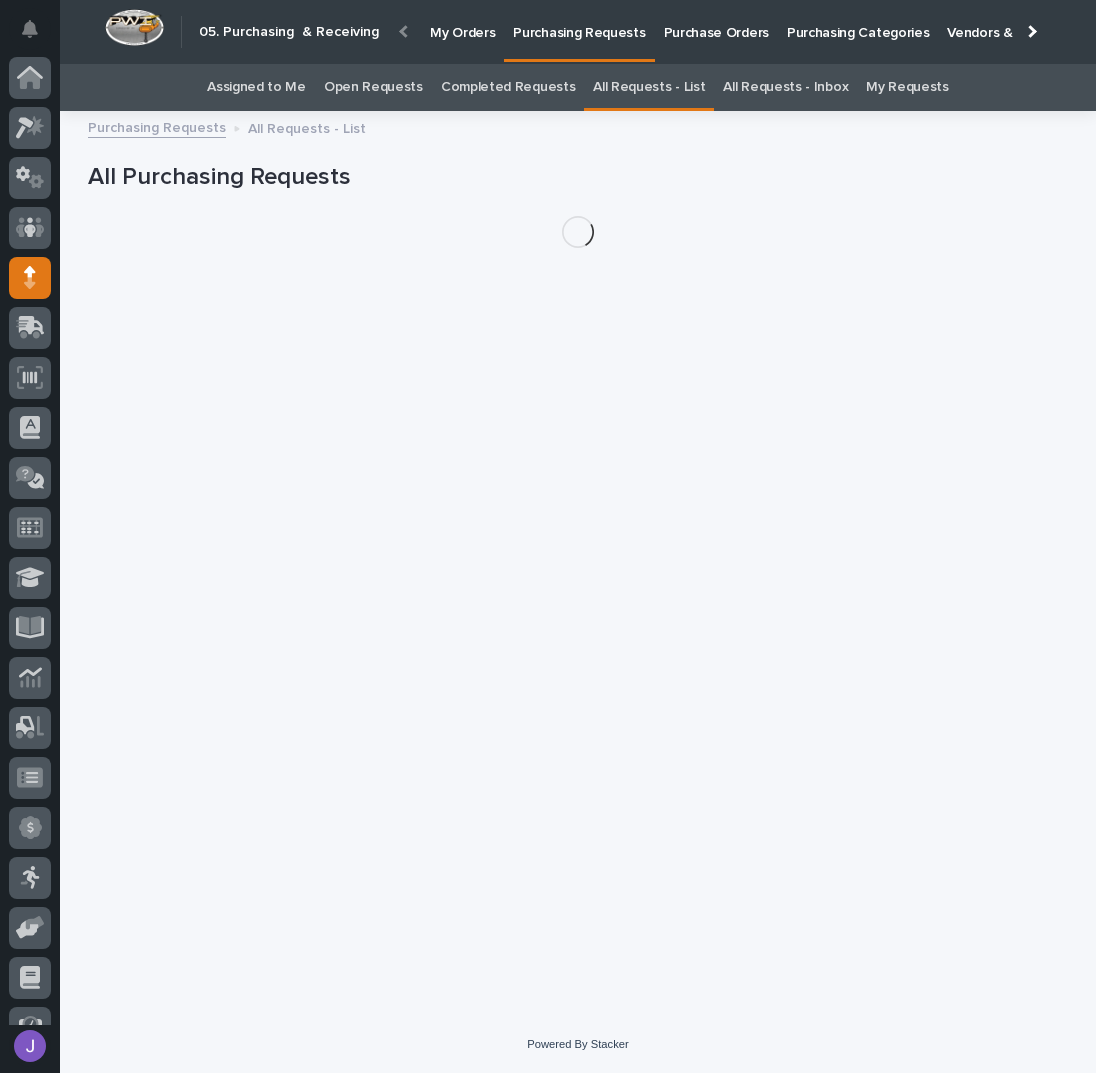 scroll, scrollTop: 82, scrollLeft: 0, axis: vertical 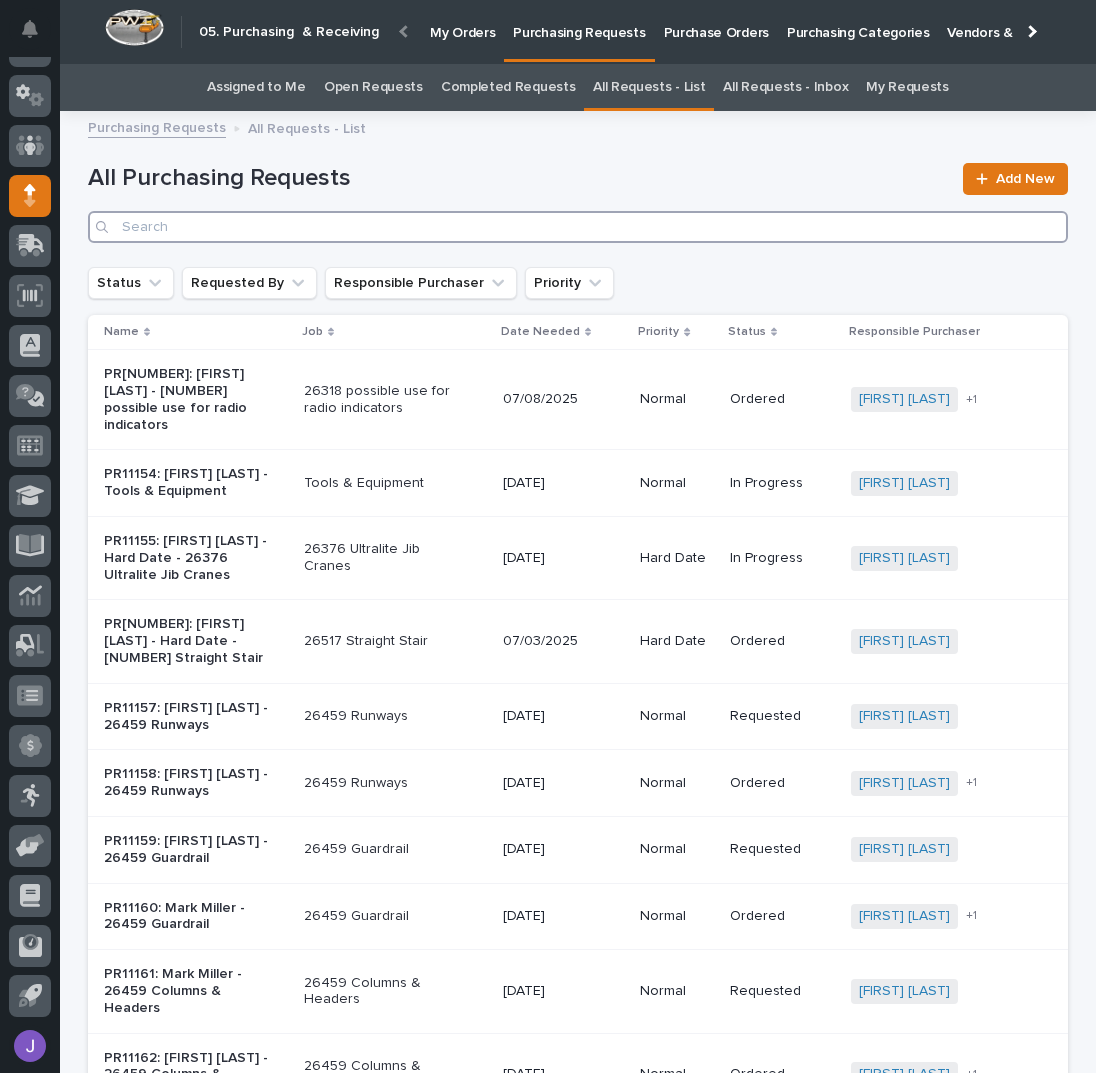 click at bounding box center [578, 227] 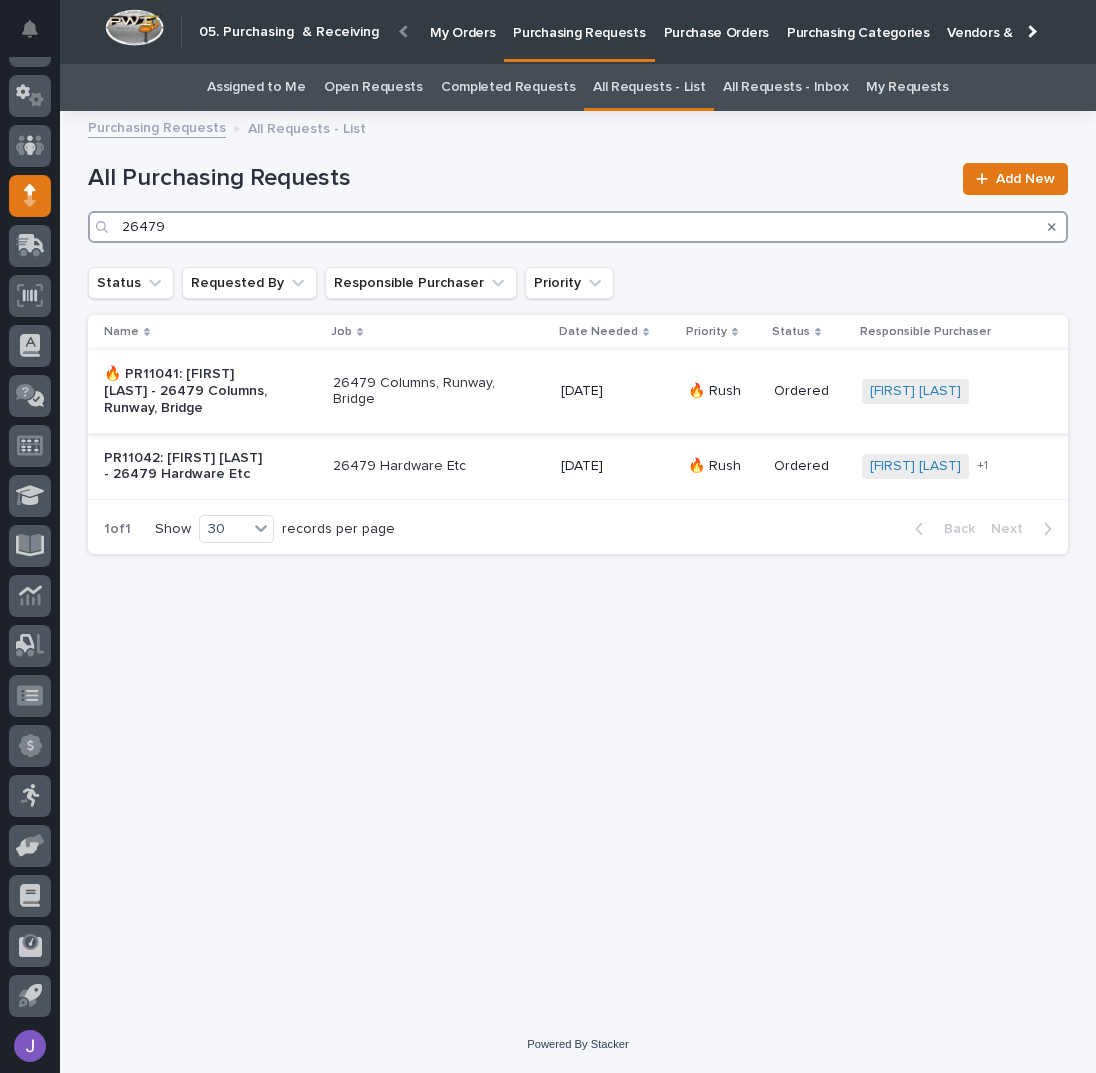 type on "26479" 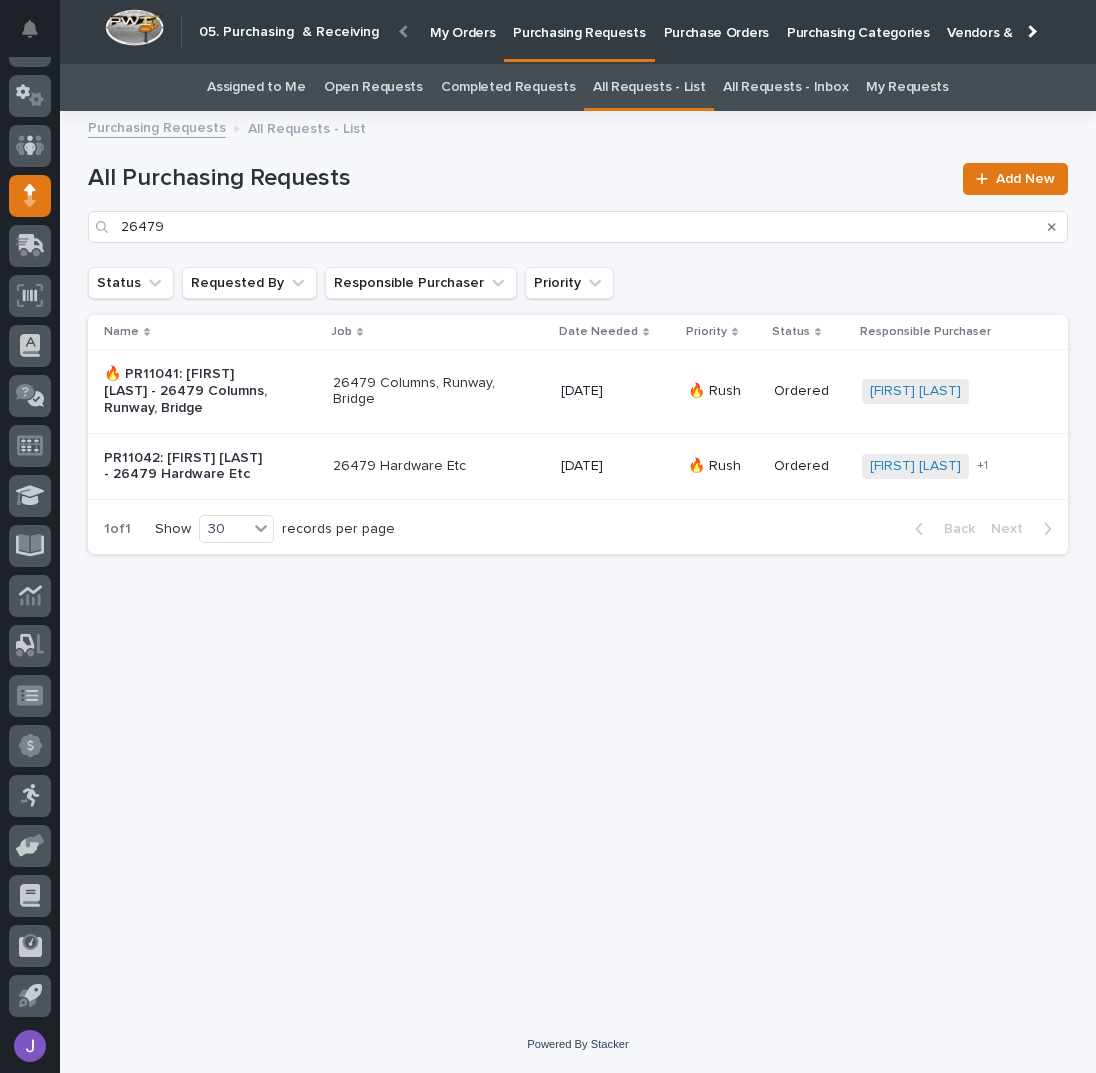click on "🔥 PR11041: [FIRST] [LAST] - 26479 Columns, Runway, Bridge" at bounding box center [210, 391] 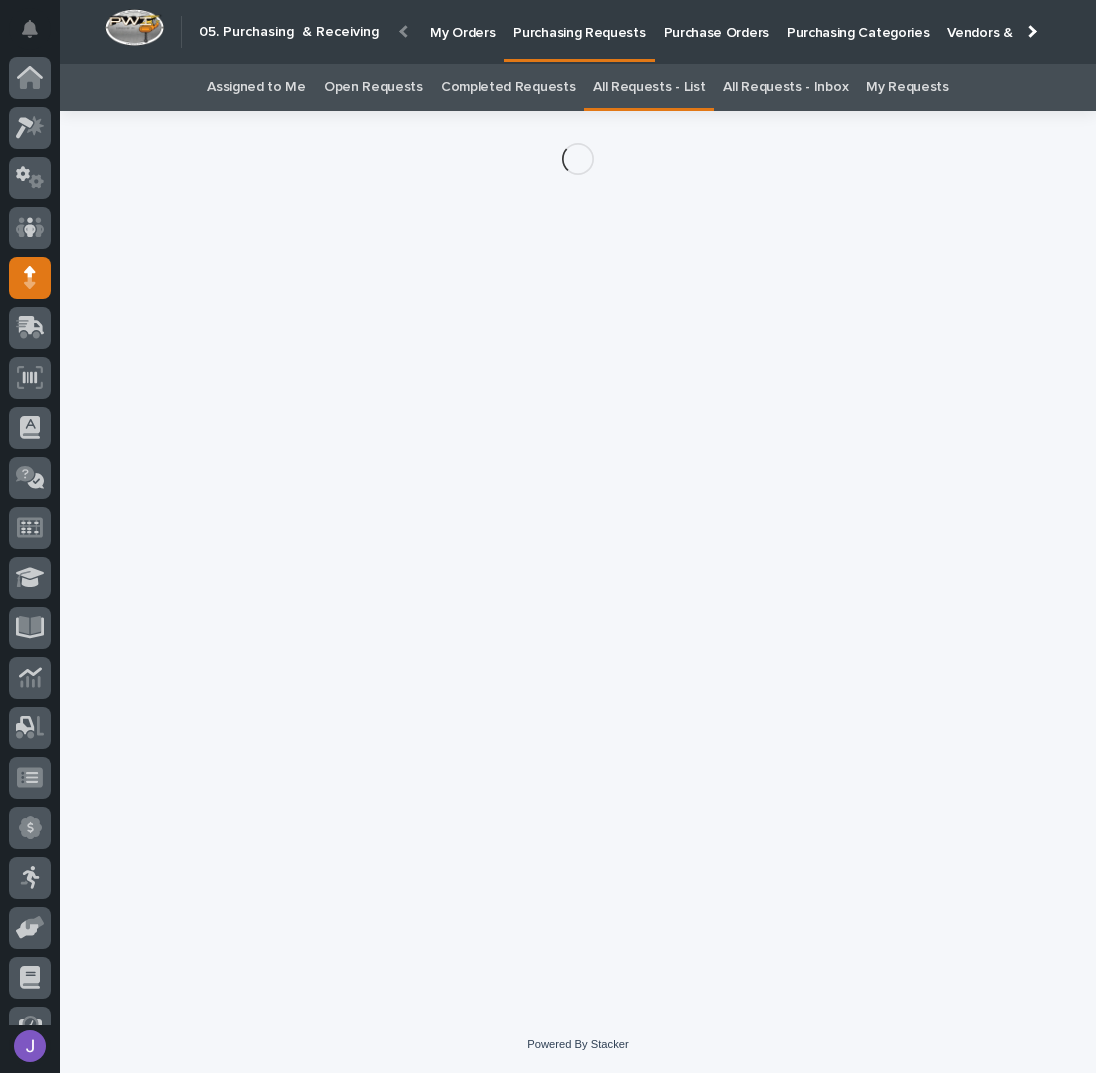 scroll, scrollTop: 82, scrollLeft: 0, axis: vertical 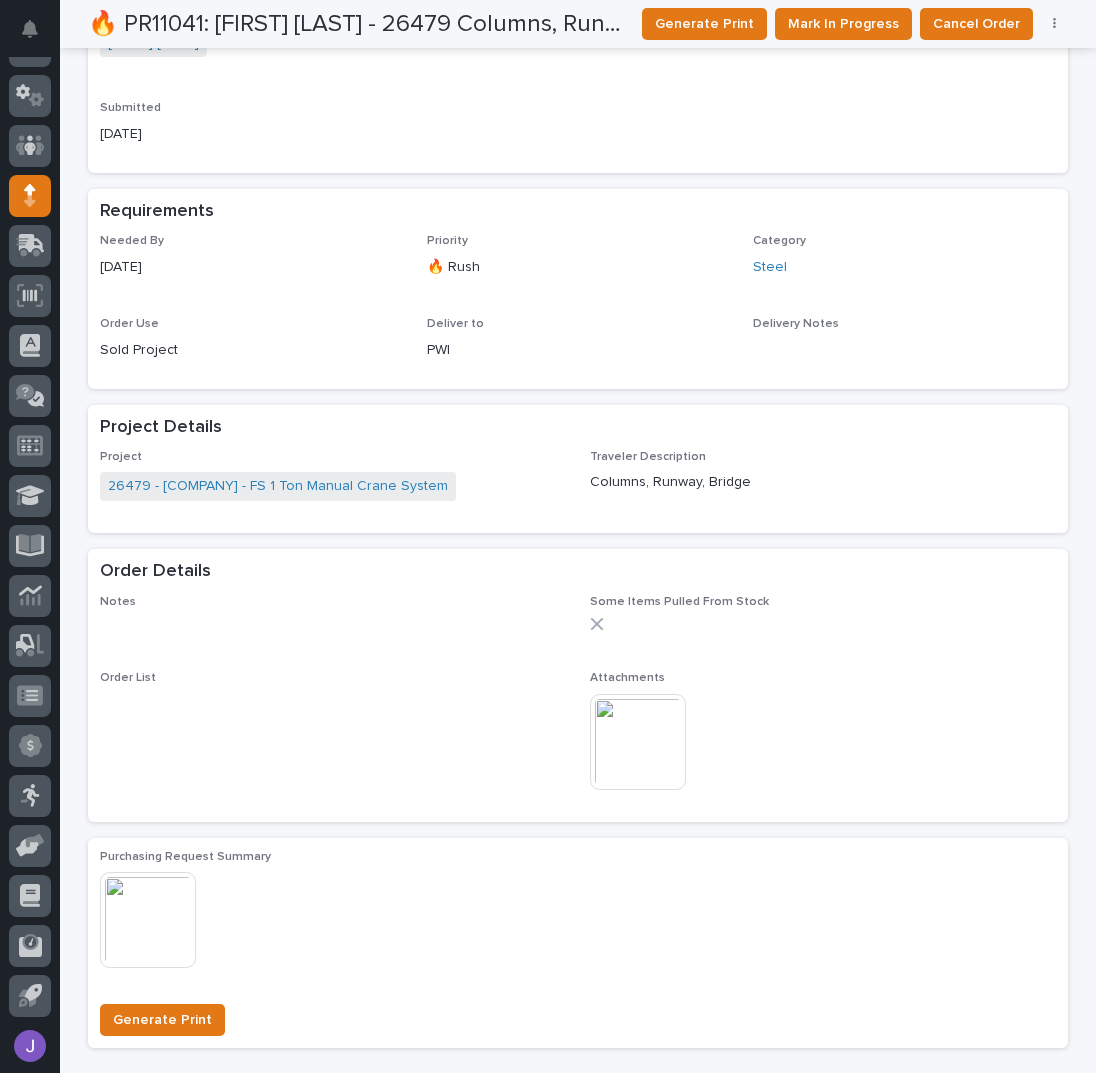 click at bounding box center (638, 742) 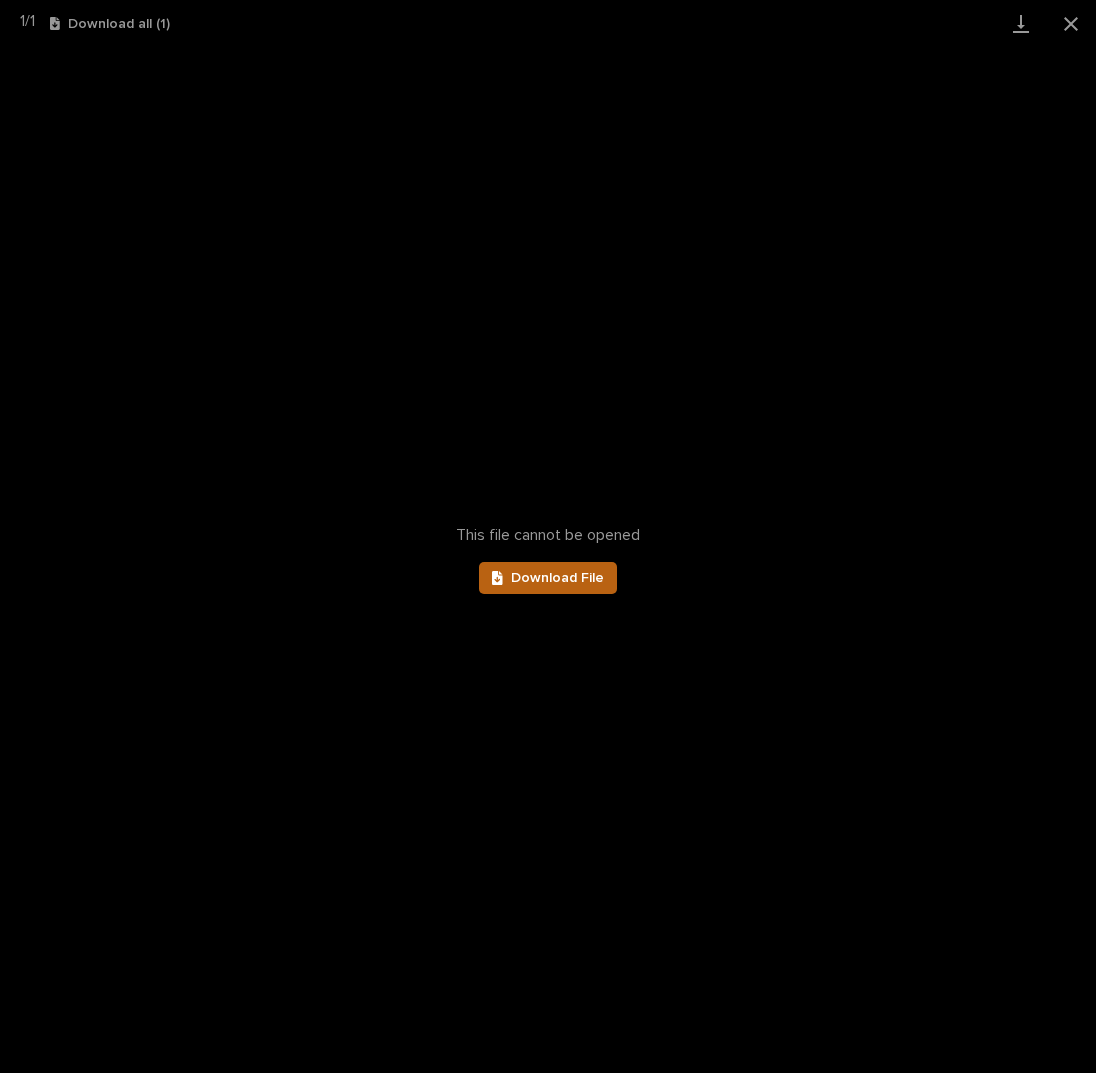 click on "Download File" at bounding box center (557, 578) 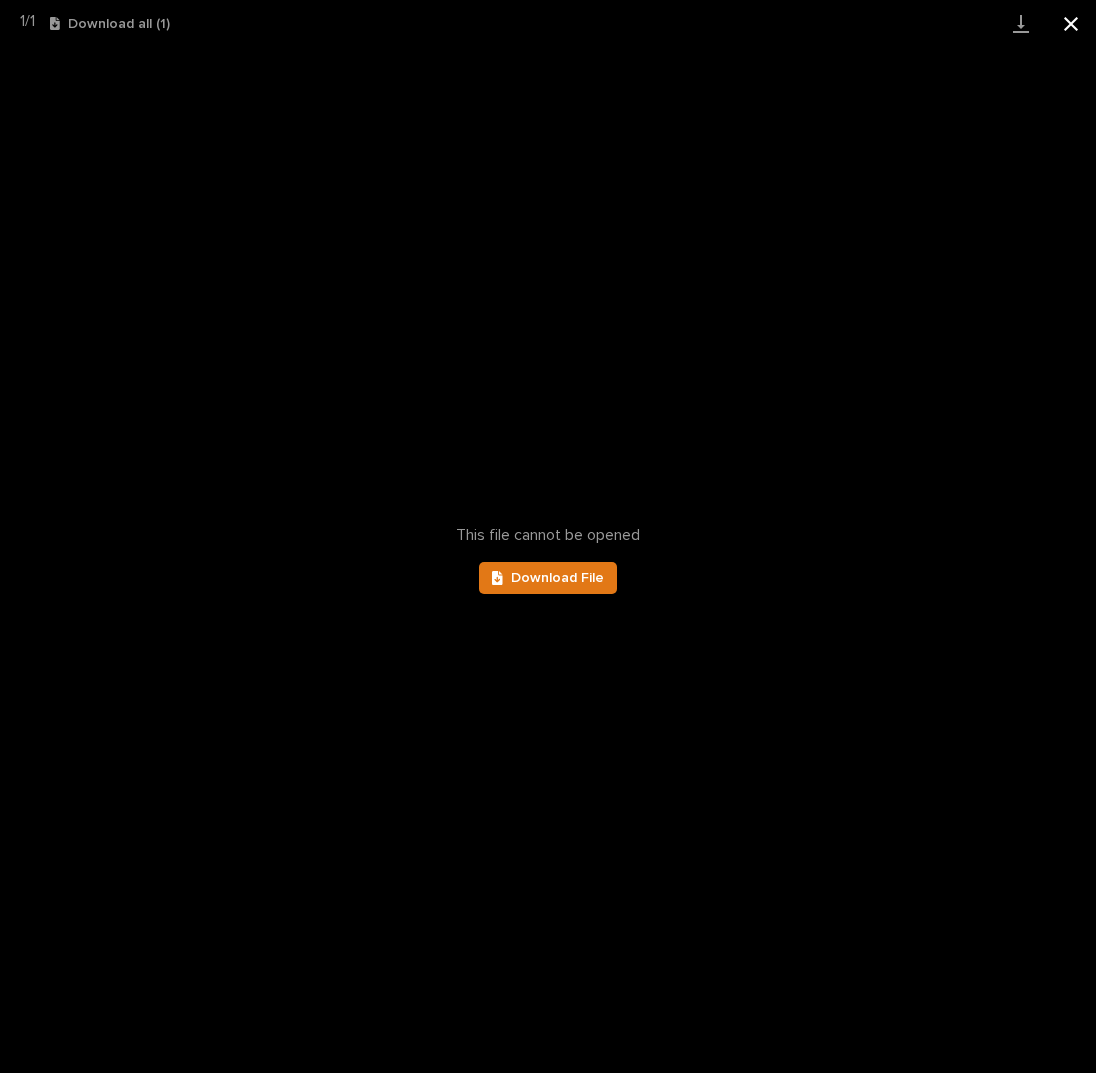 click at bounding box center [1071, 23] 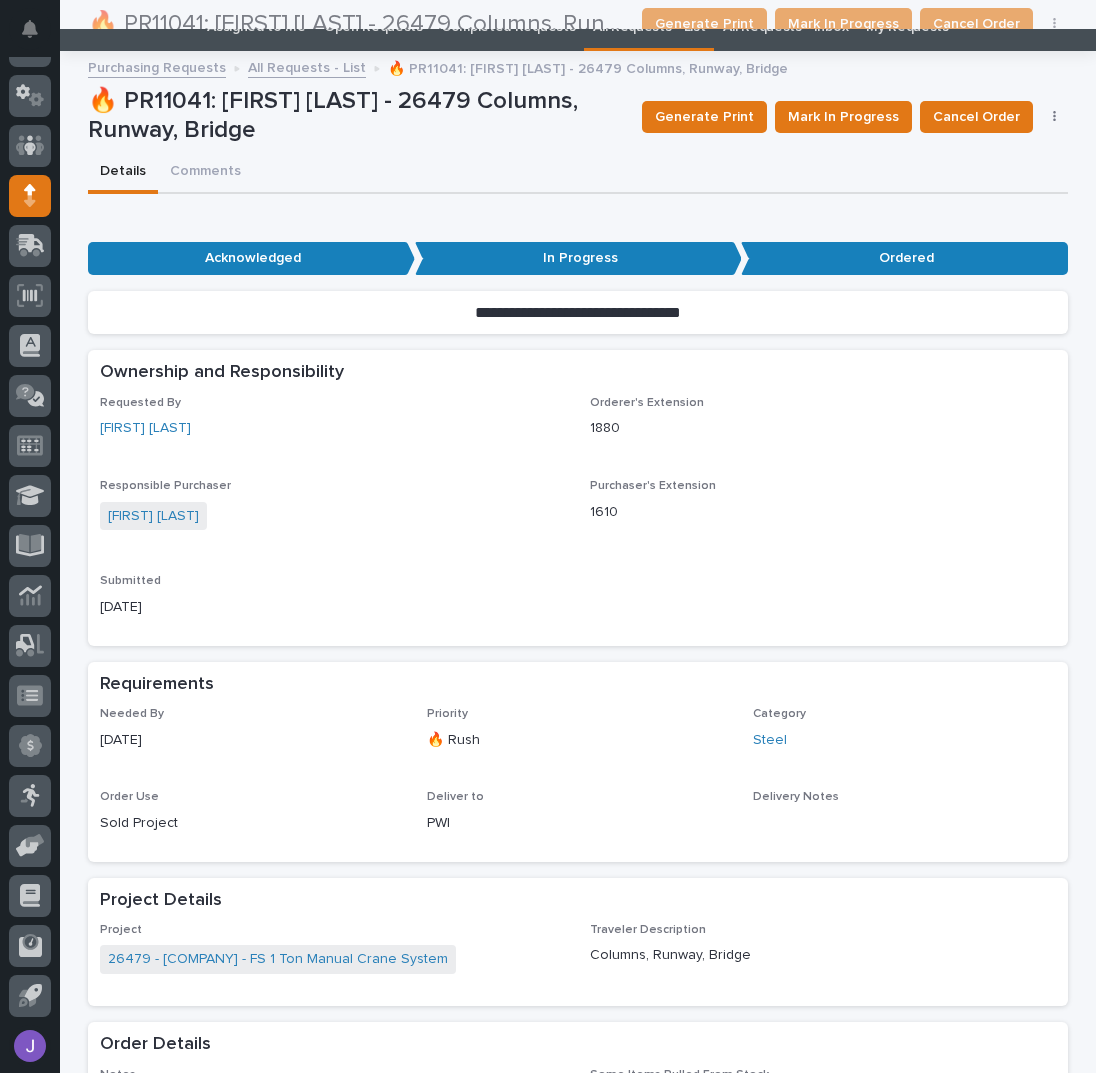scroll, scrollTop: 0, scrollLeft: 0, axis: both 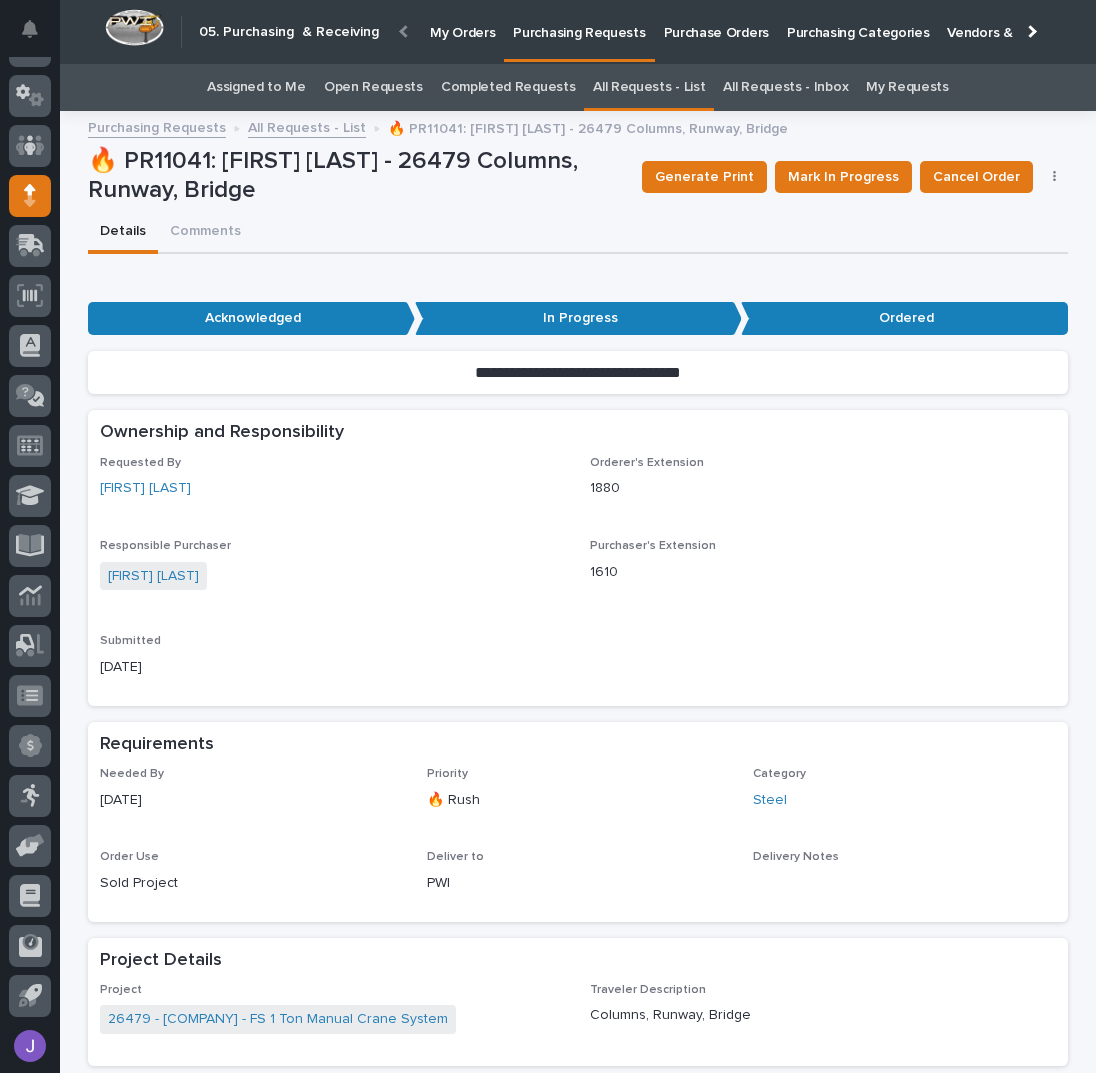 click on "Assigned to Me" at bounding box center [256, 87] 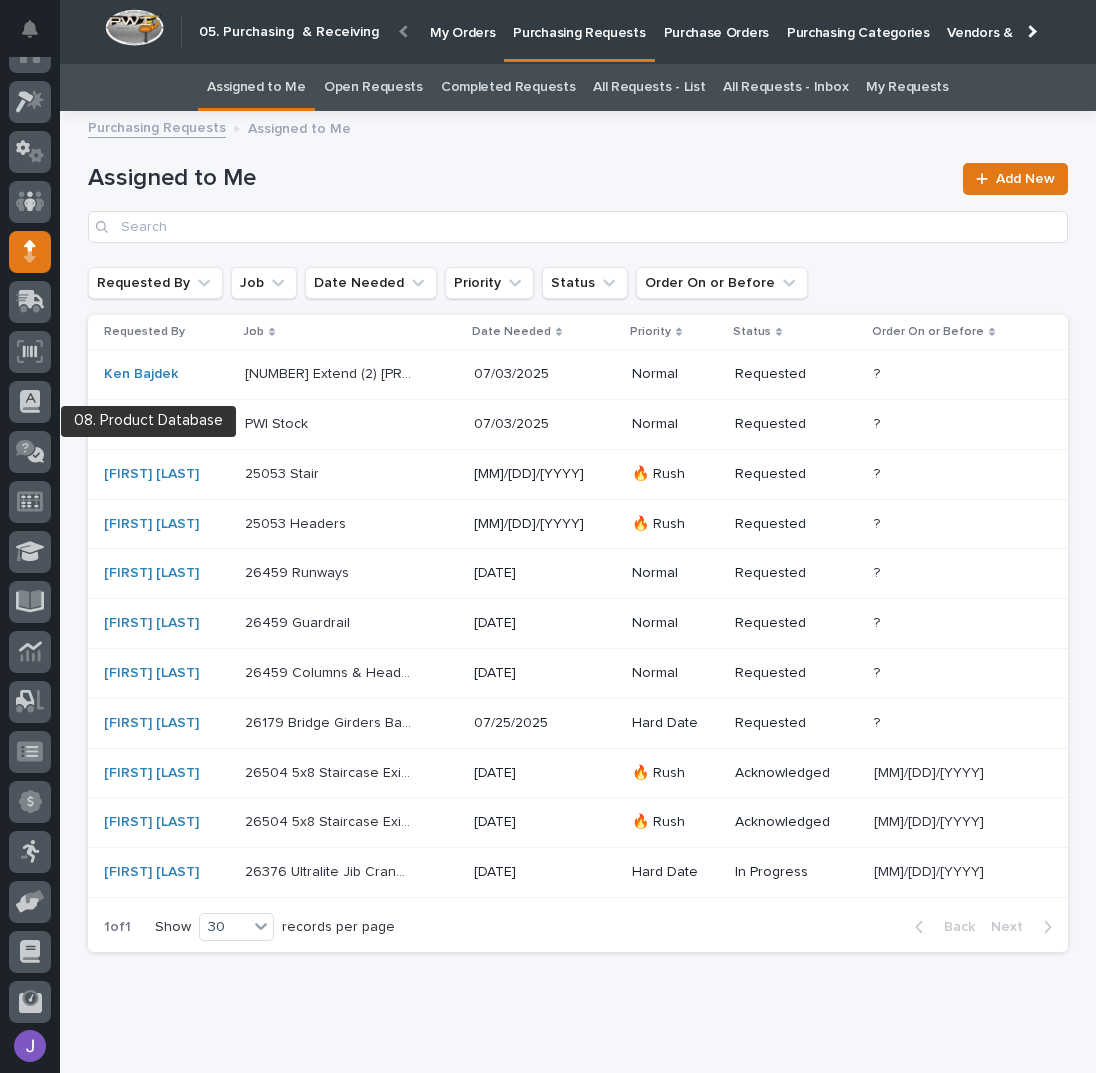 scroll, scrollTop: 0, scrollLeft: 0, axis: both 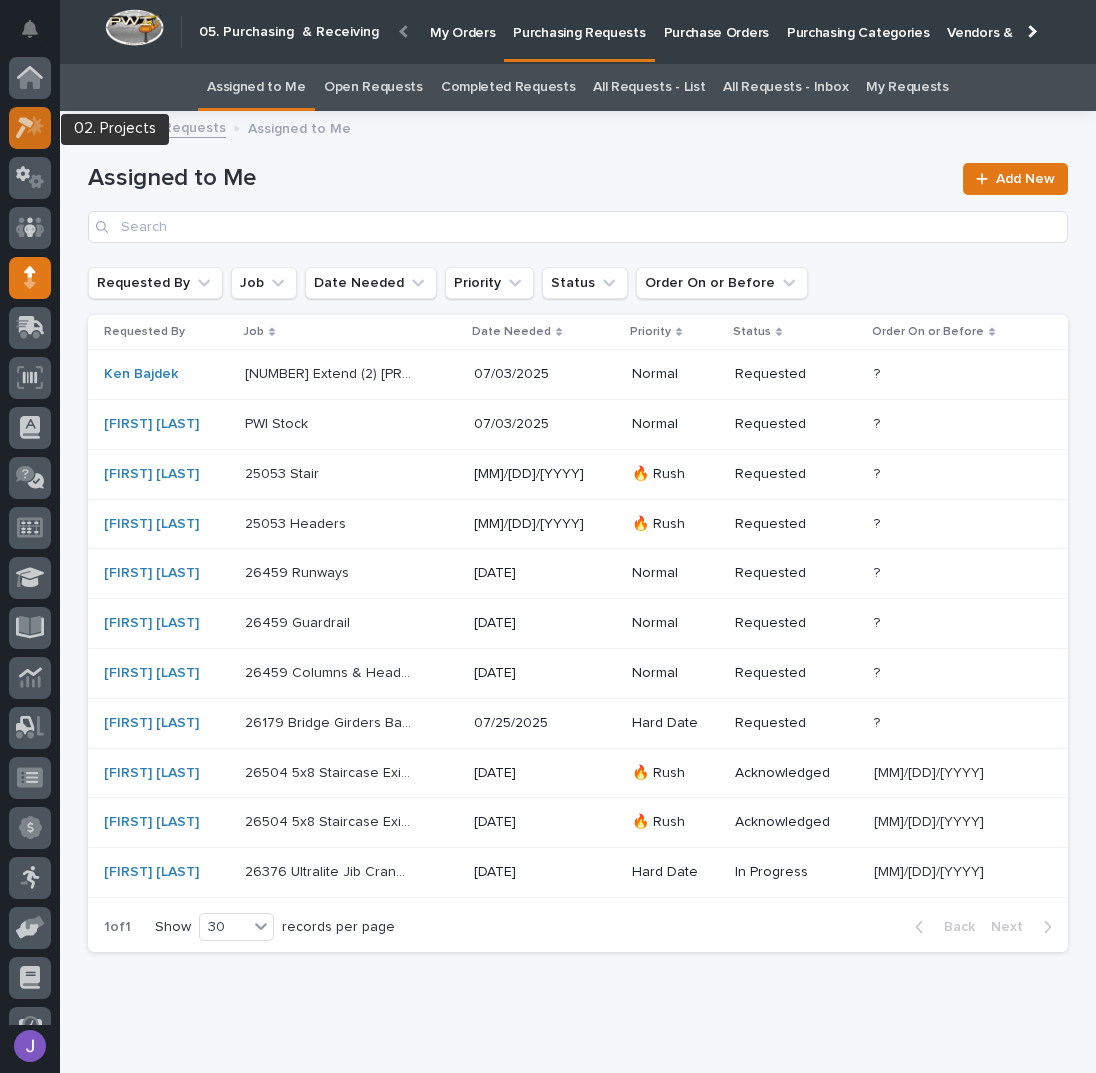 click at bounding box center [25, 128] 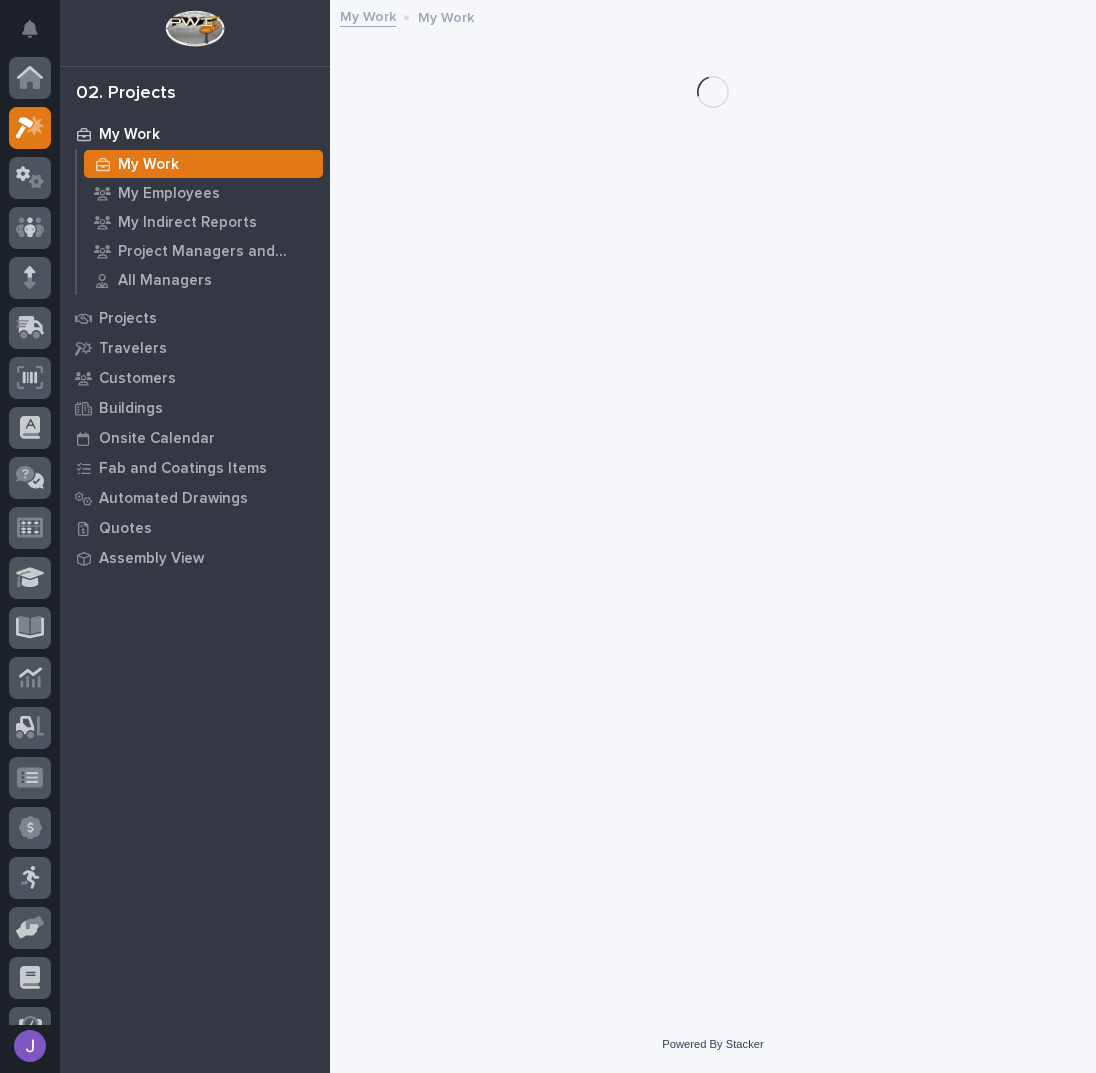 scroll, scrollTop: 50, scrollLeft: 0, axis: vertical 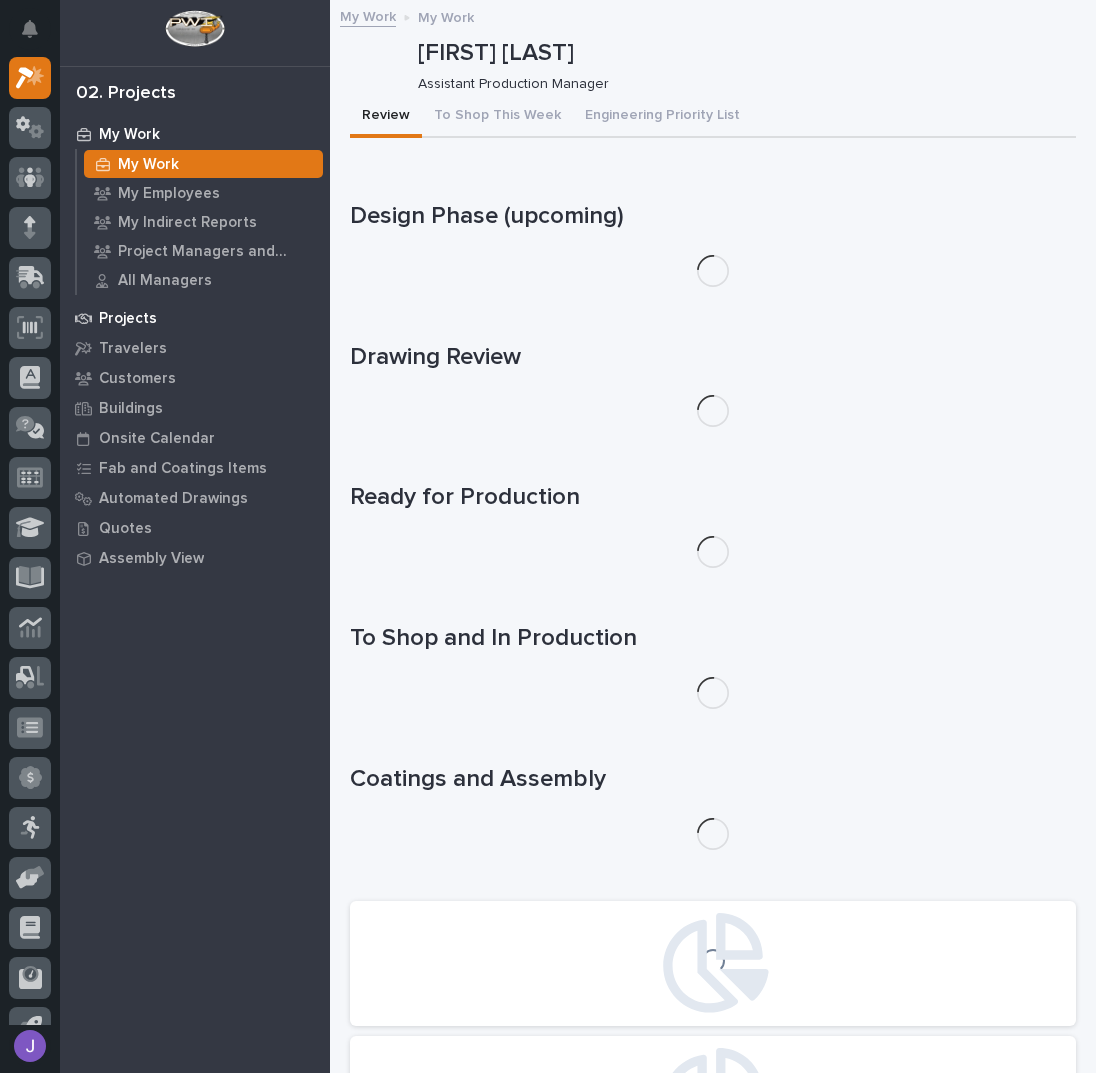 click on "Projects" at bounding box center (128, 319) 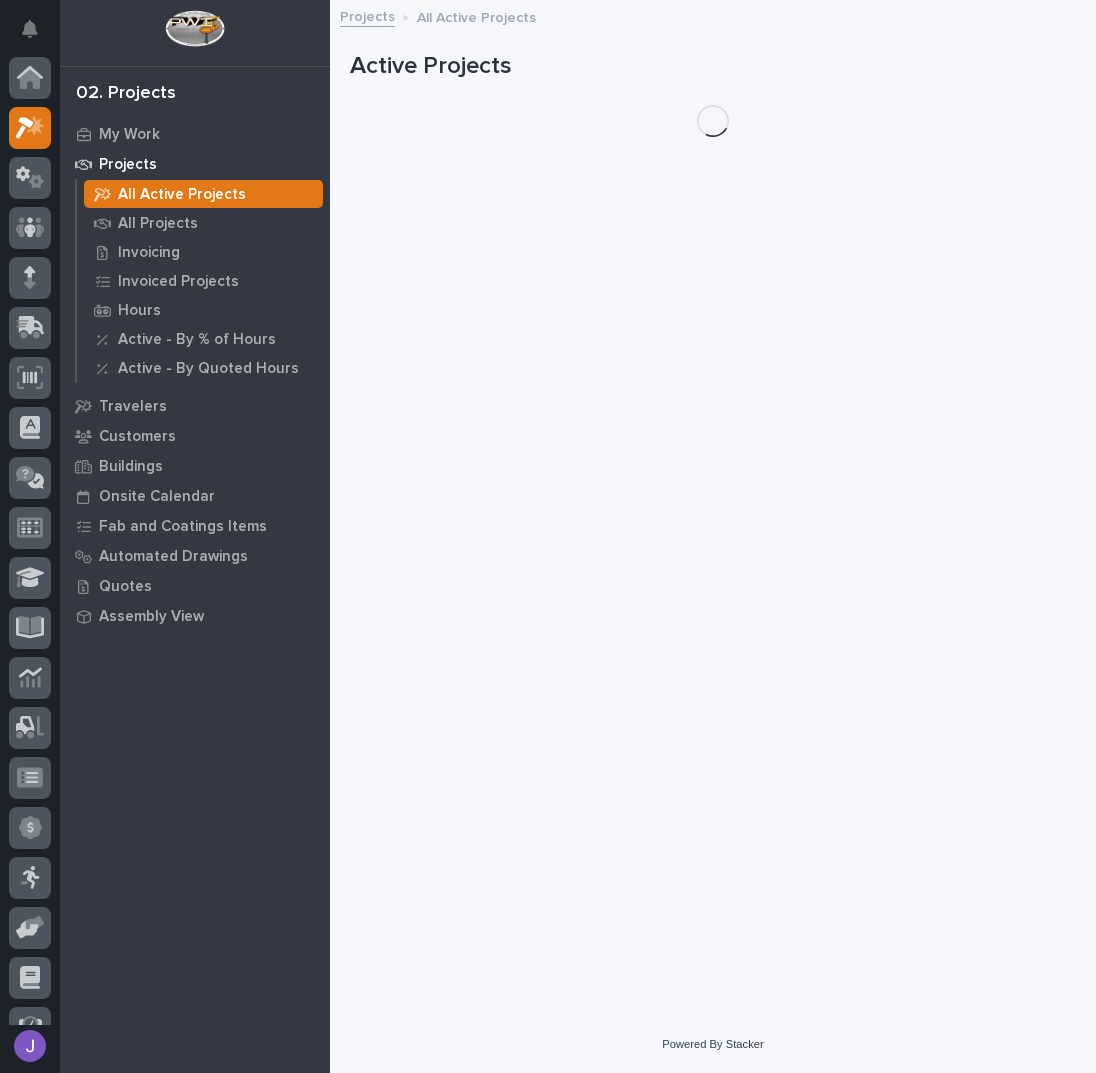 scroll, scrollTop: 50, scrollLeft: 0, axis: vertical 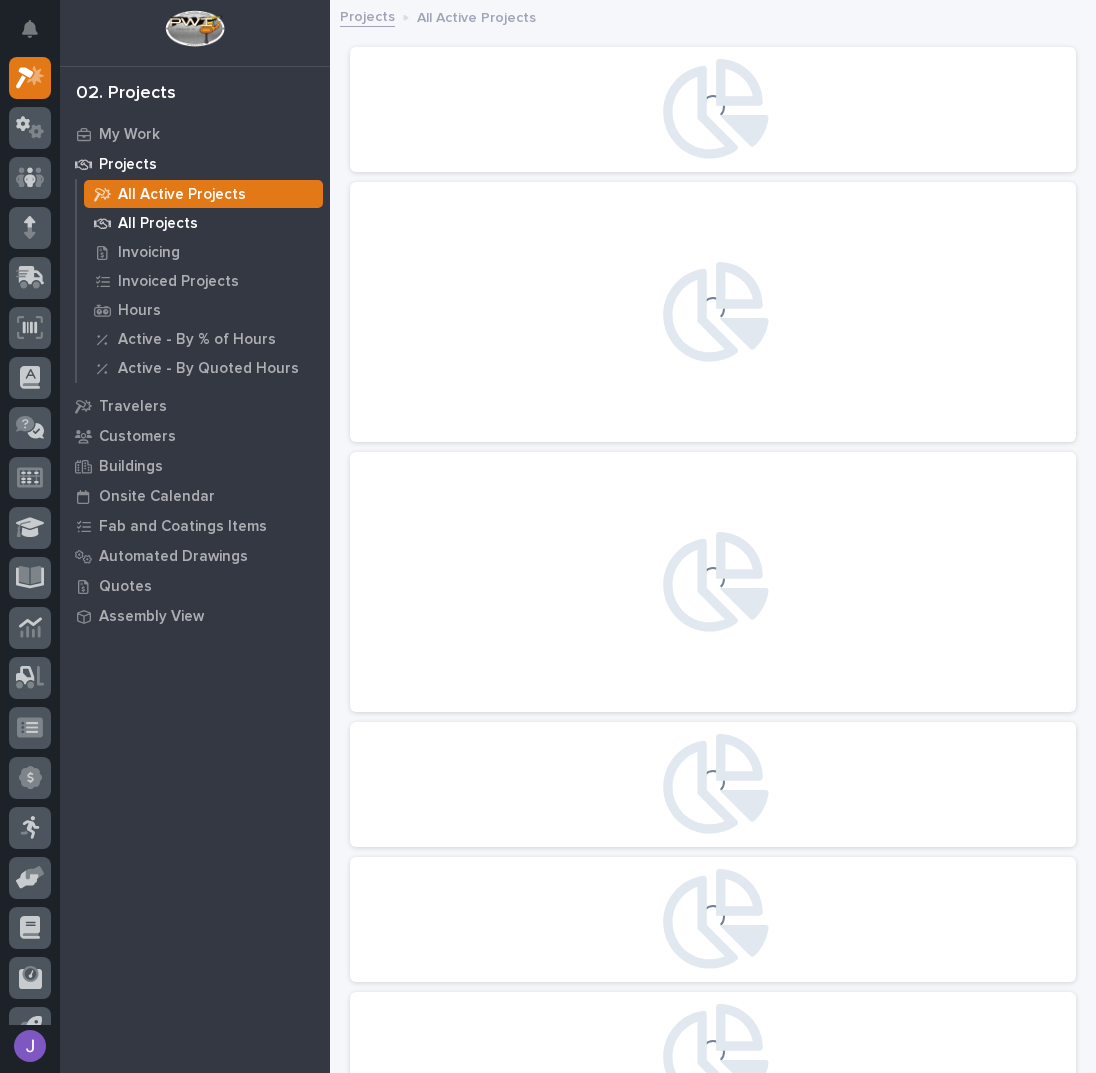 click on "All Projects" at bounding box center (158, 224) 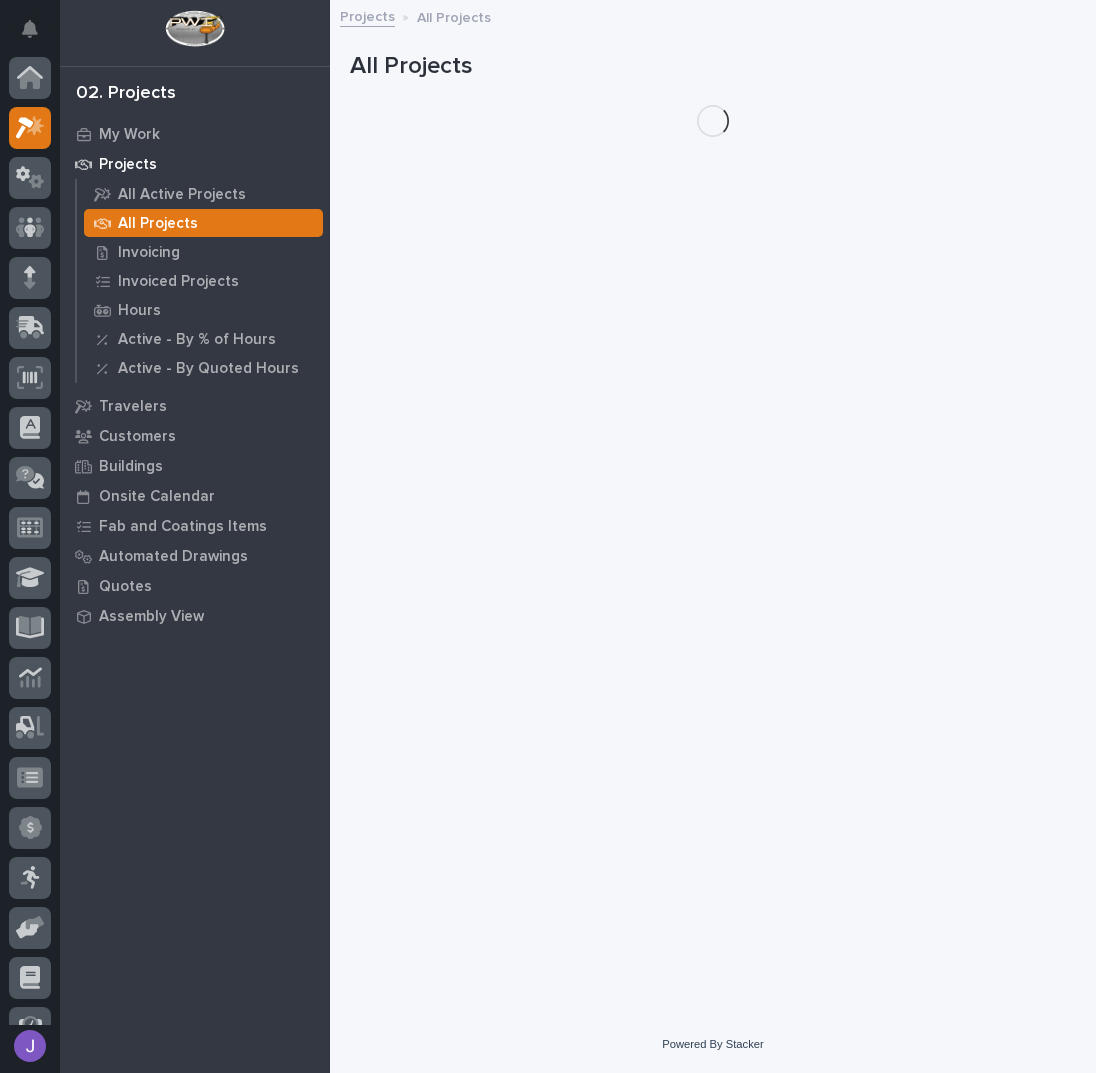 scroll, scrollTop: 50, scrollLeft: 0, axis: vertical 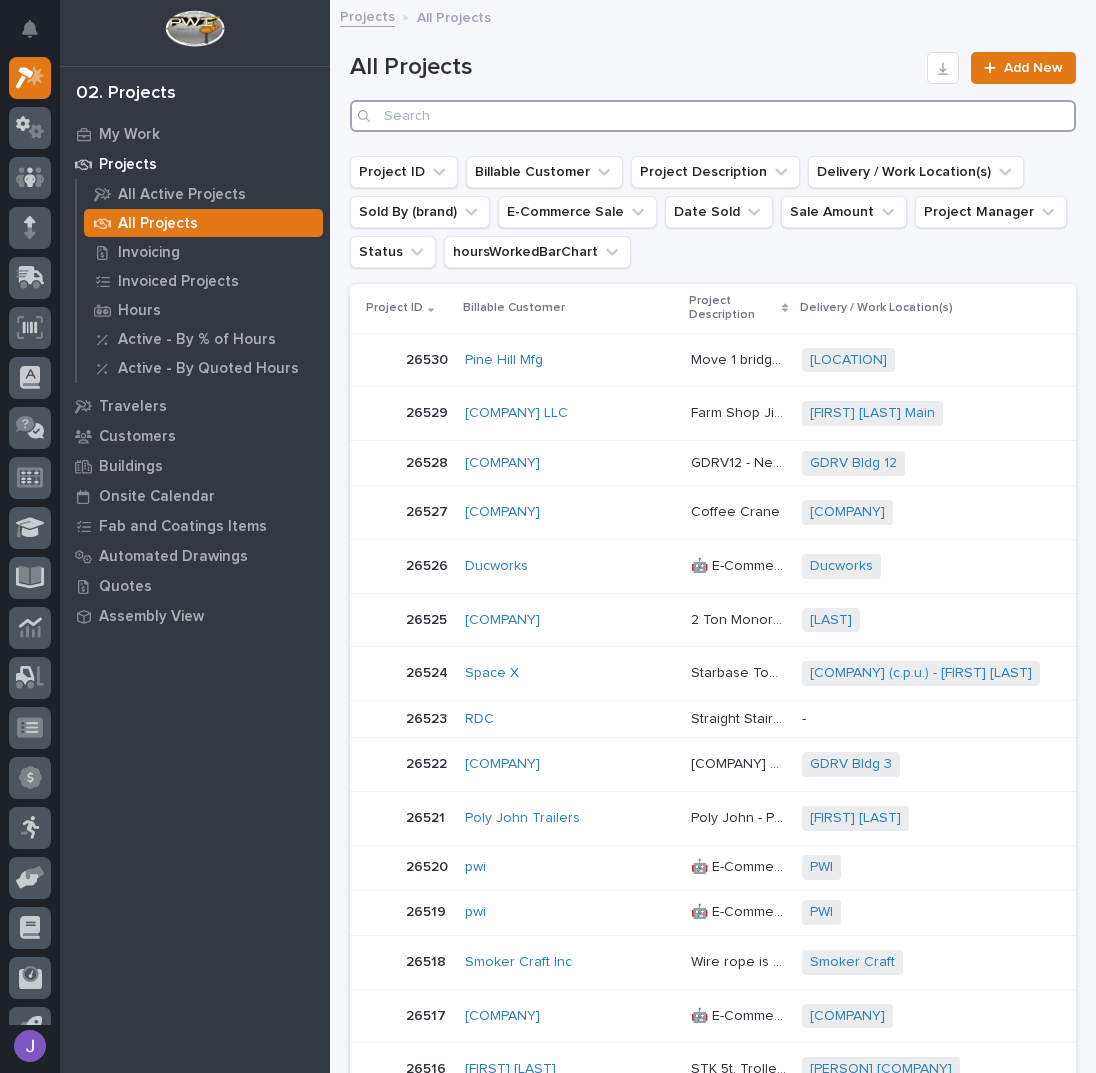 click at bounding box center (713, 116) 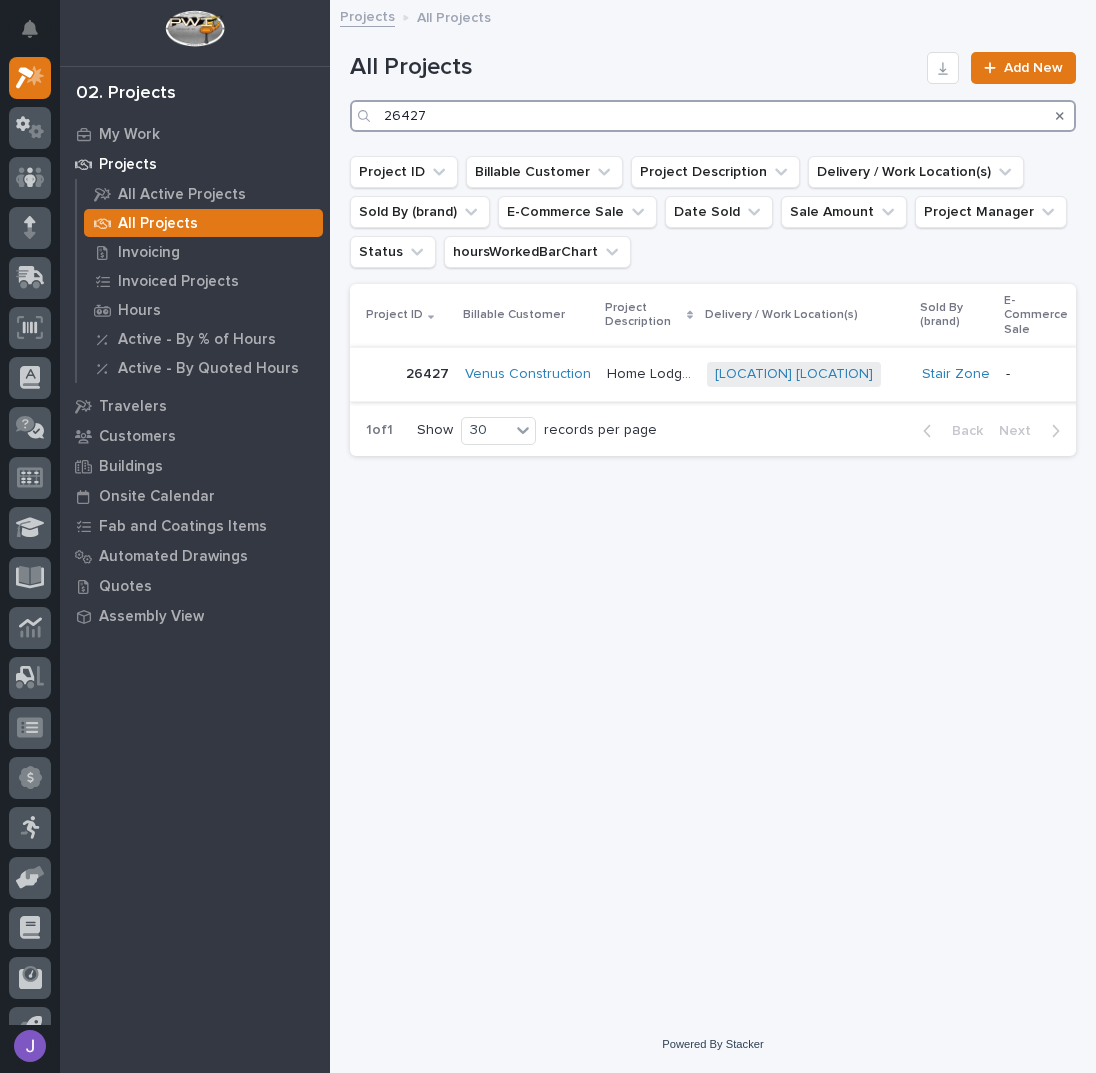 type on "26427" 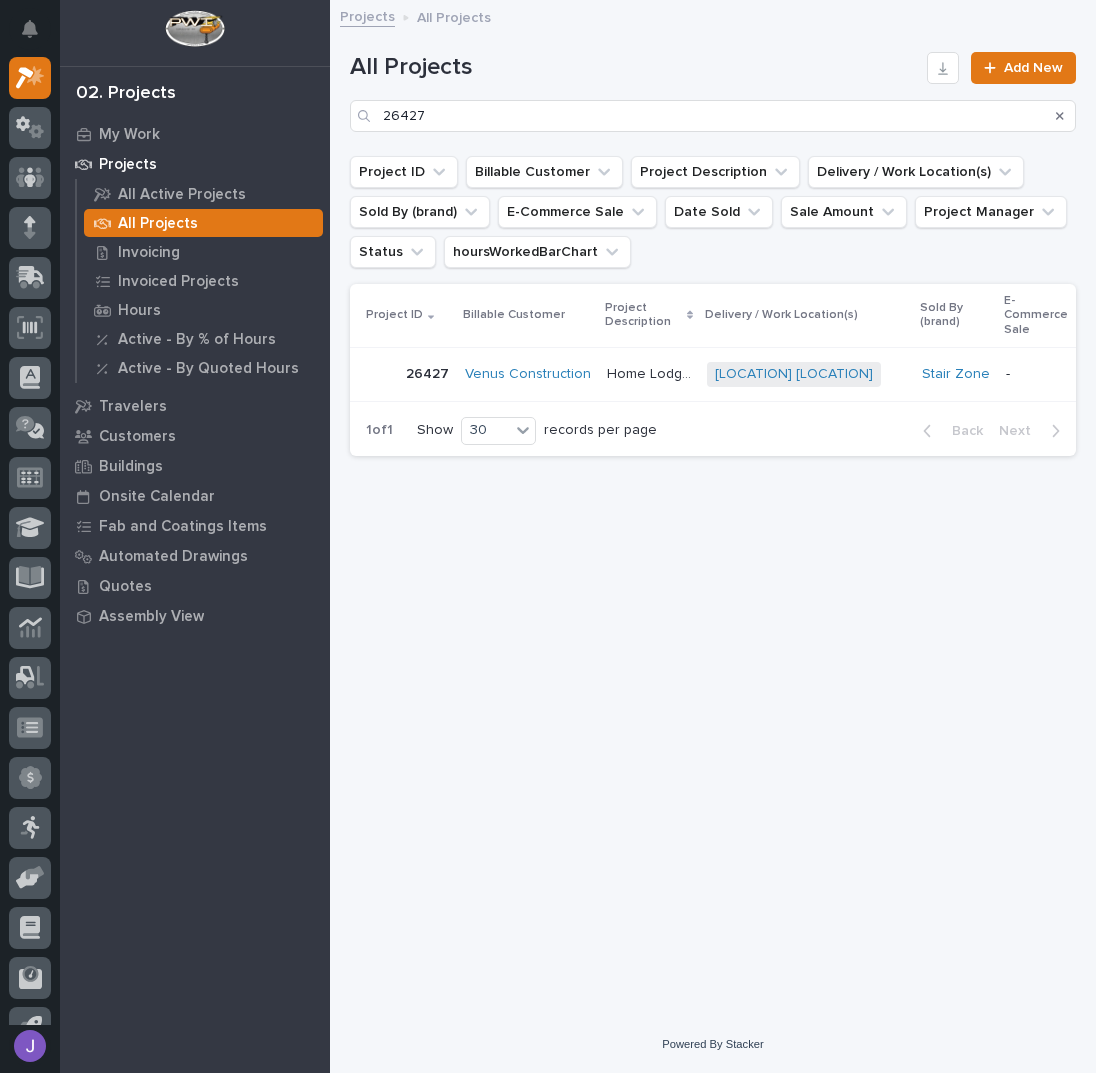 click on "Home Lodge Switchback" at bounding box center [651, 372] 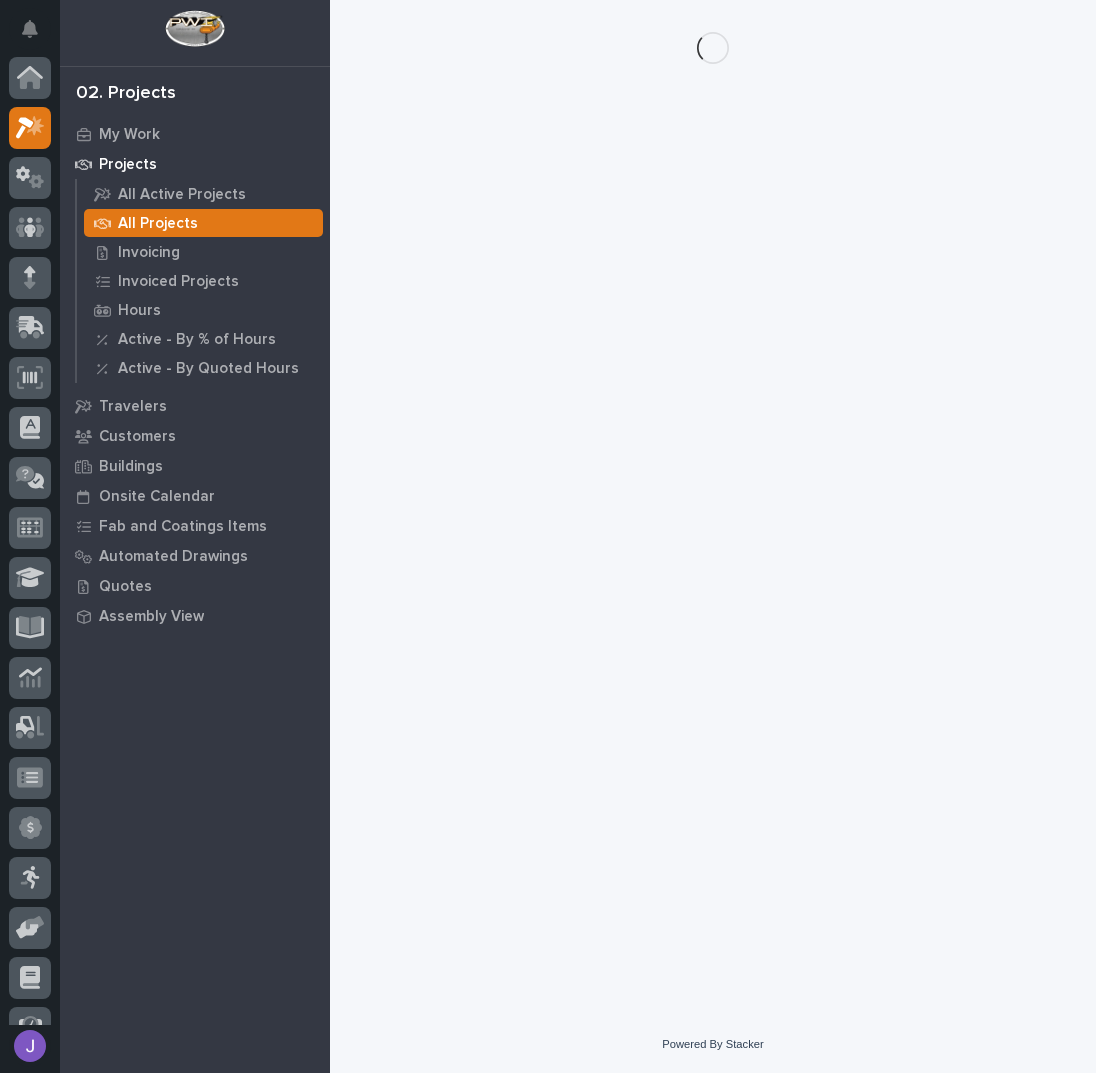 scroll, scrollTop: 50, scrollLeft: 0, axis: vertical 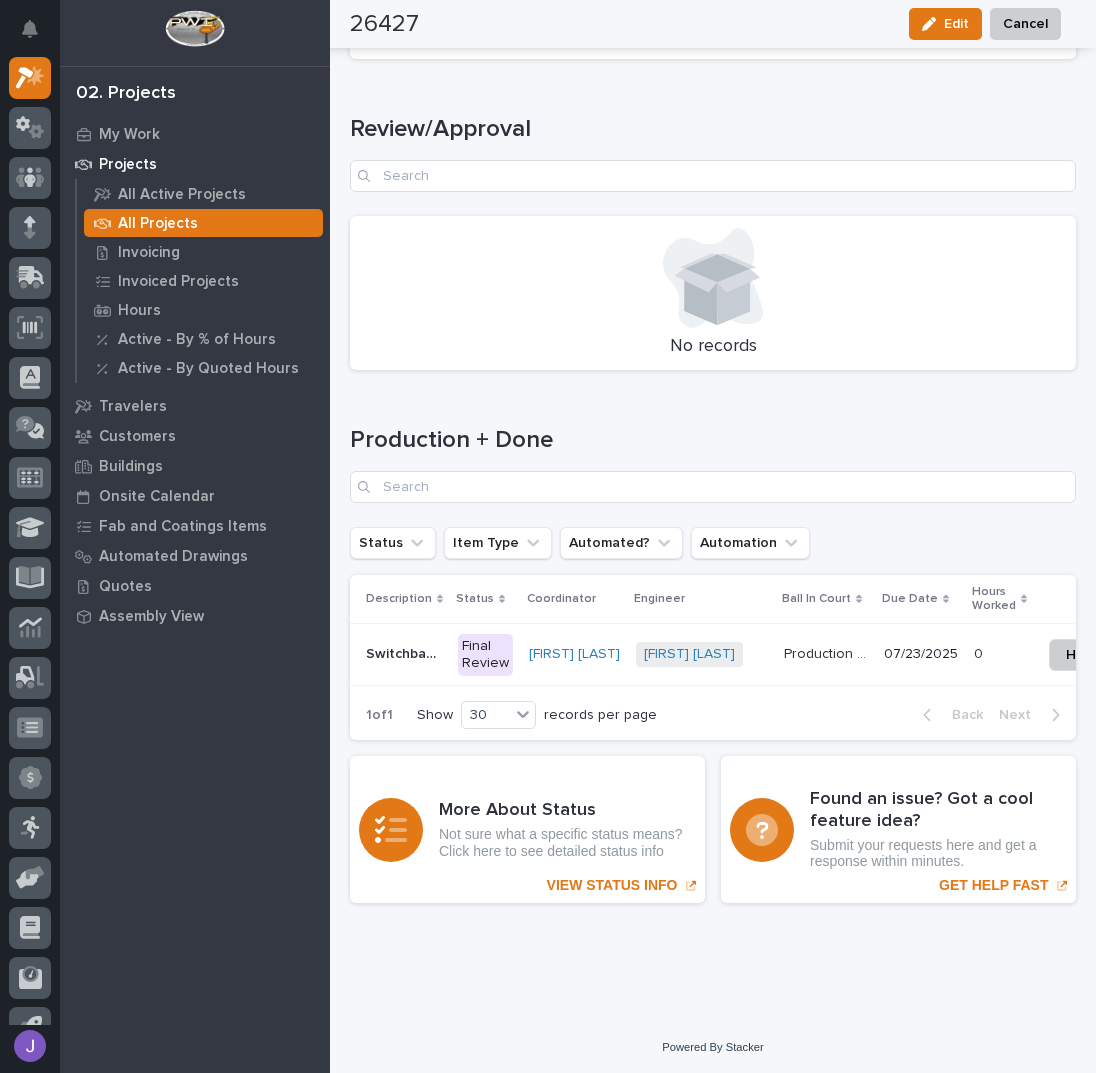 click on "Switchback Stair" at bounding box center [406, 652] 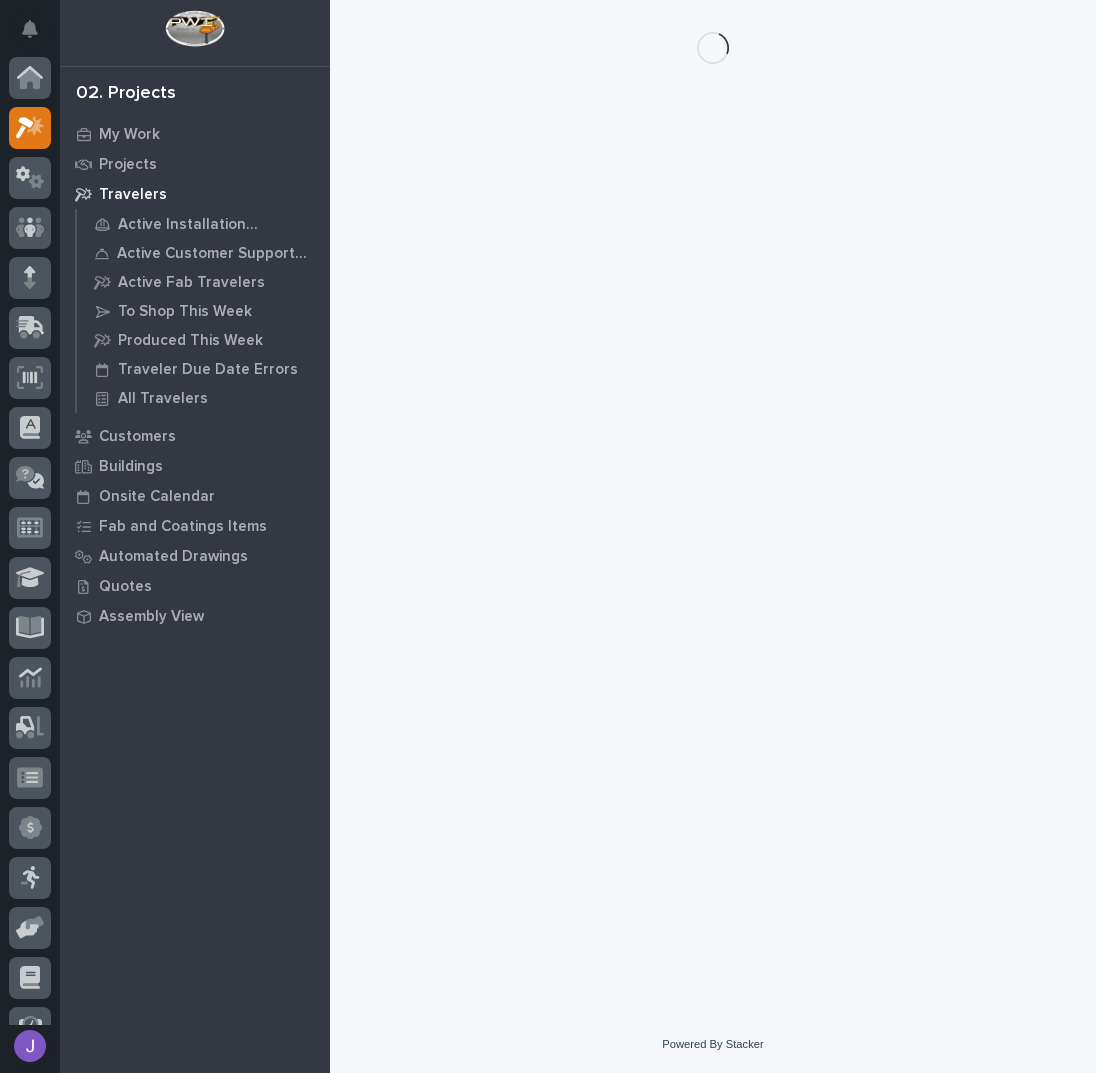 scroll, scrollTop: 0, scrollLeft: 0, axis: both 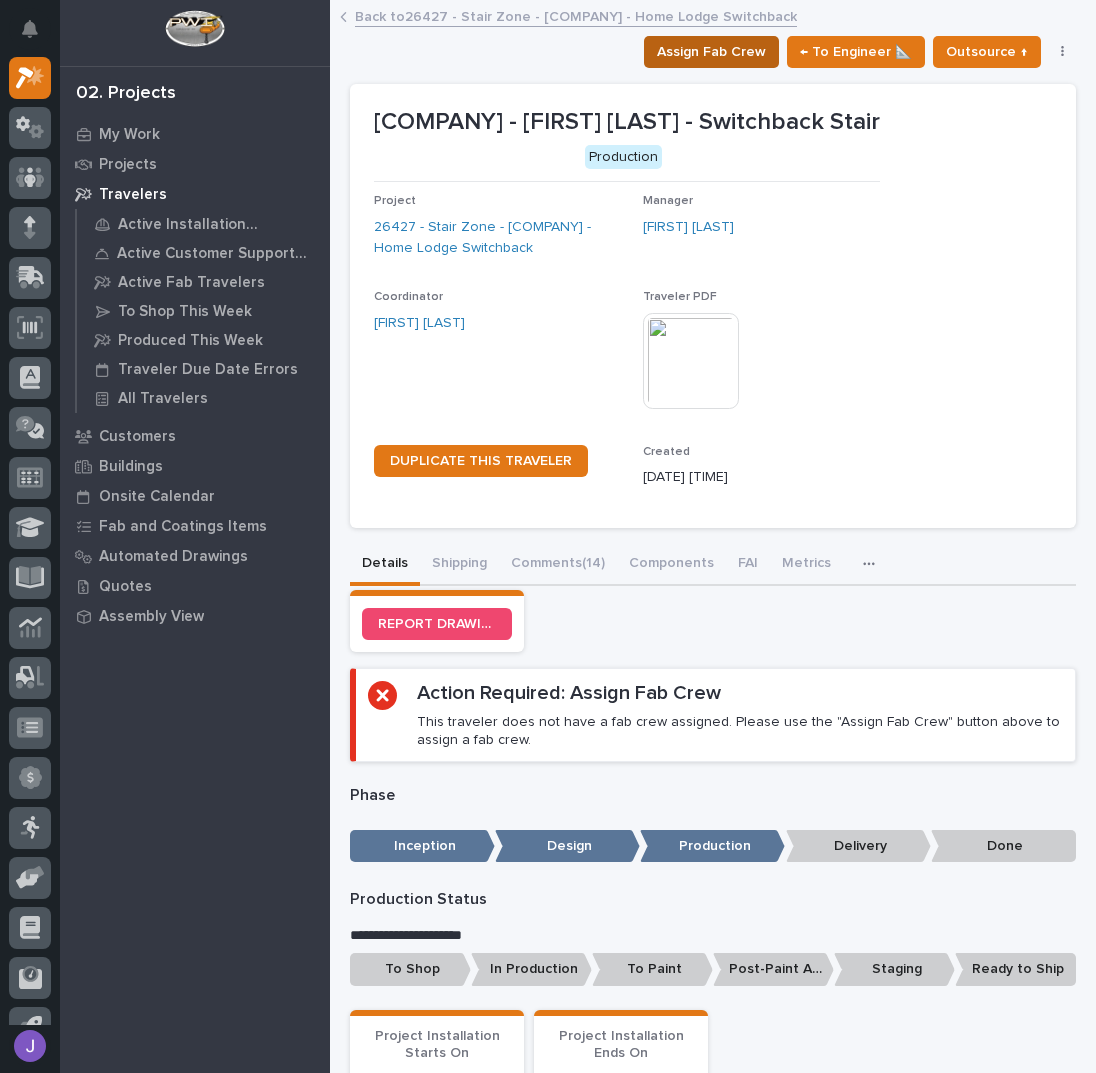 click on "Assign Fab Crew" at bounding box center [711, 52] 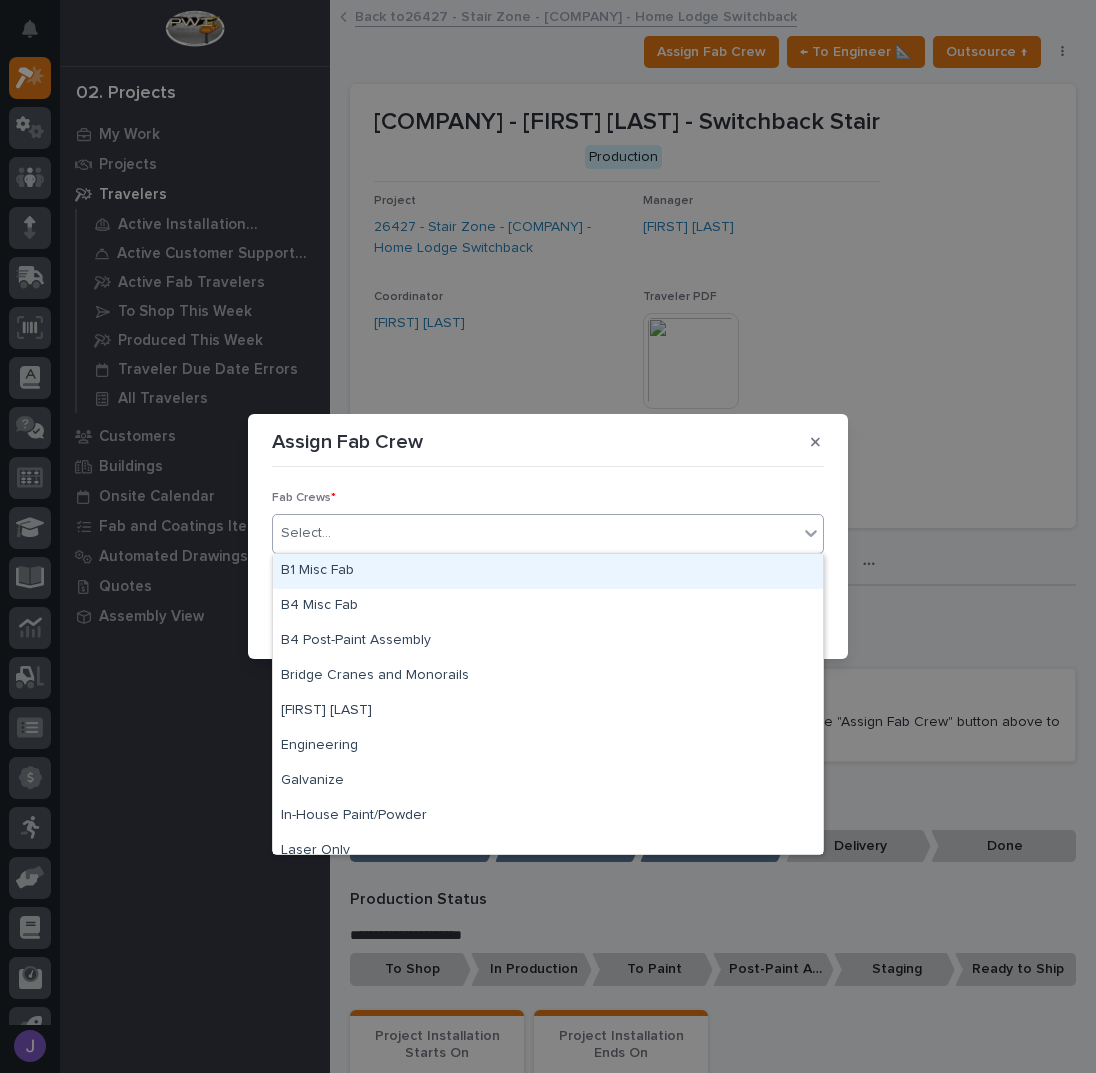 click on "Select..." at bounding box center (535, 533) 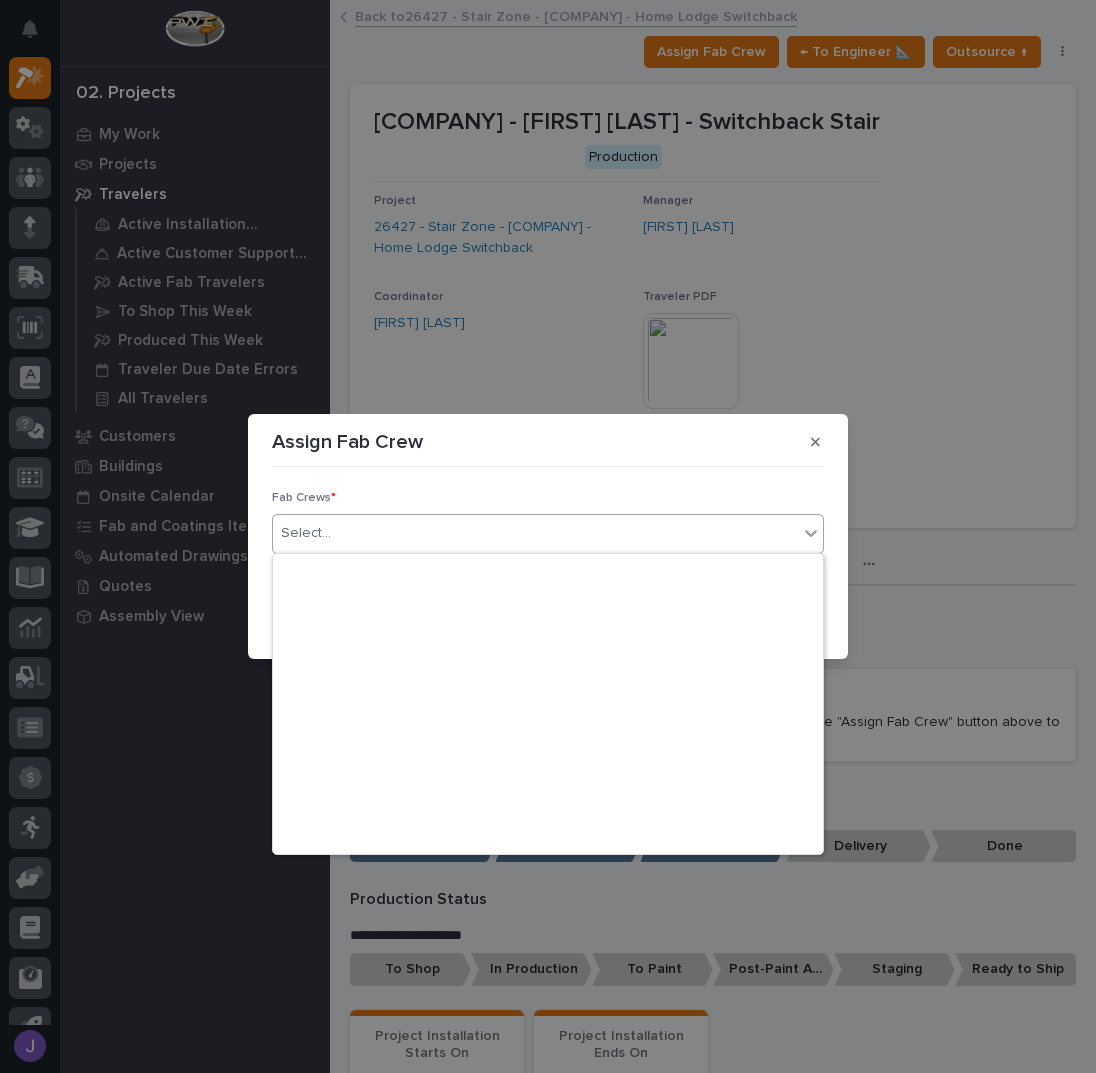 scroll, scrollTop: 470, scrollLeft: 0, axis: vertical 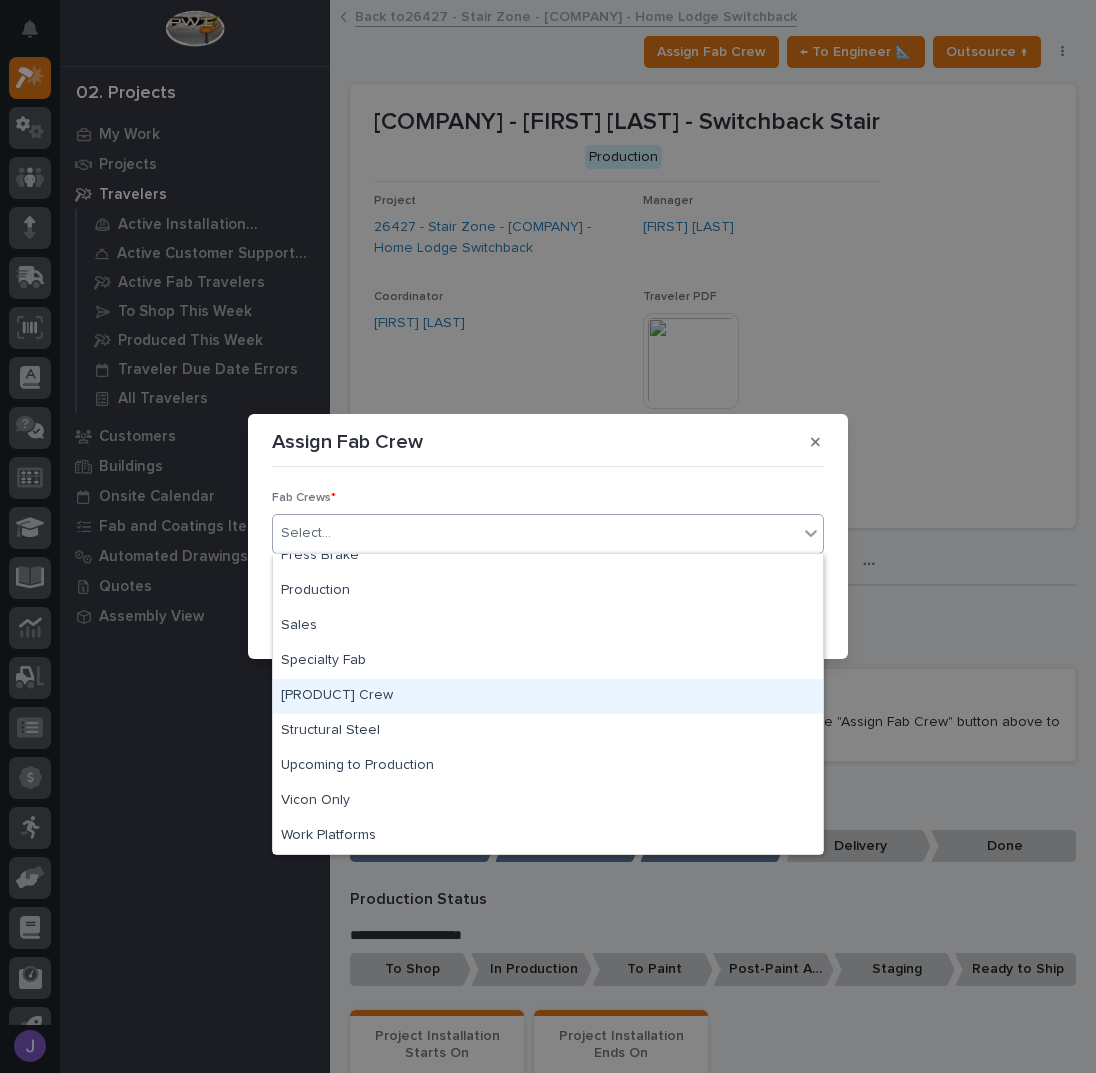 click on "[PRODUCT] Crew" at bounding box center [548, 696] 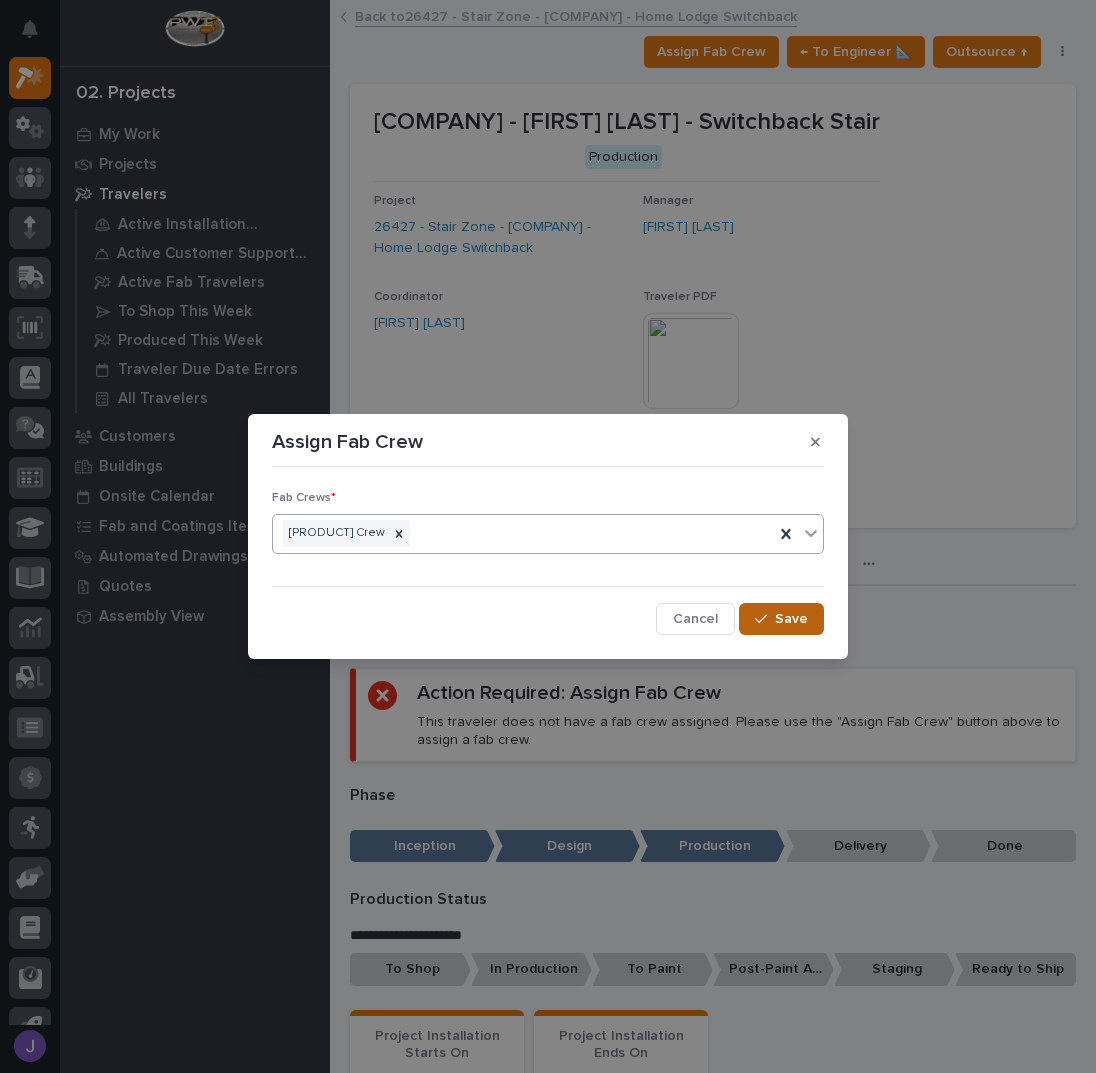 click on "Save" at bounding box center [791, 619] 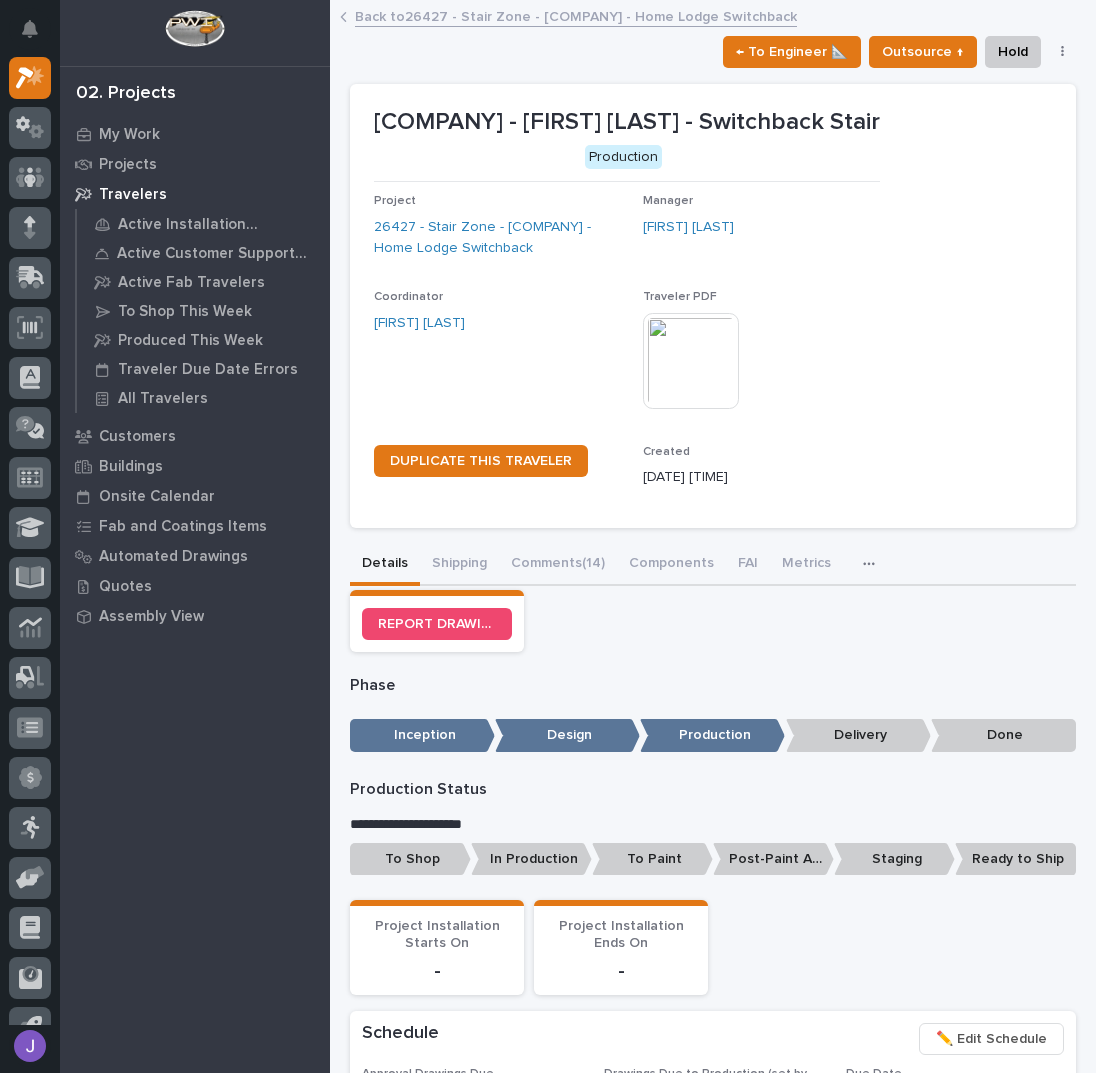 click on "To Shop" at bounding box center [410, 859] 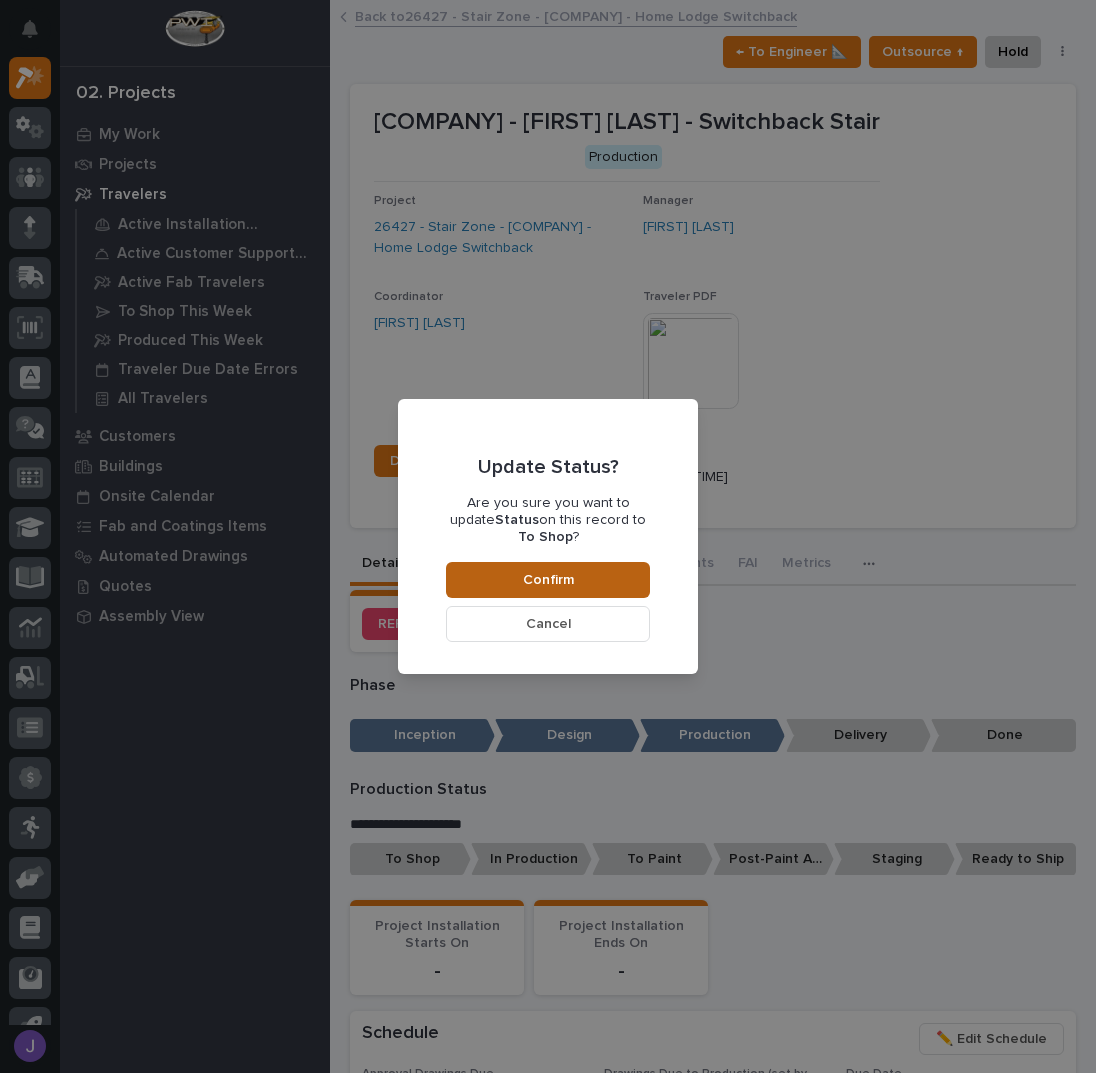 click on "Confirm" at bounding box center [548, 580] 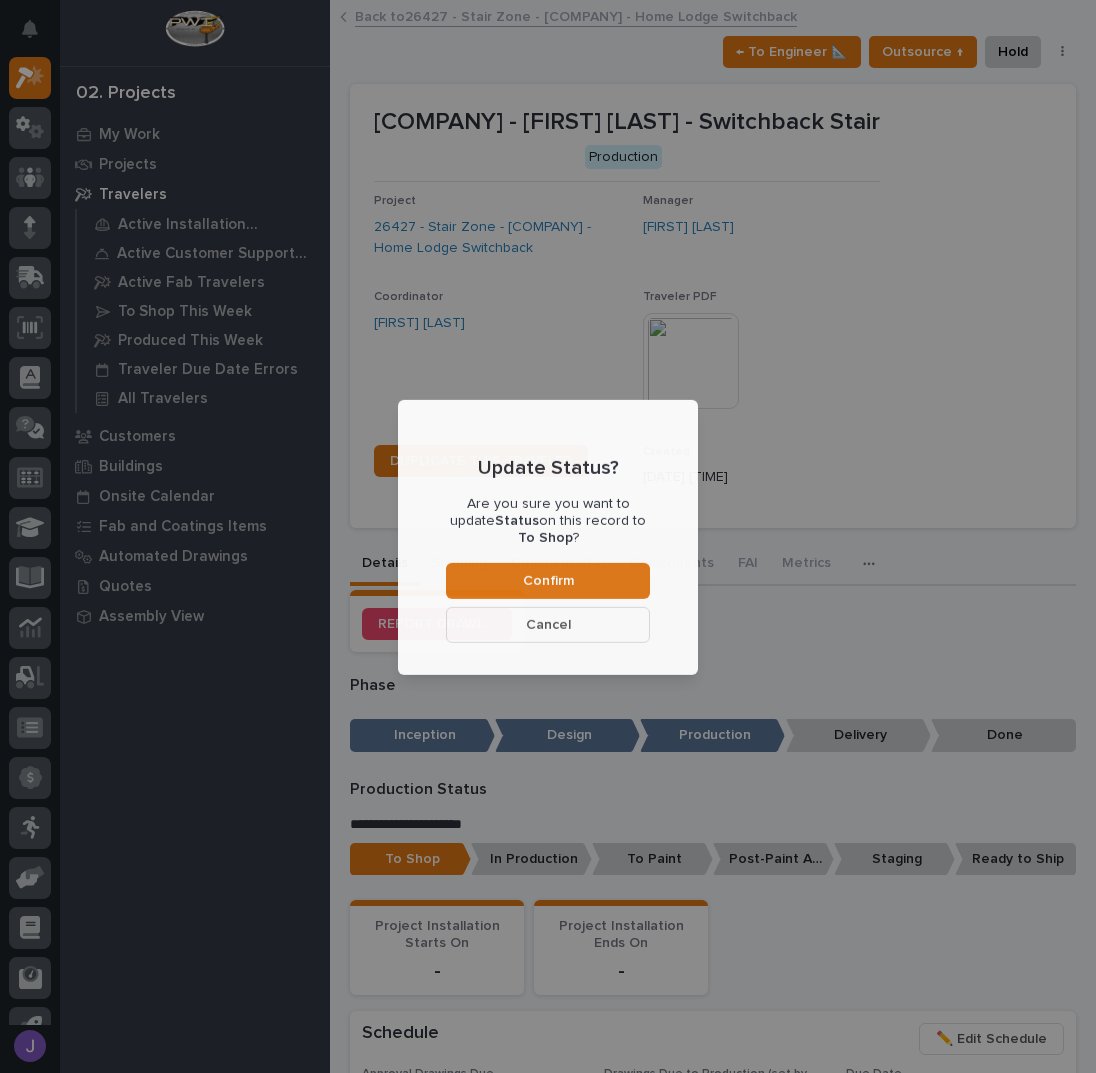 scroll, scrollTop: 618, scrollLeft: 0, axis: vertical 